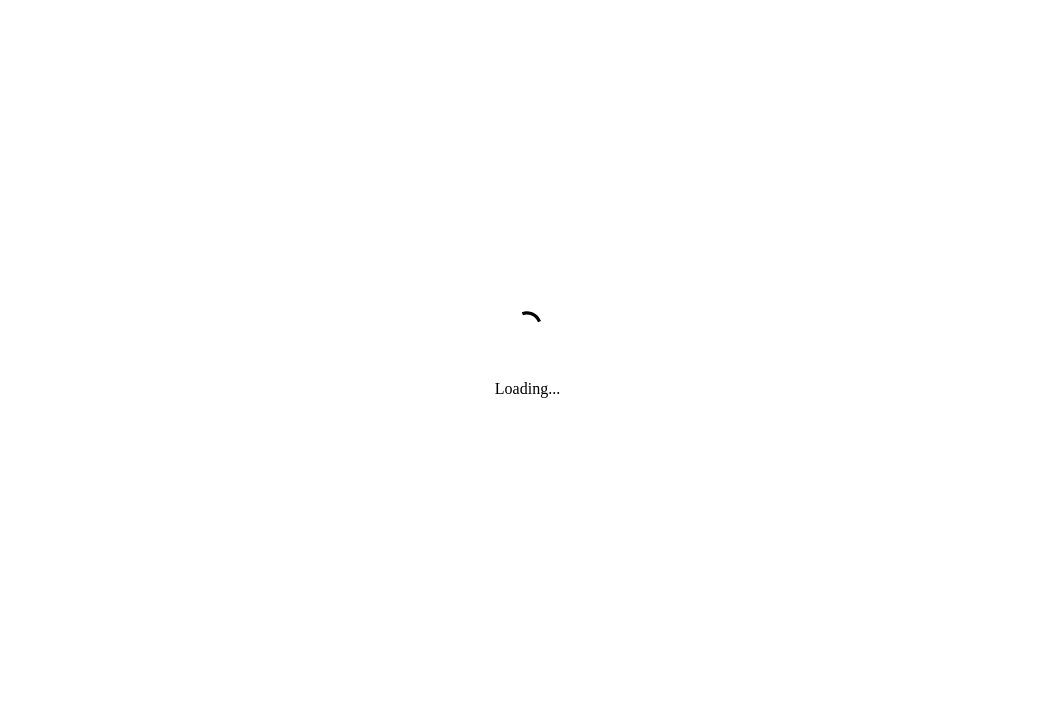 scroll, scrollTop: 0, scrollLeft: 0, axis: both 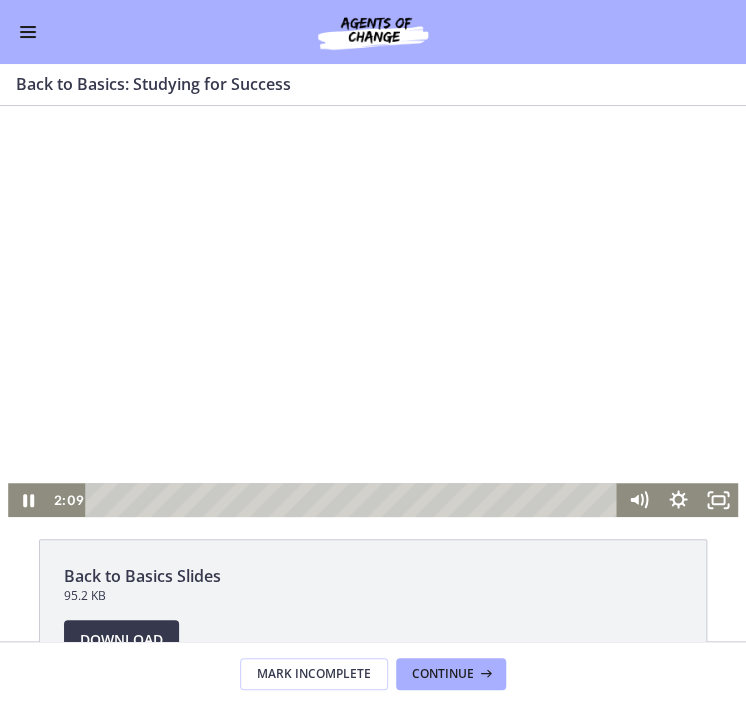 click at bounding box center [373, 311] 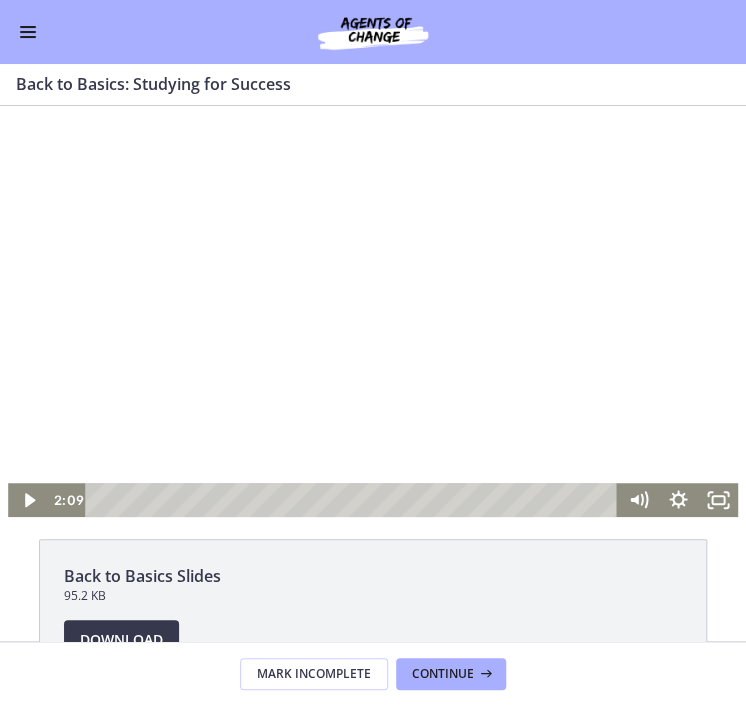 scroll, scrollTop: 213, scrollLeft: 0, axis: vertical 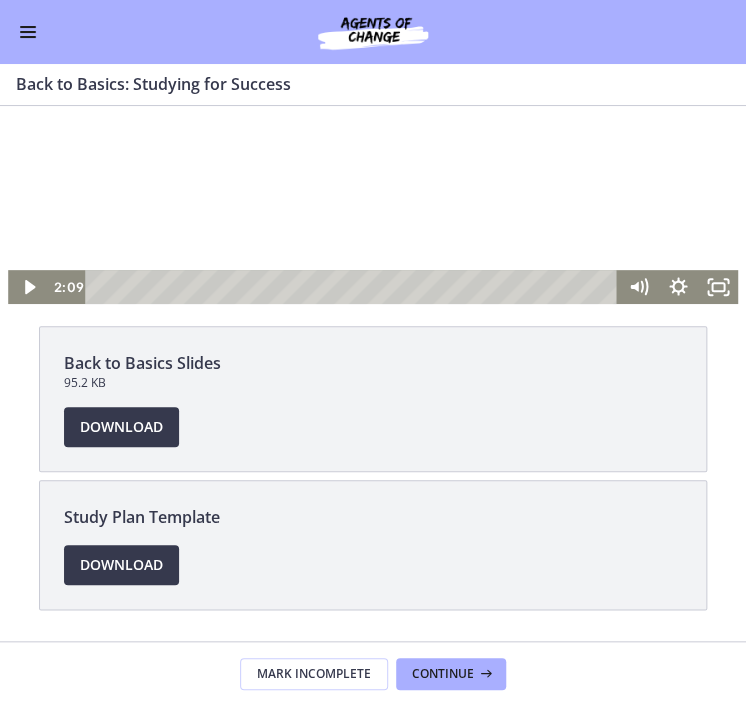 click on "Go to Dashboard" at bounding box center [373, 32] 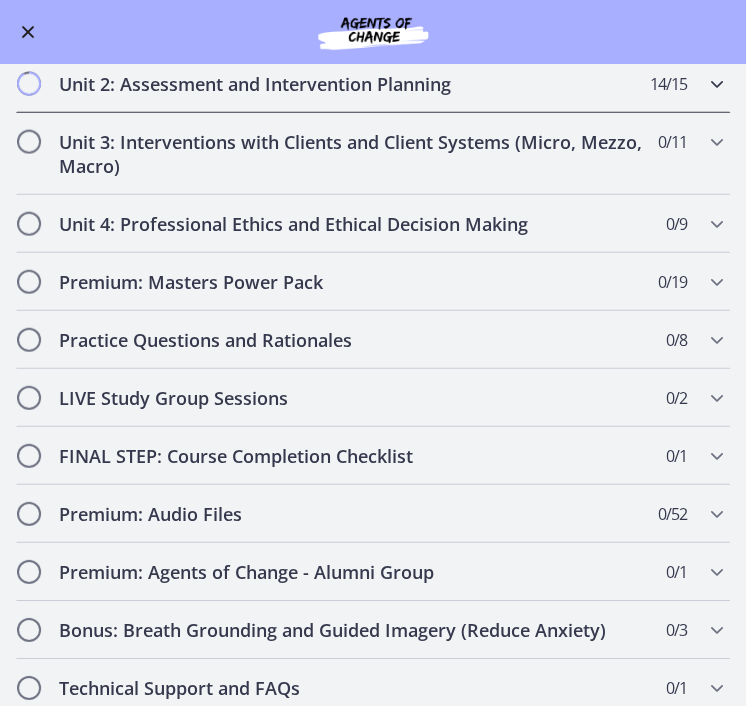 scroll, scrollTop: 952, scrollLeft: 0, axis: vertical 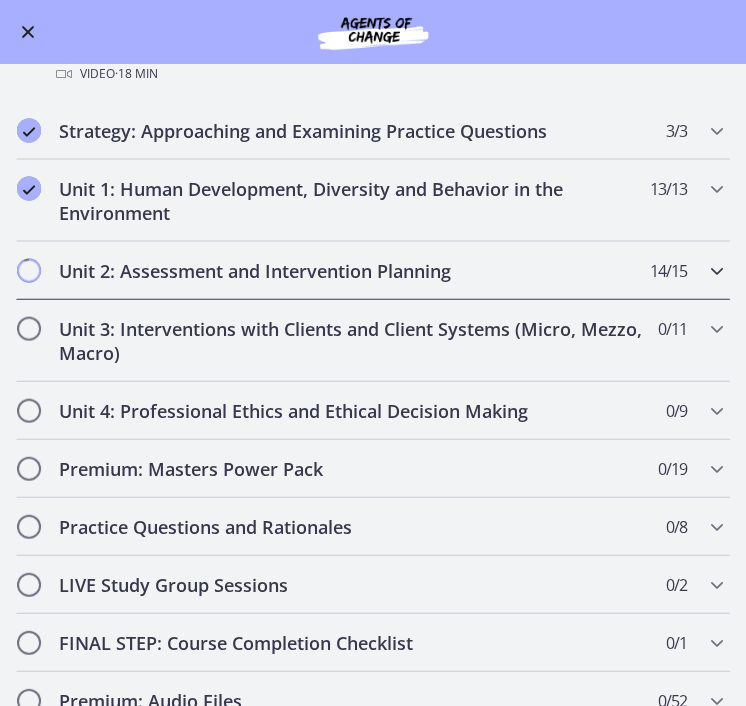click on "Unit 2: Assessment and Intervention Planning" at bounding box center (354, 270) 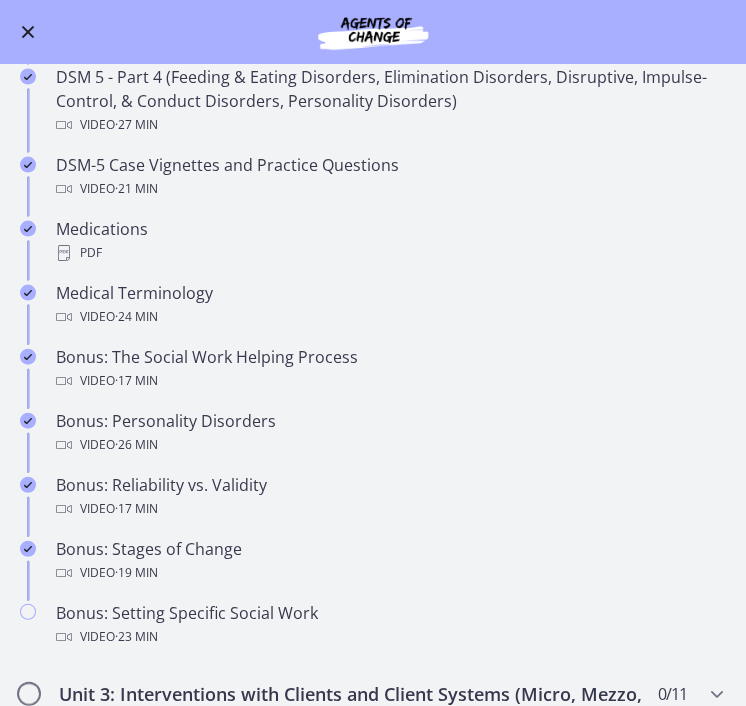 scroll, scrollTop: 914, scrollLeft: 0, axis: vertical 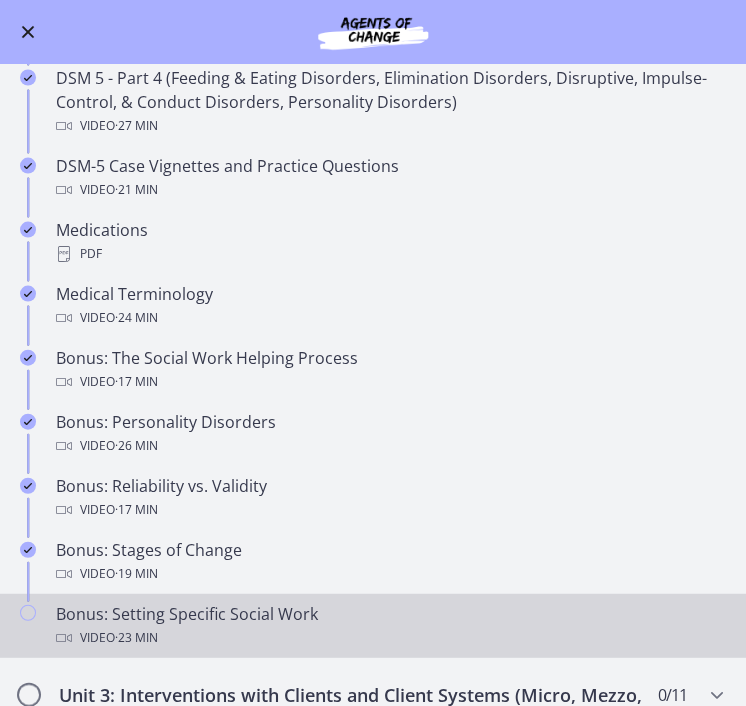 click on "Bonus: Setting Specific Social Work
Video
·  23 min" at bounding box center [393, 625] 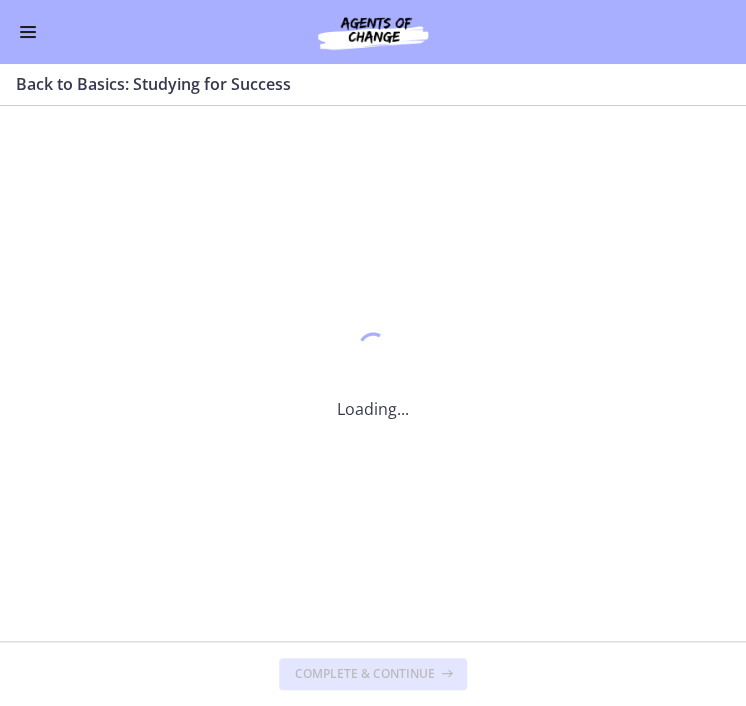 scroll, scrollTop: 0, scrollLeft: 0, axis: both 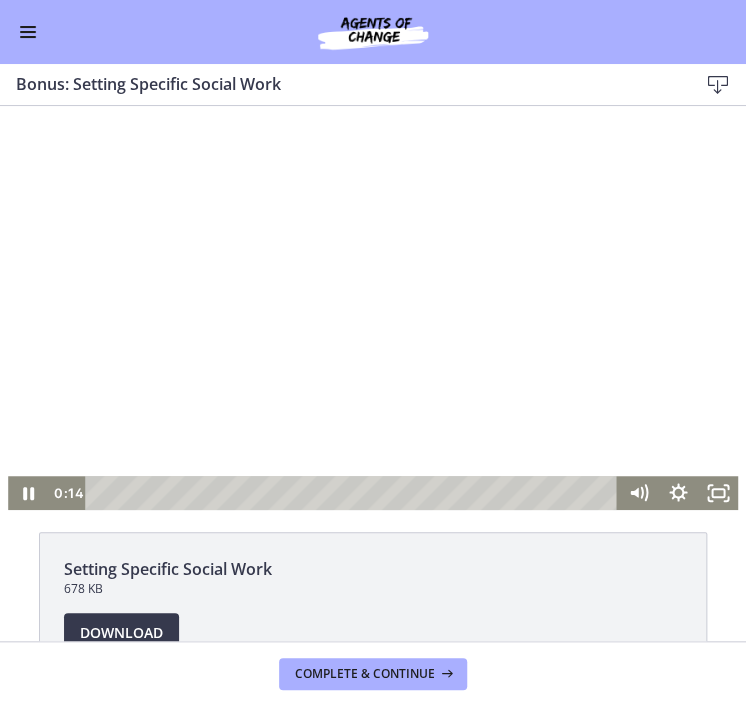 click at bounding box center [373, 304] 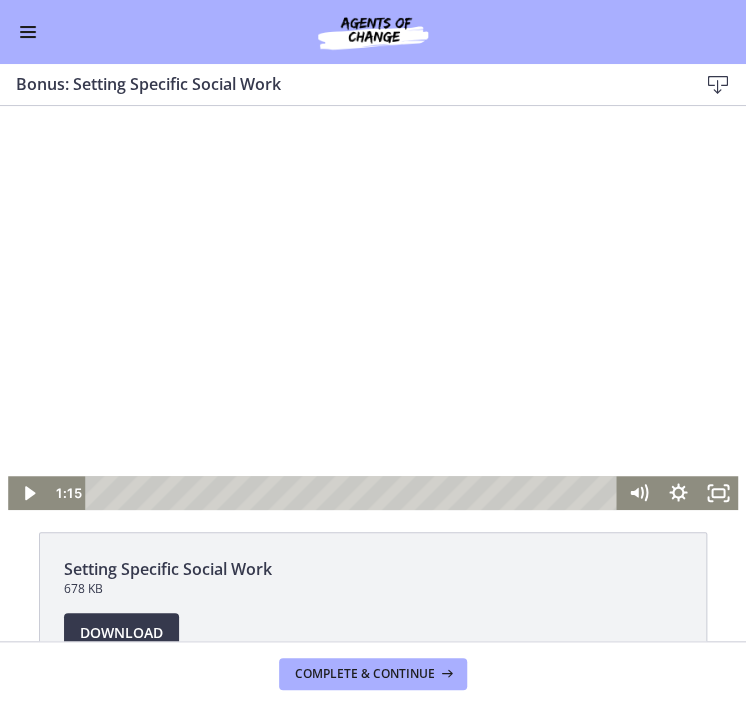 click at bounding box center (354, 493) 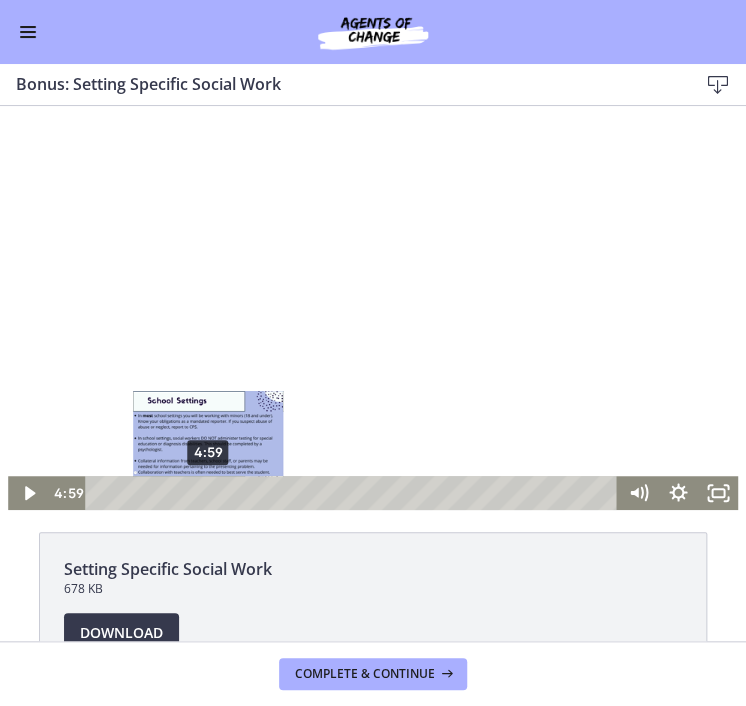 click on "4:59" at bounding box center [354, 493] 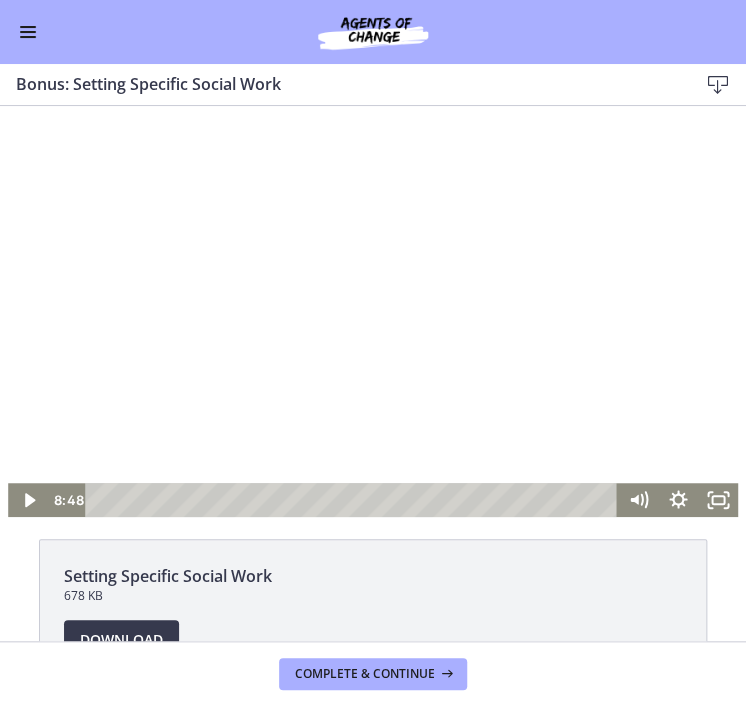 scroll, scrollTop: 76, scrollLeft: 0, axis: vertical 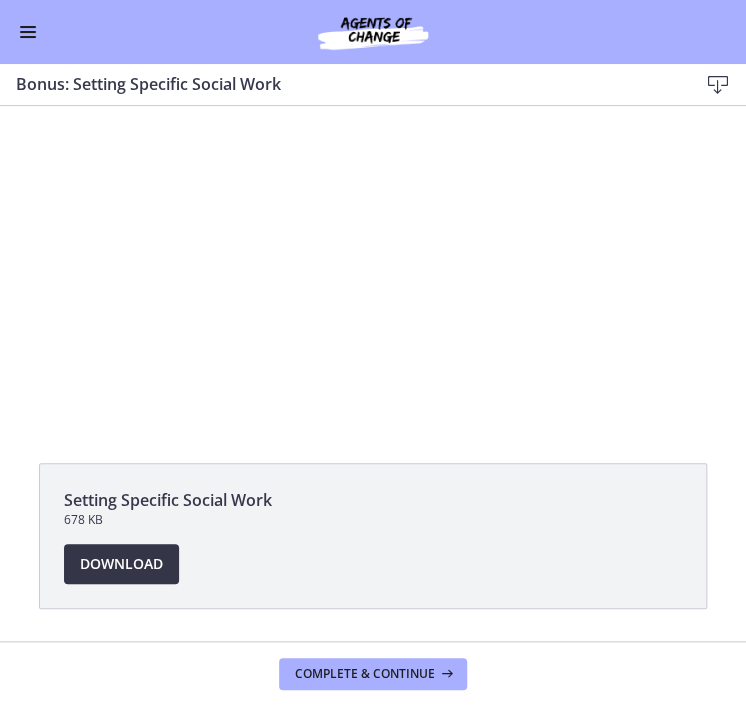 click on "Download
Opens in a new window" at bounding box center [121, 564] 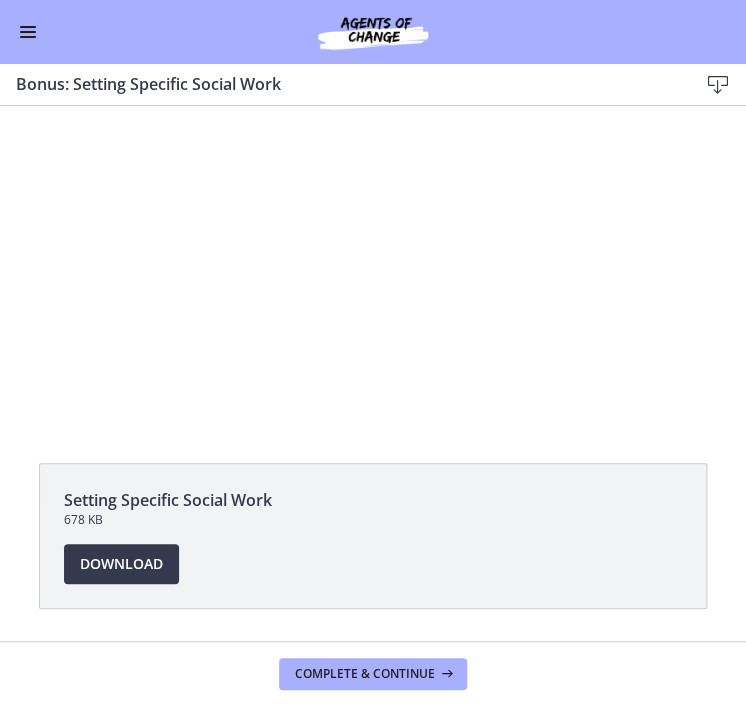 click on "Setting Specific Social Work" at bounding box center [373, 500] 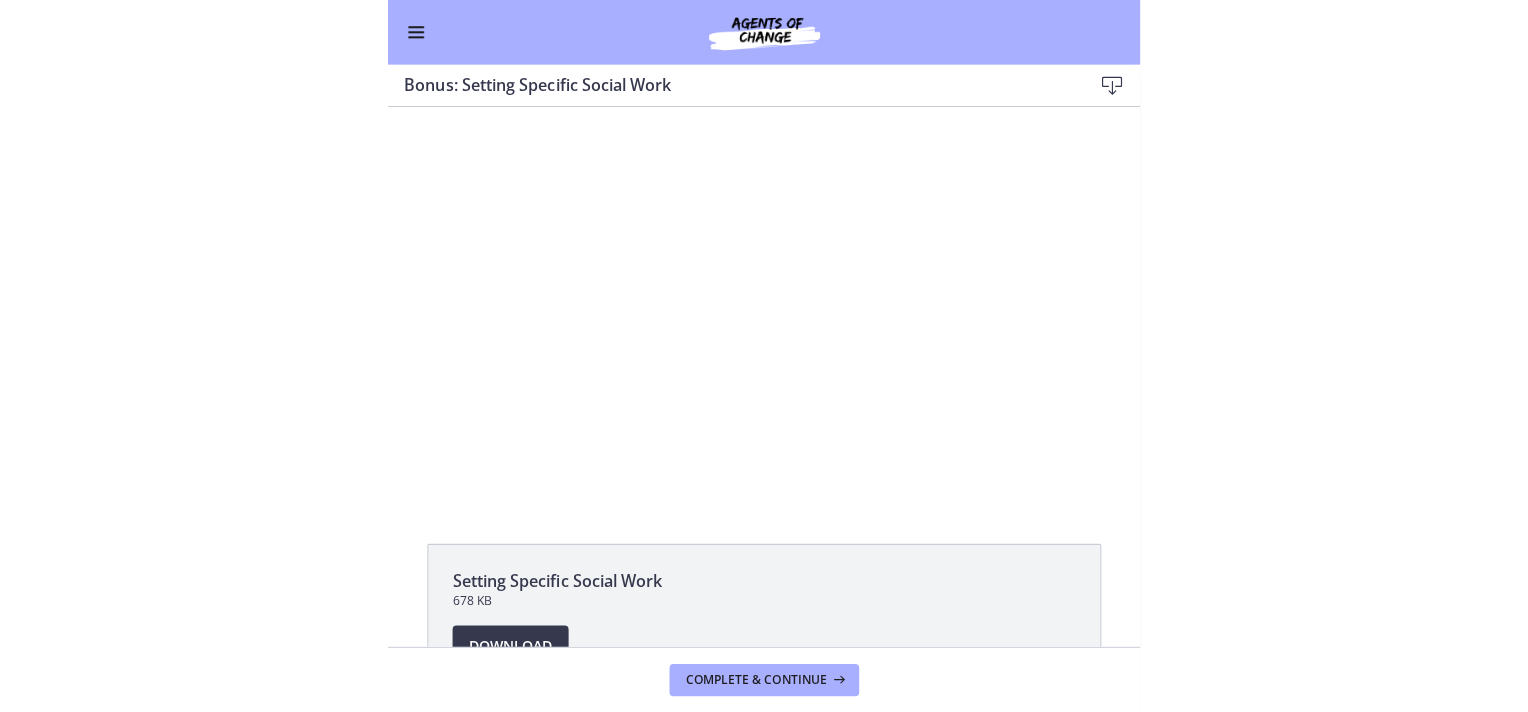 scroll, scrollTop: 0, scrollLeft: 0, axis: both 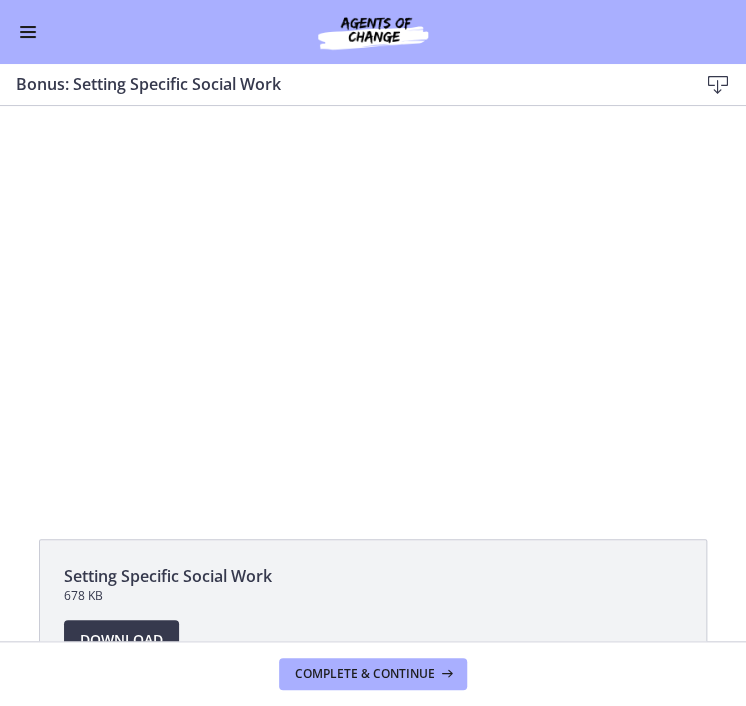 click on "Complete & continue" at bounding box center (373, 673) 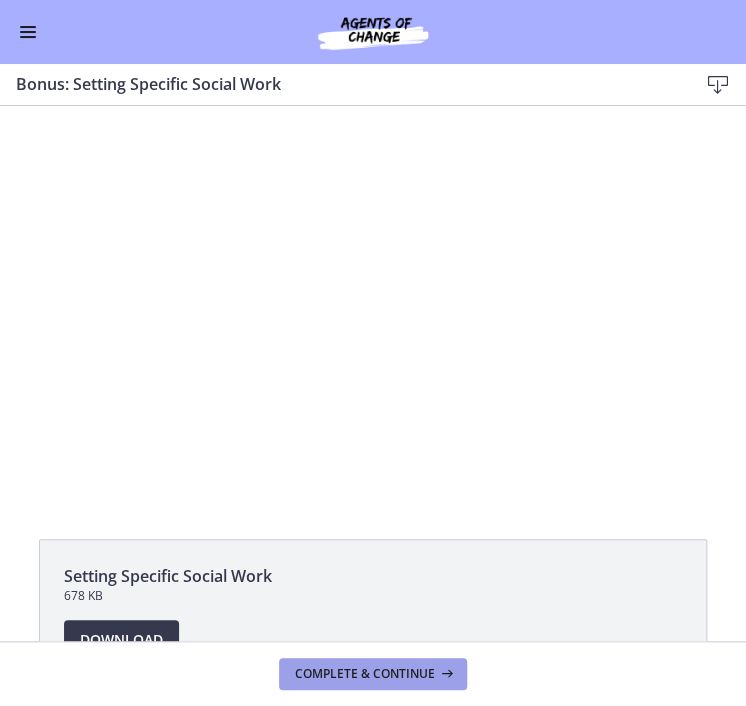 click on "Complete & continue" at bounding box center (373, 674) 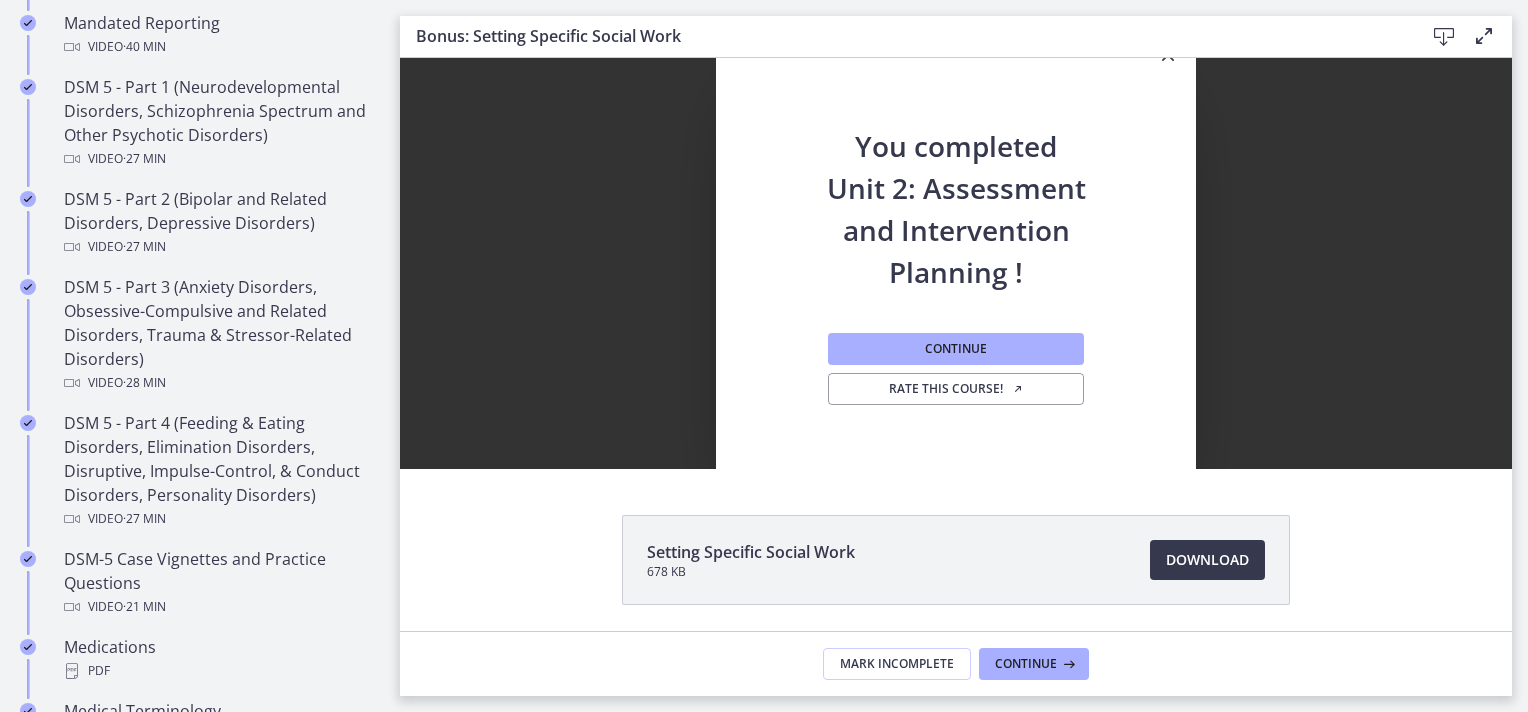 scroll, scrollTop: 917, scrollLeft: 0, axis: vertical 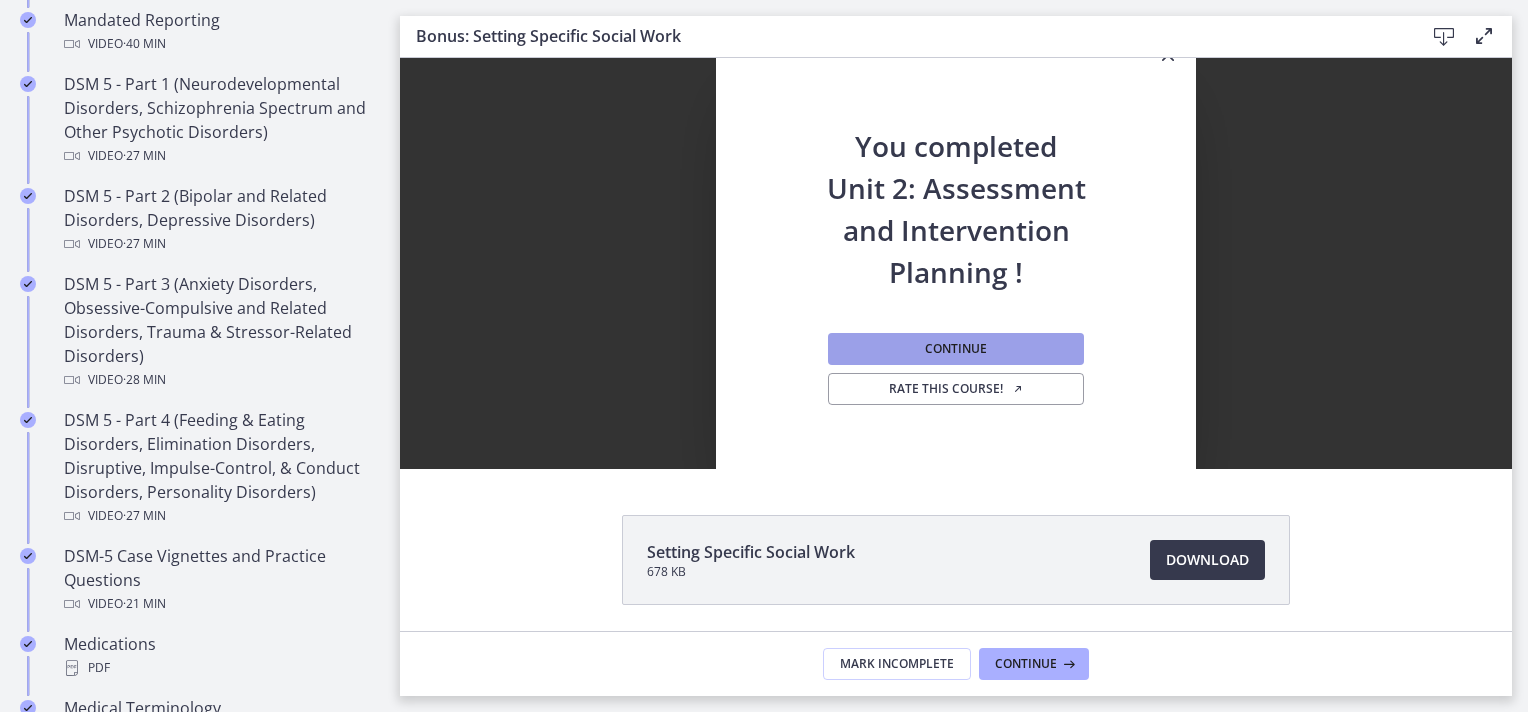 click on "Continue" at bounding box center [956, 349] 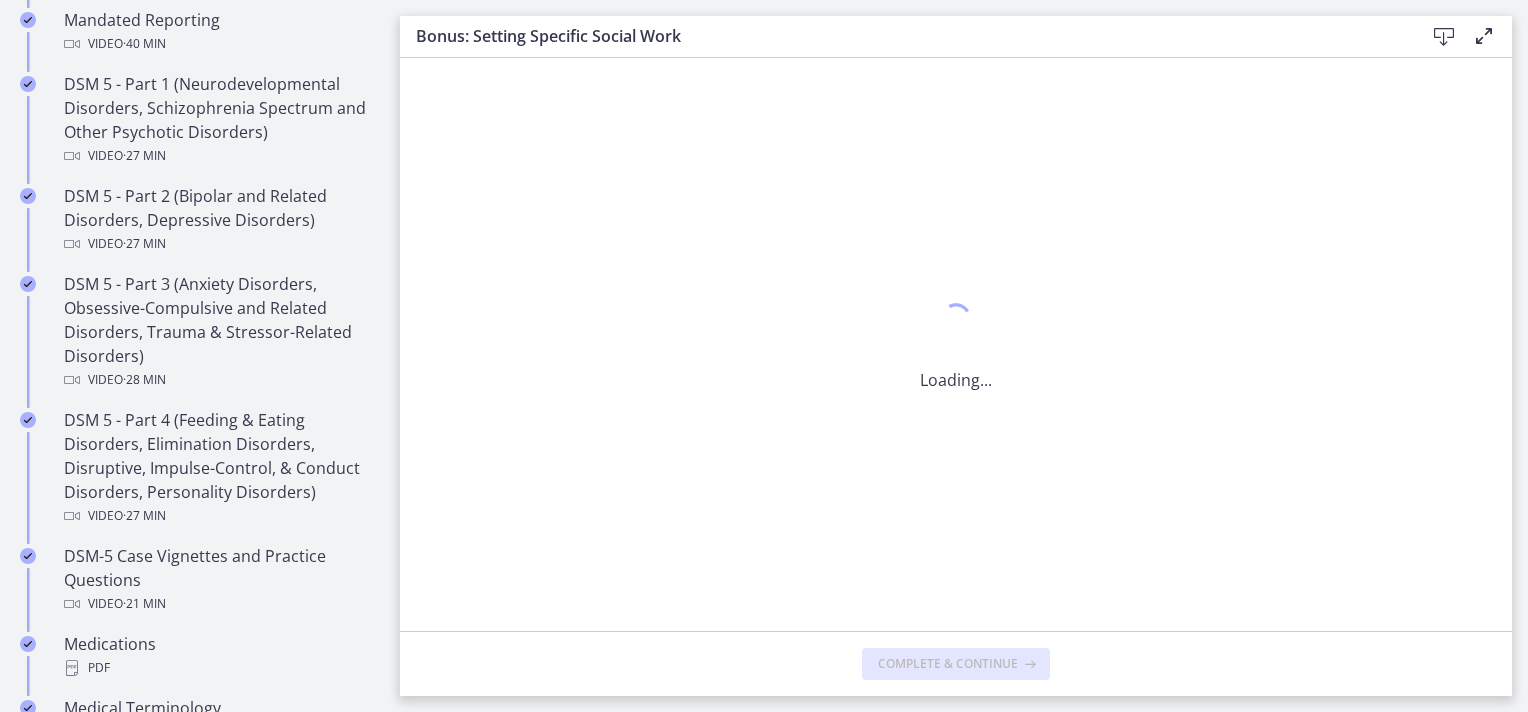 scroll, scrollTop: 0, scrollLeft: 0, axis: both 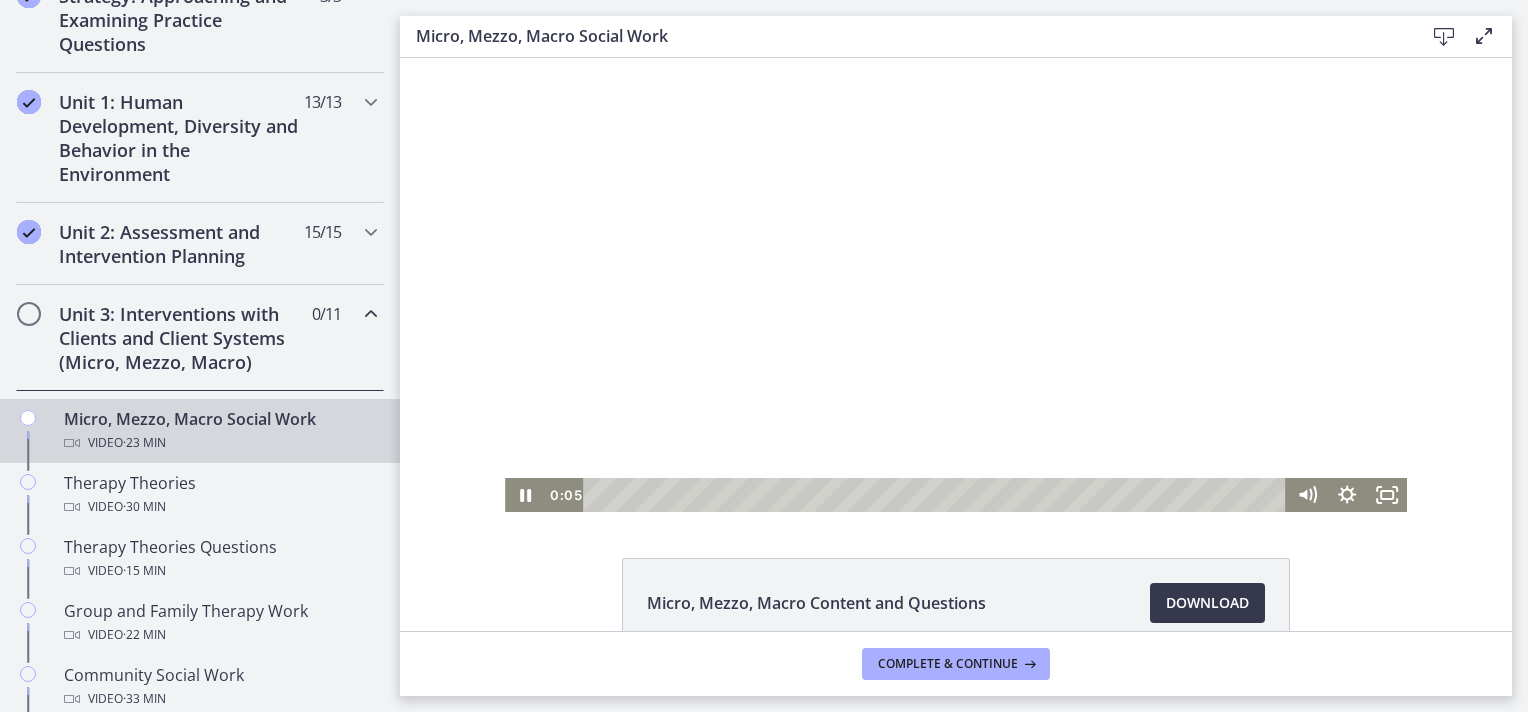 click at bounding box center (956, 285) 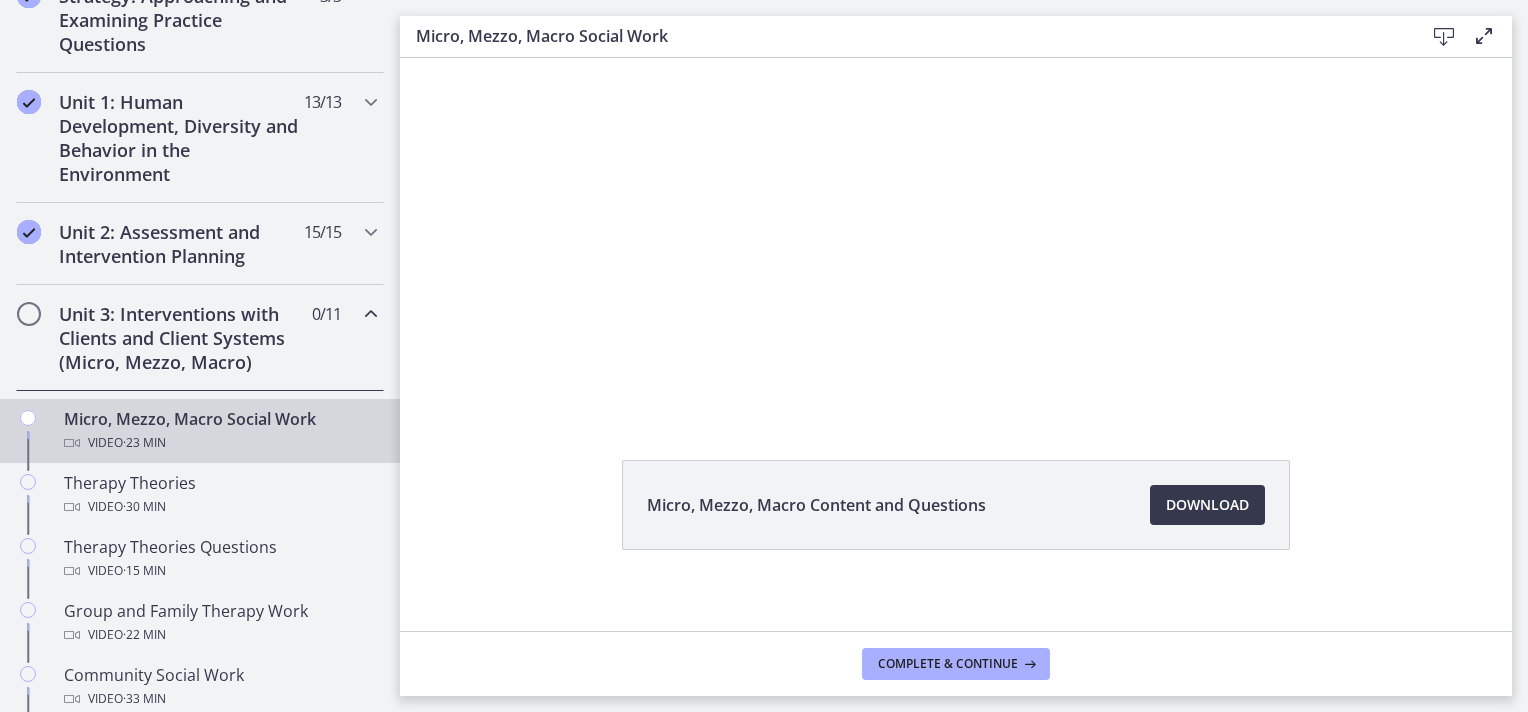 scroll, scrollTop: 107, scrollLeft: 0, axis: vertical 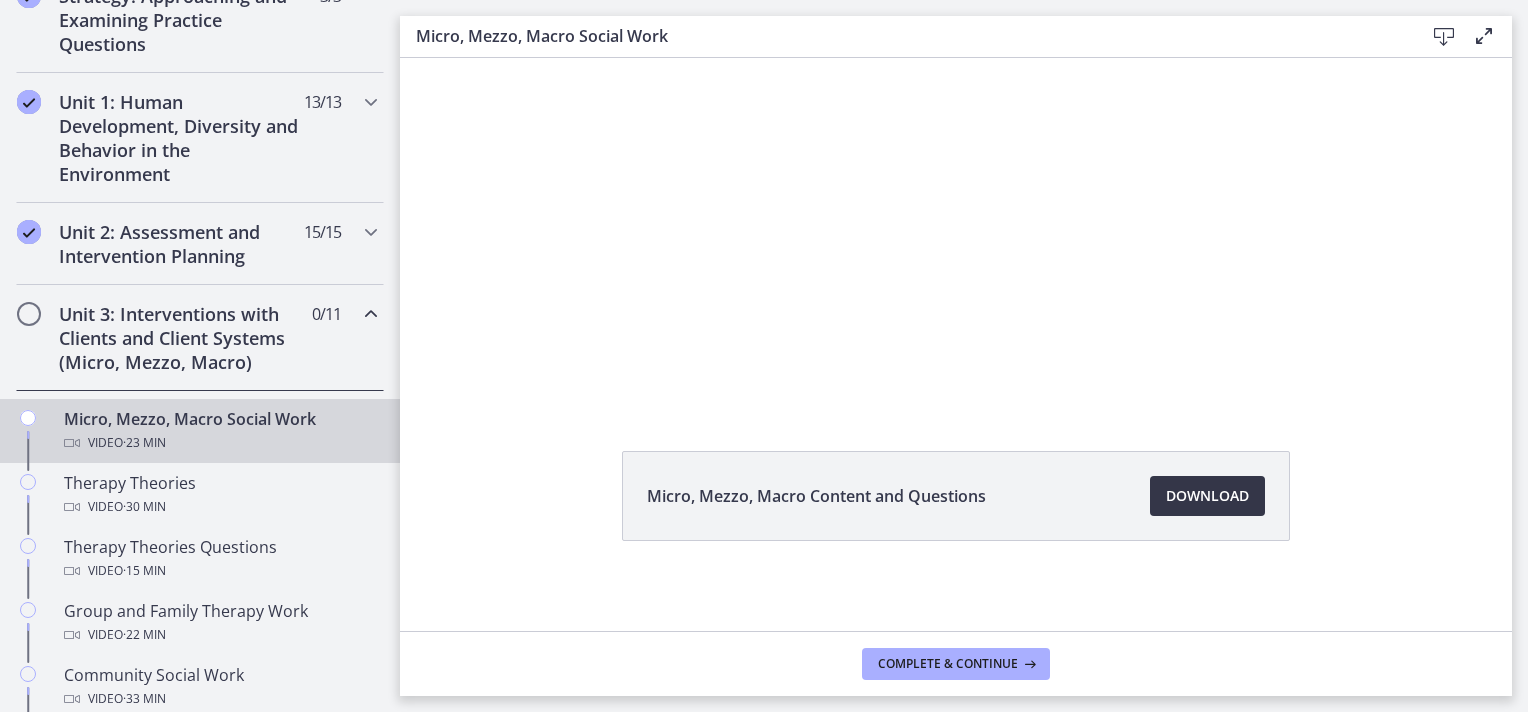 click on "Download
Opens in a new window" at bounding box center [1207, 496] 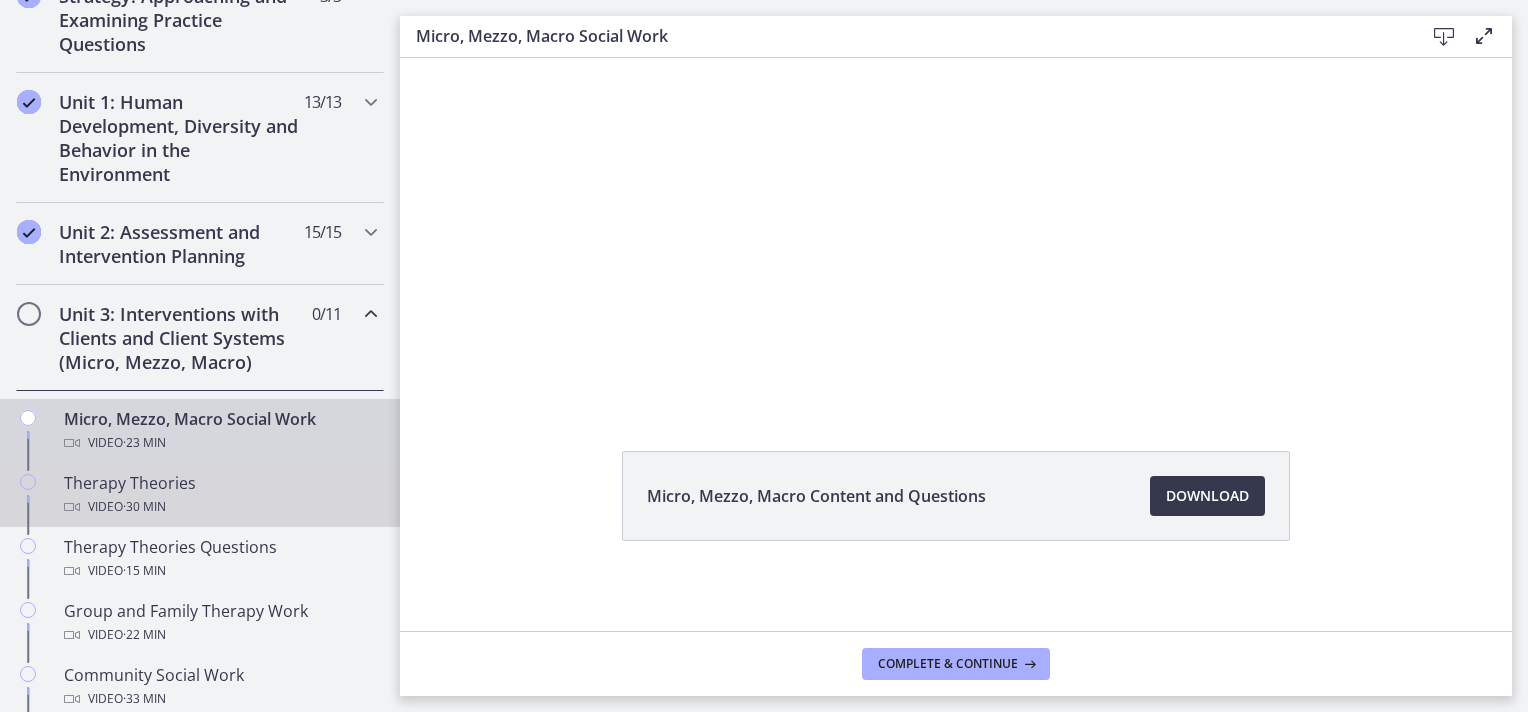 click on "Therapy Theories
Video
·  30 min" at bounding box center (220, 495) 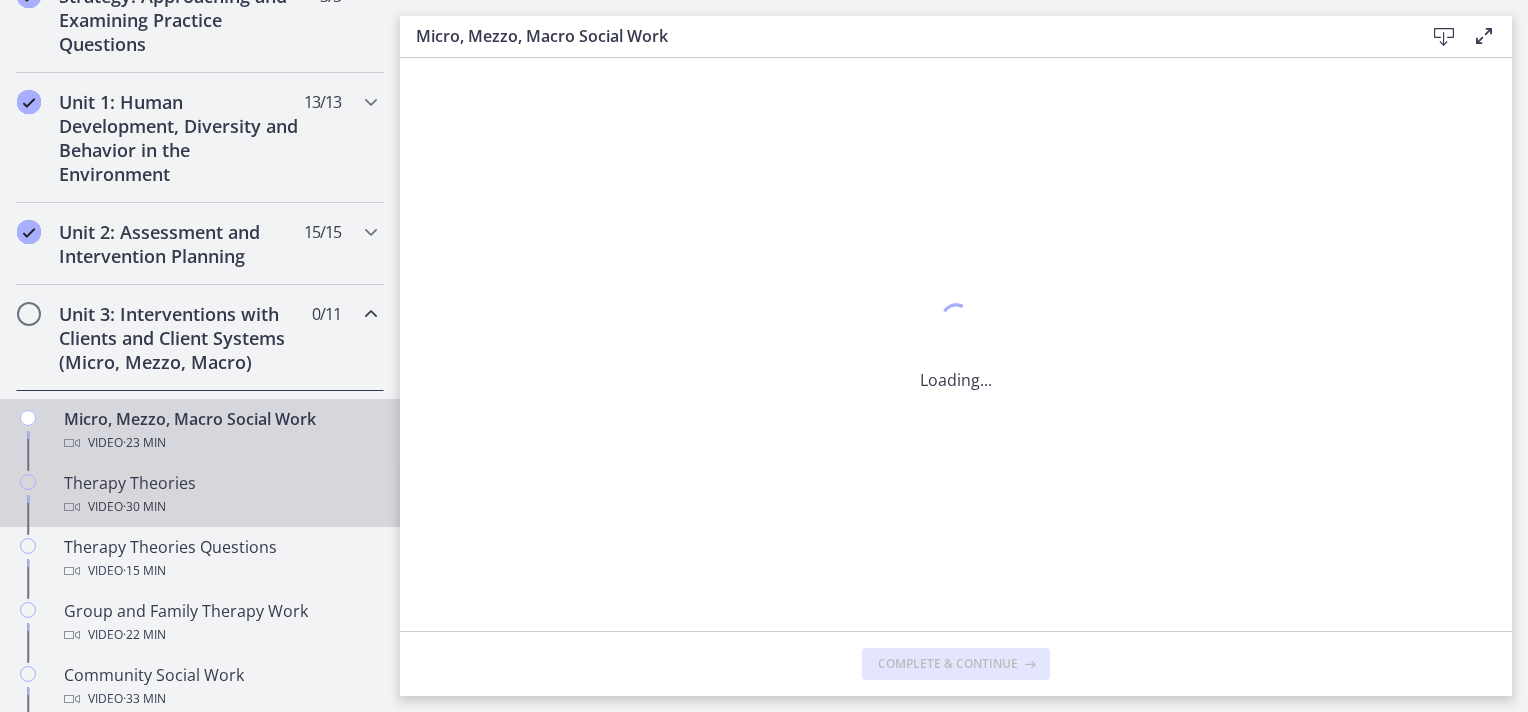 scroll, scrollTop: 0, scrollLeft: 0, axis: both 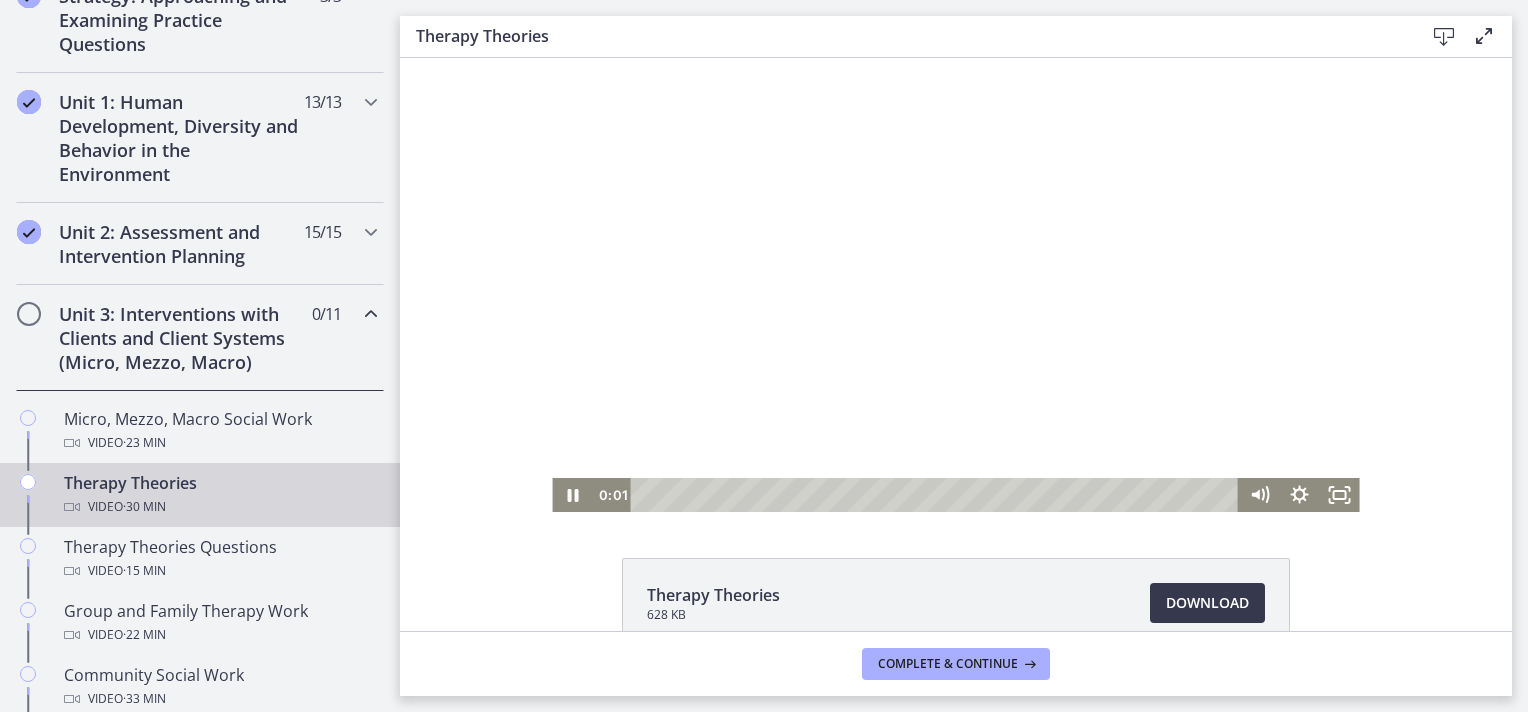 click at bounding box center [955, 285] 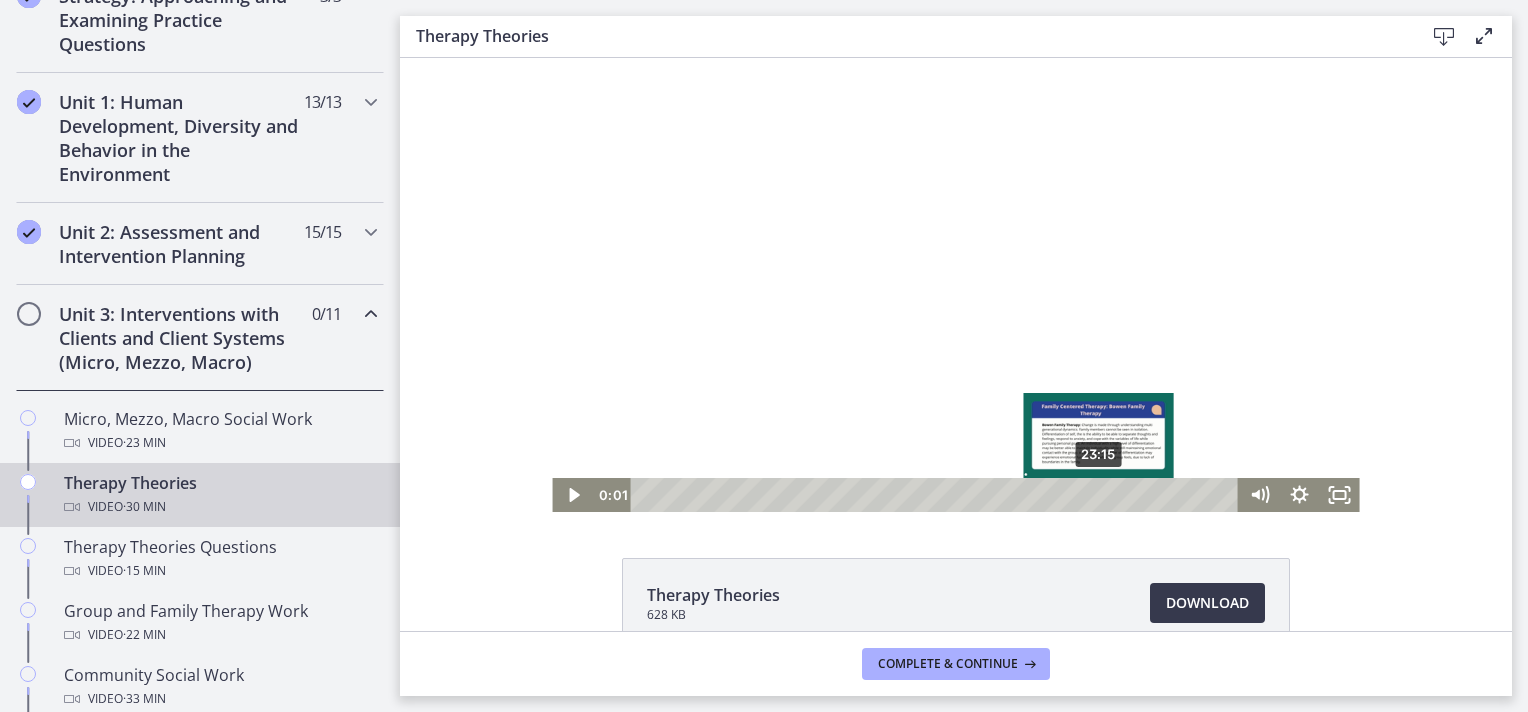 scroll, scrollTop: 112, scrollLeft: 0, axis: vertical 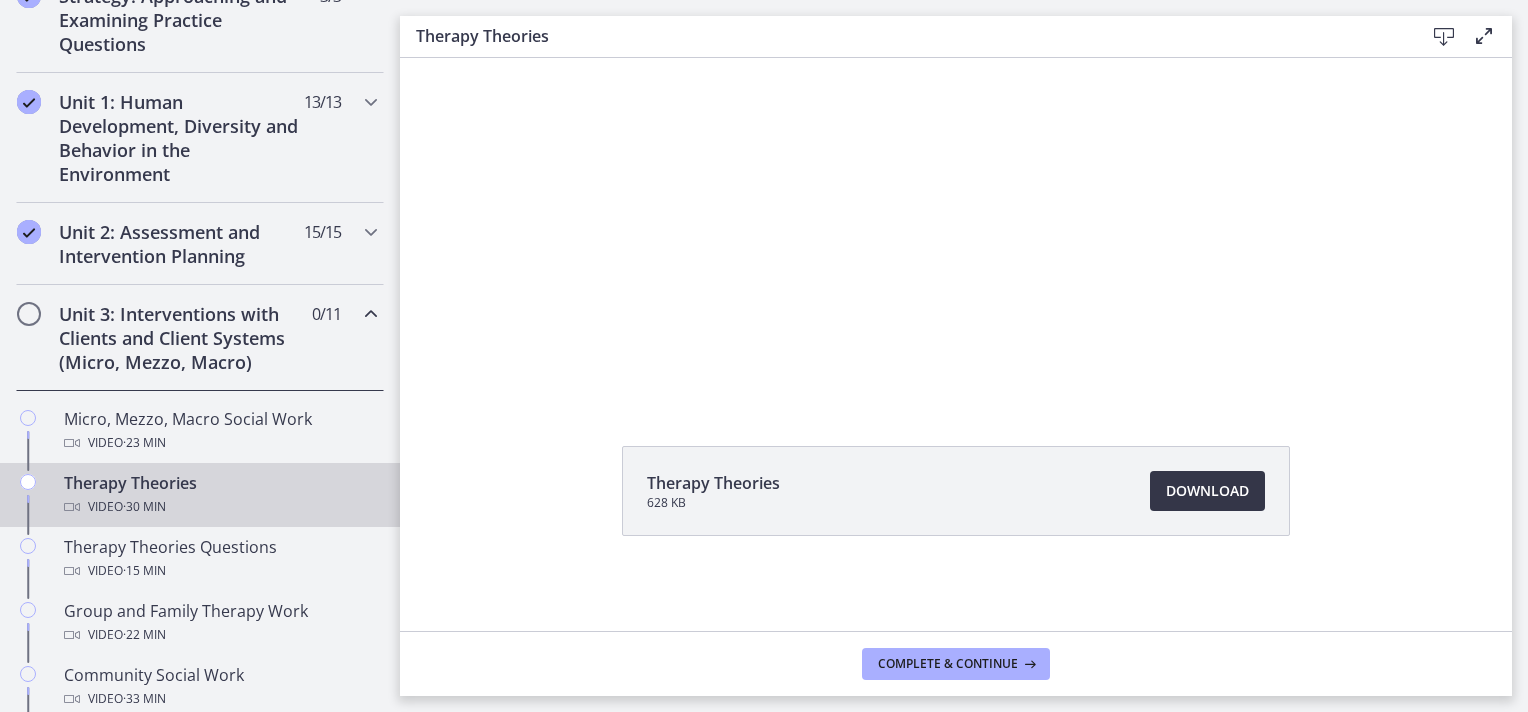 click on "Download
Opens in a new window" at bounding box center [1207, 491] 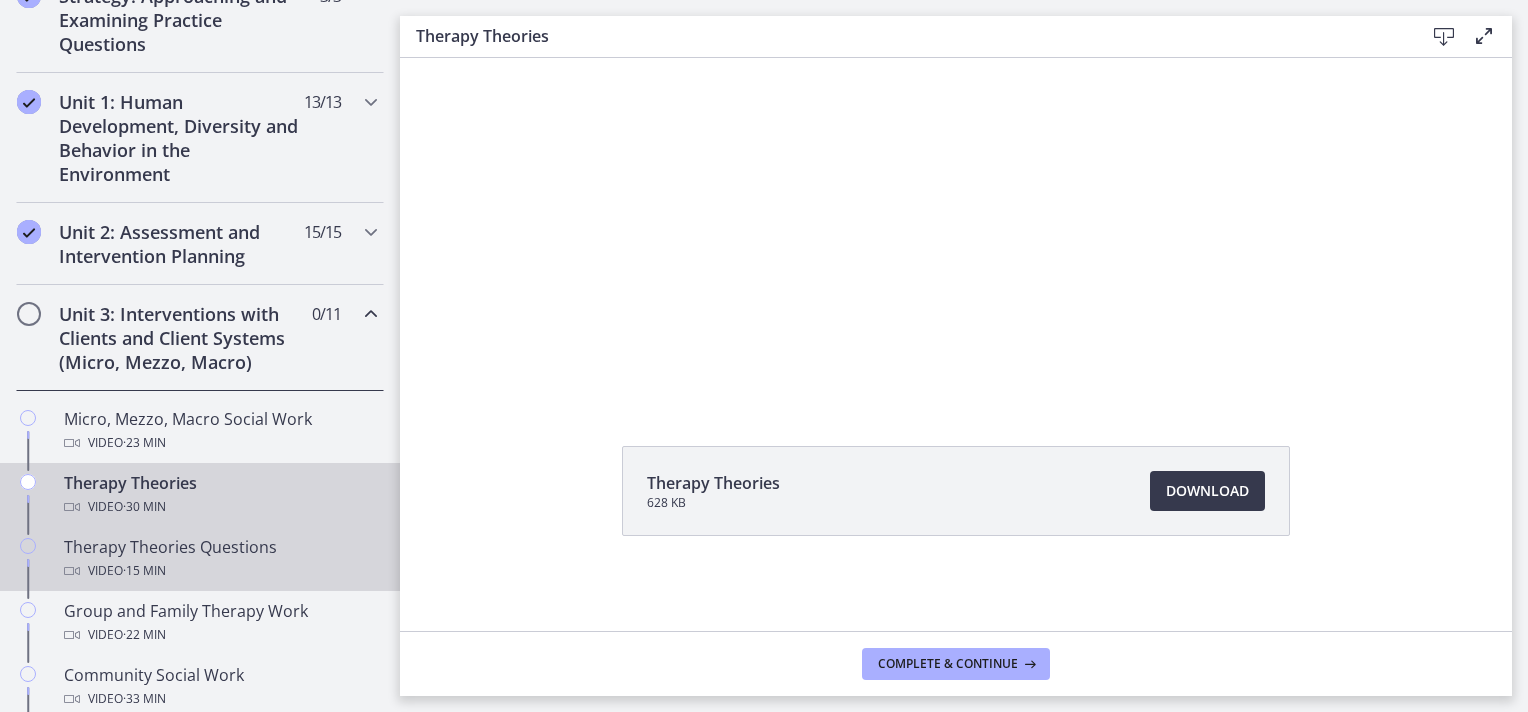 click on "·  15 min" at bounding box center [144, 571] 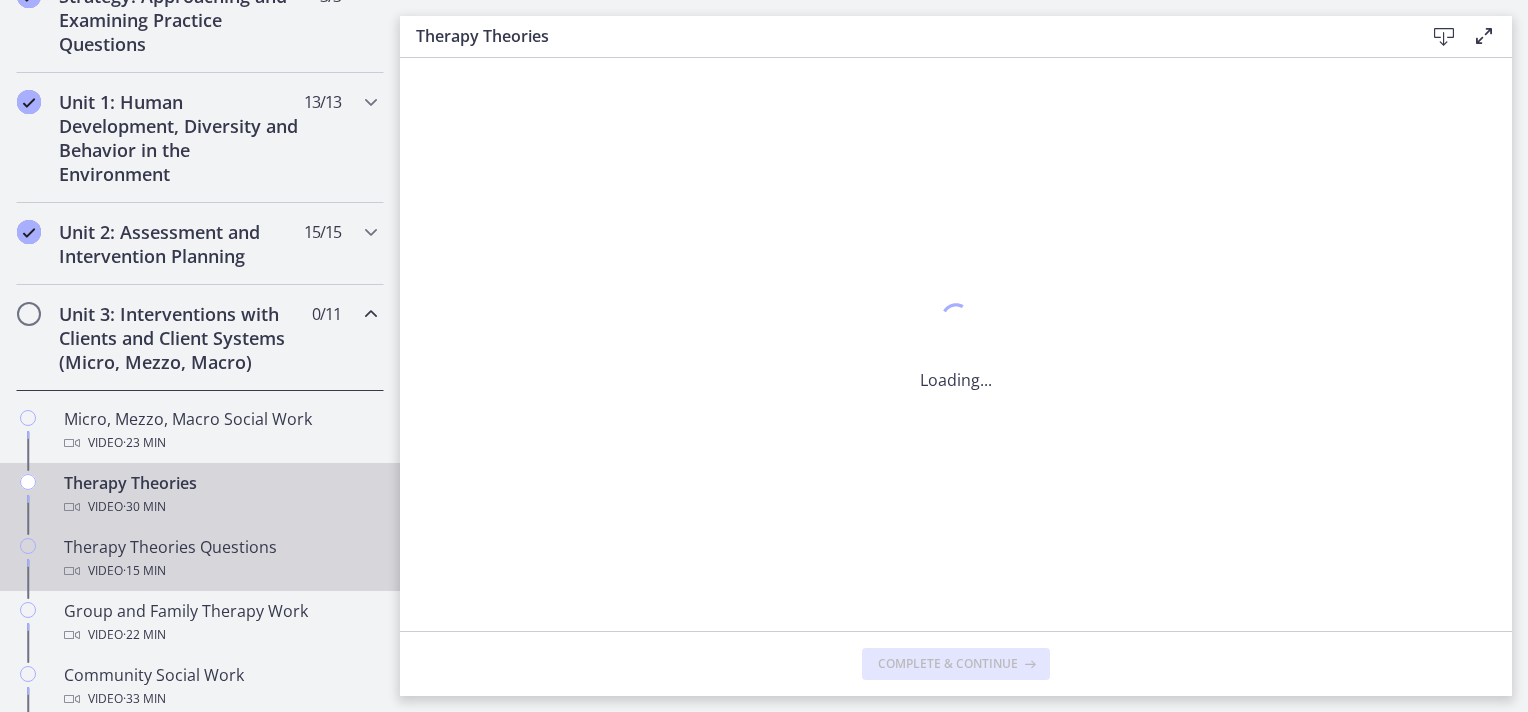 scroll, scrollTop: 0, scrollLeft: 0, axis: both 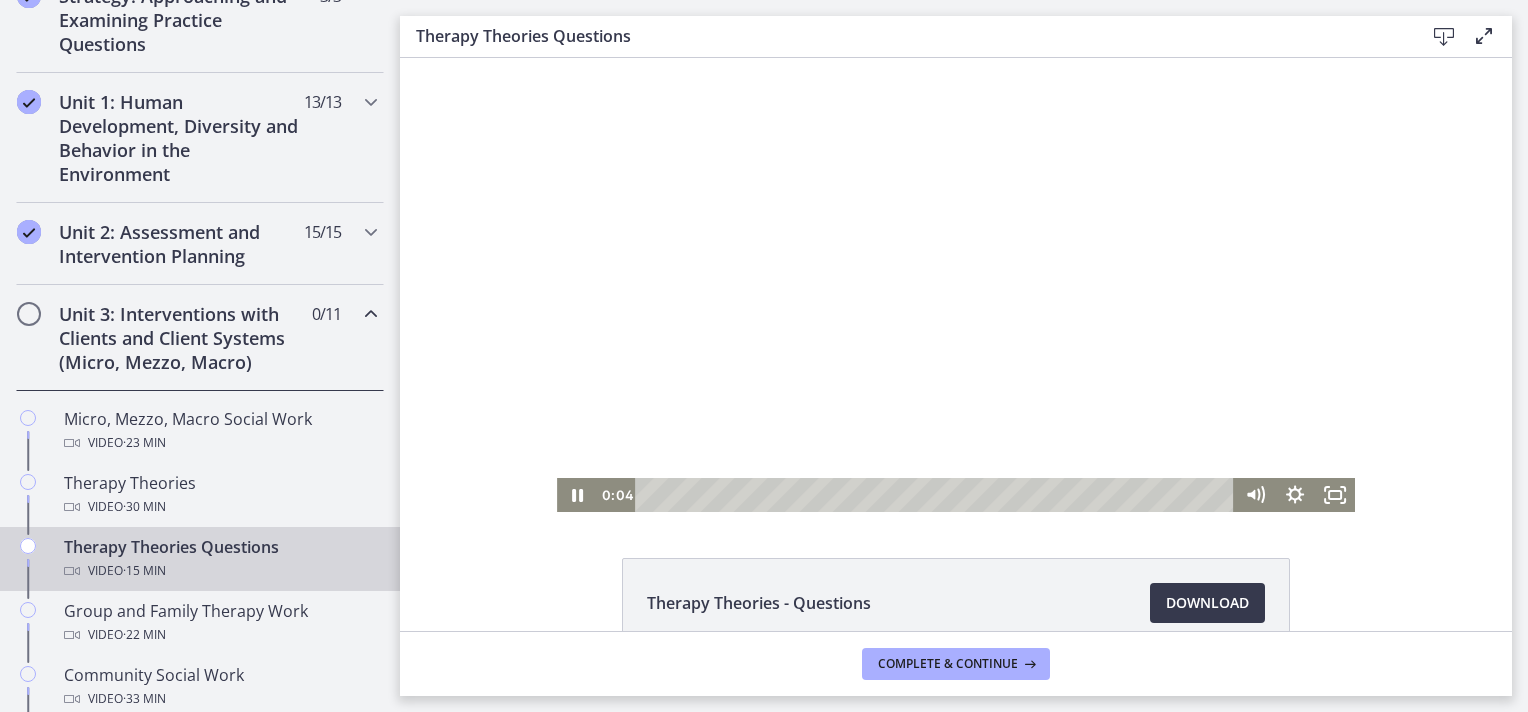 click at bounding box center (956, 285) 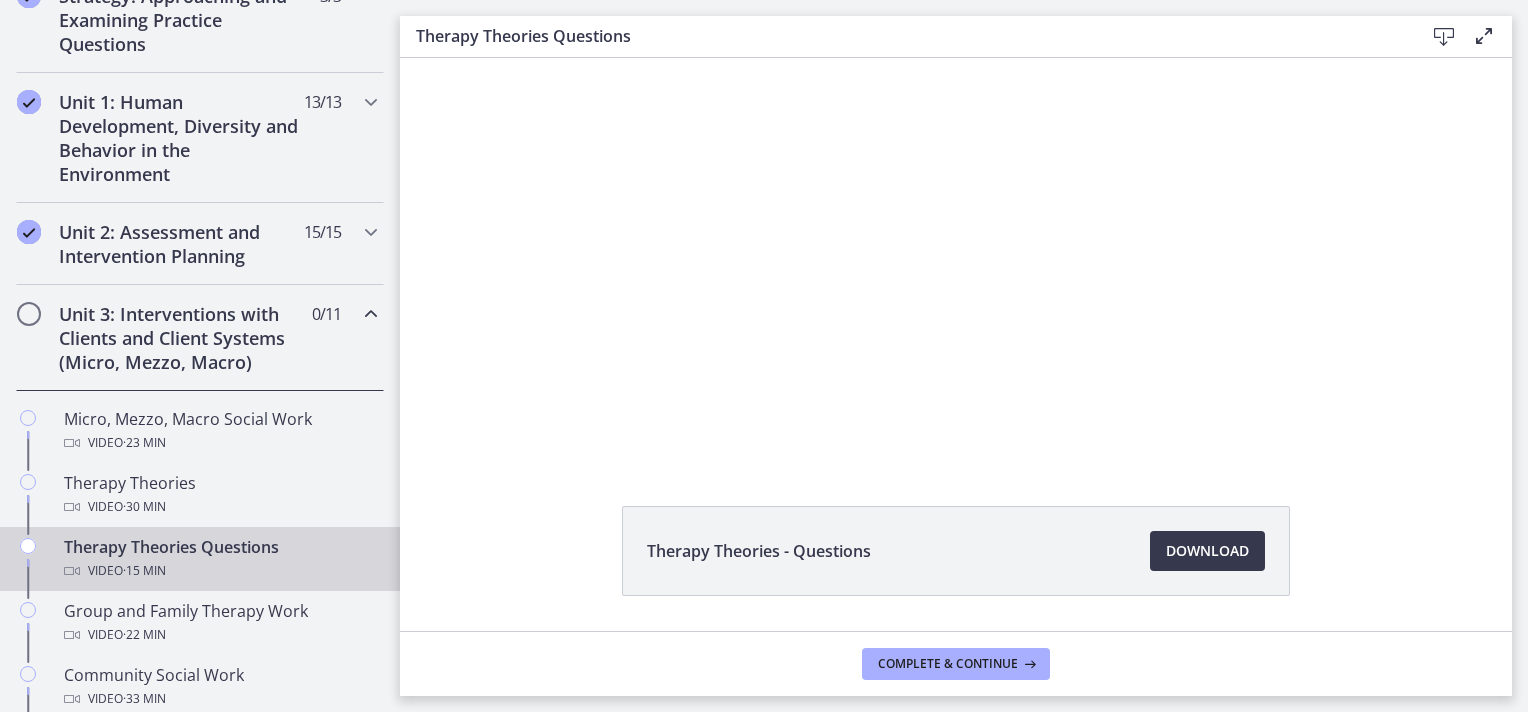 scroll, scrollTop: 112, scrollLeft: 0, axis: vertical 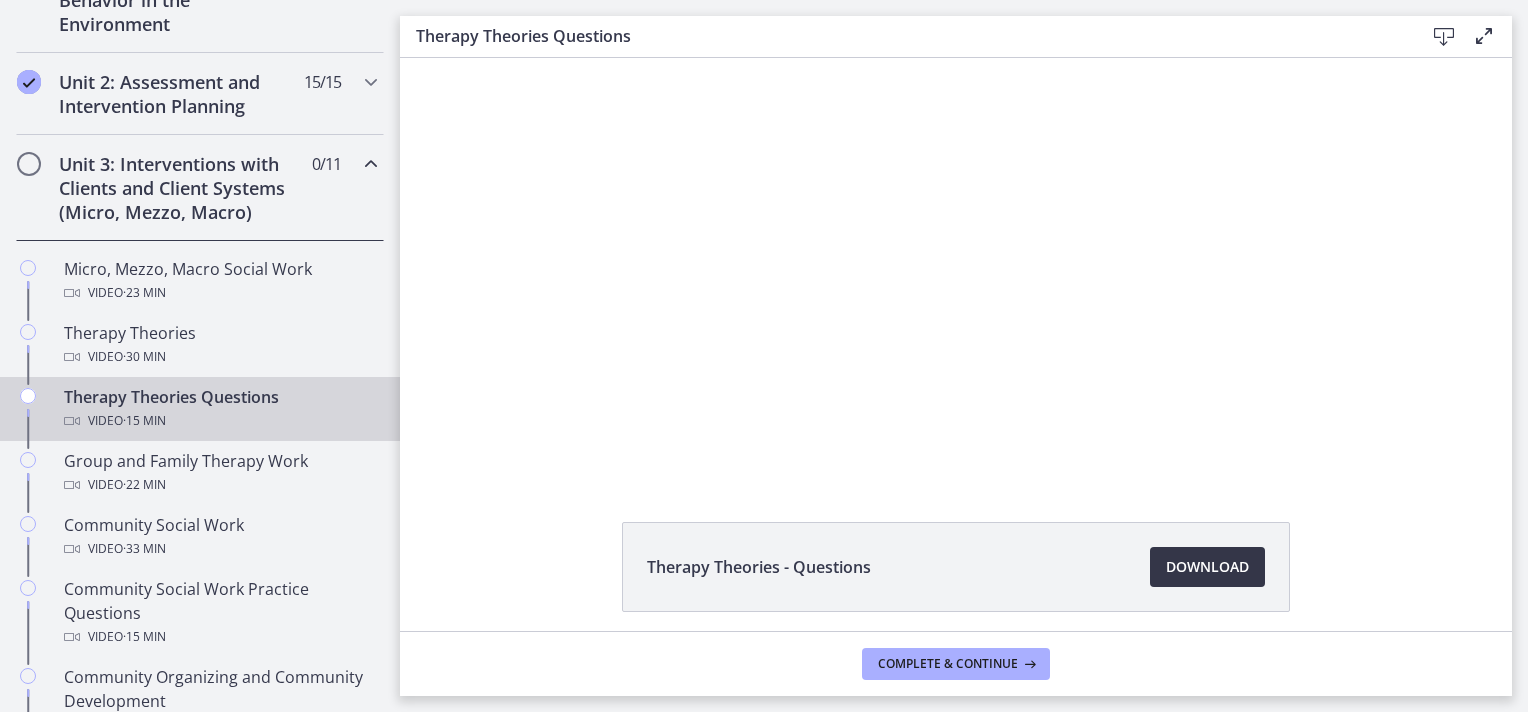 click on "Download
Opens in a new window" at bounding box center (1207, 567) 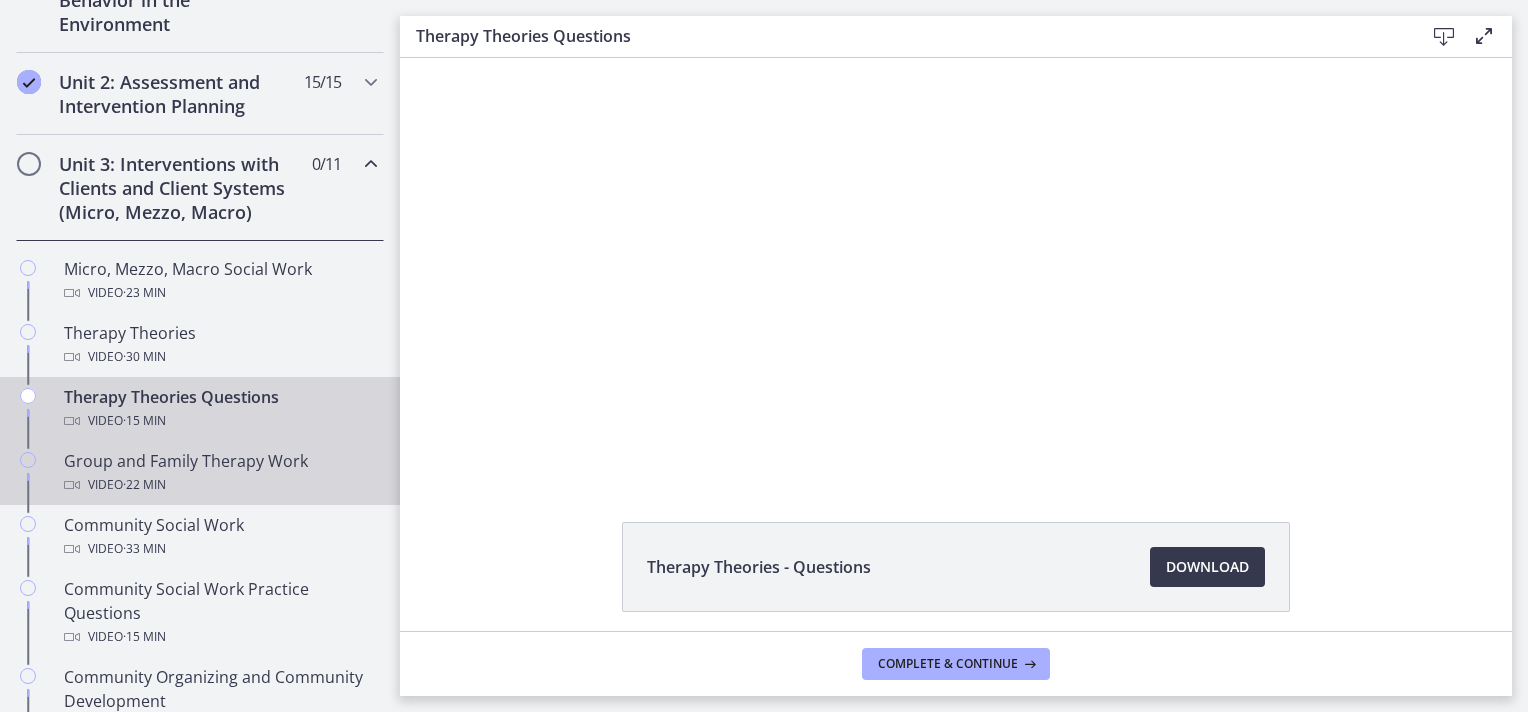 click on "·  22 min" at bounding box center [144, 485] 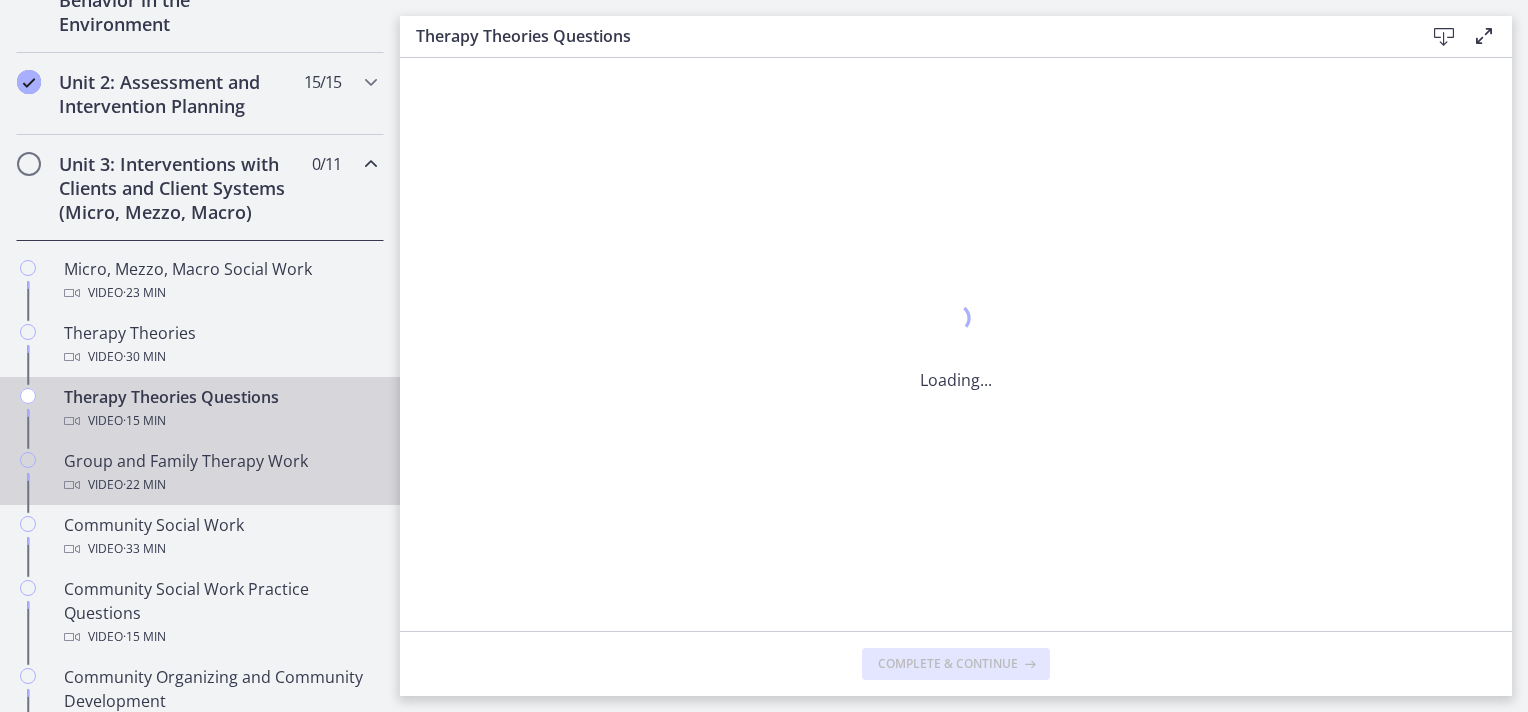 scroll, scrollTop: 0, scrollLeft: 0, axis: both 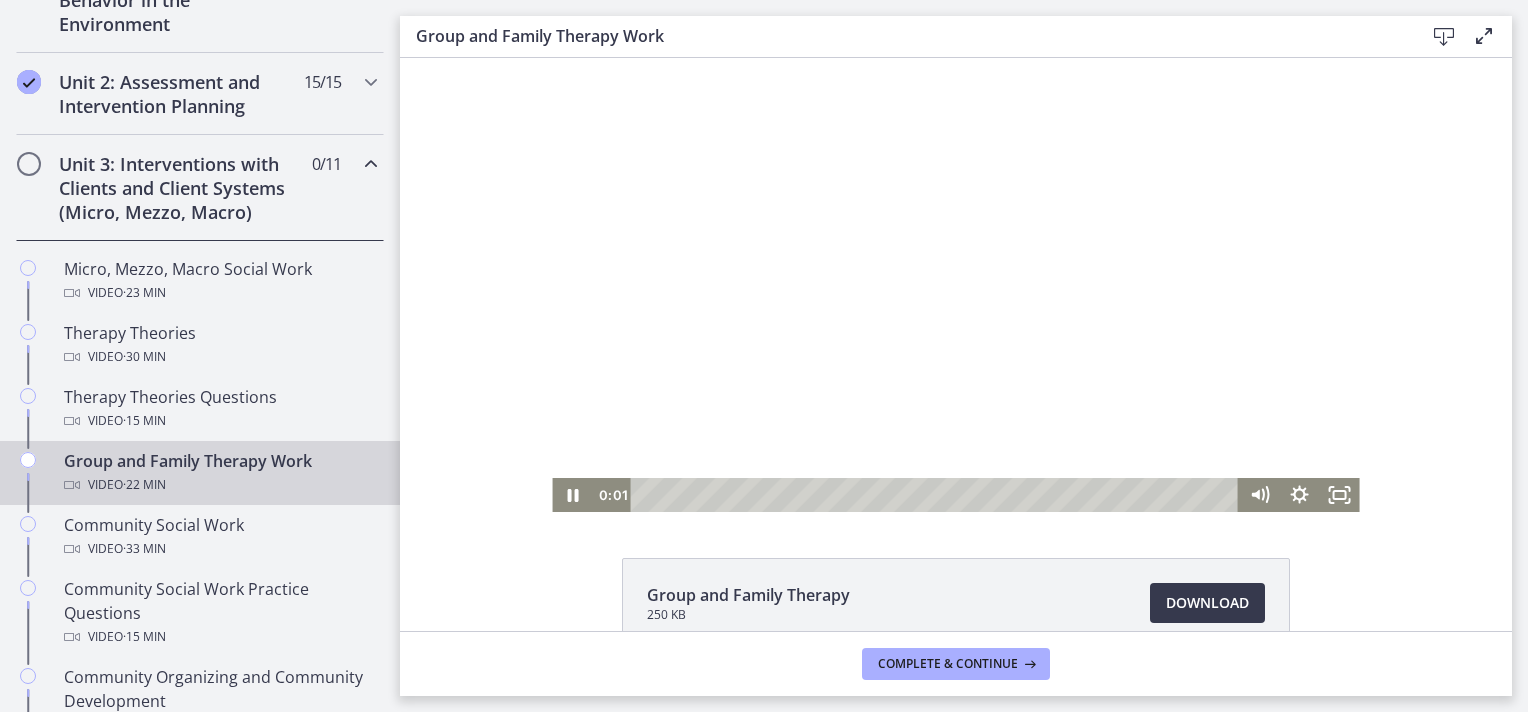 click at bounding box center [955, 285] 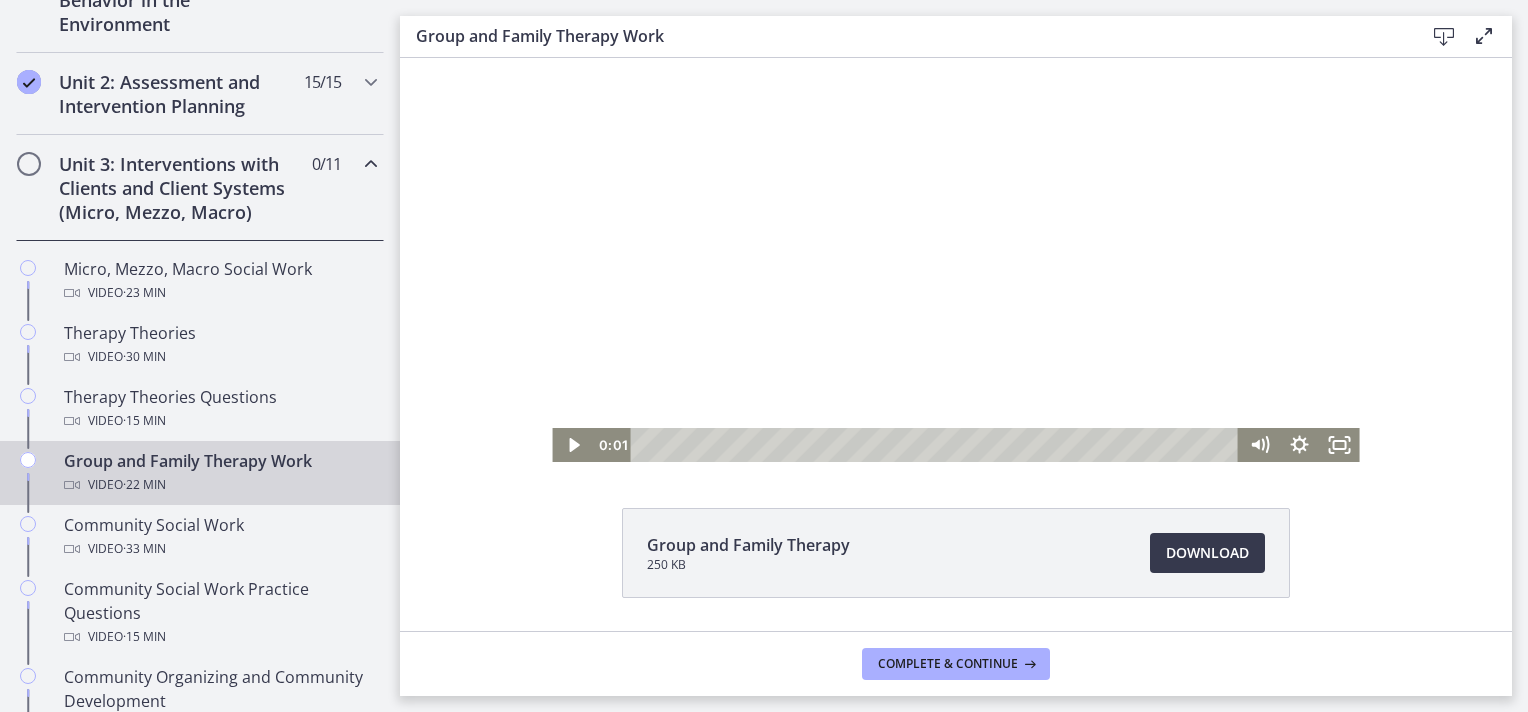 scroll, scrollTop: 48, scrollLeft: 0, axis: vertical 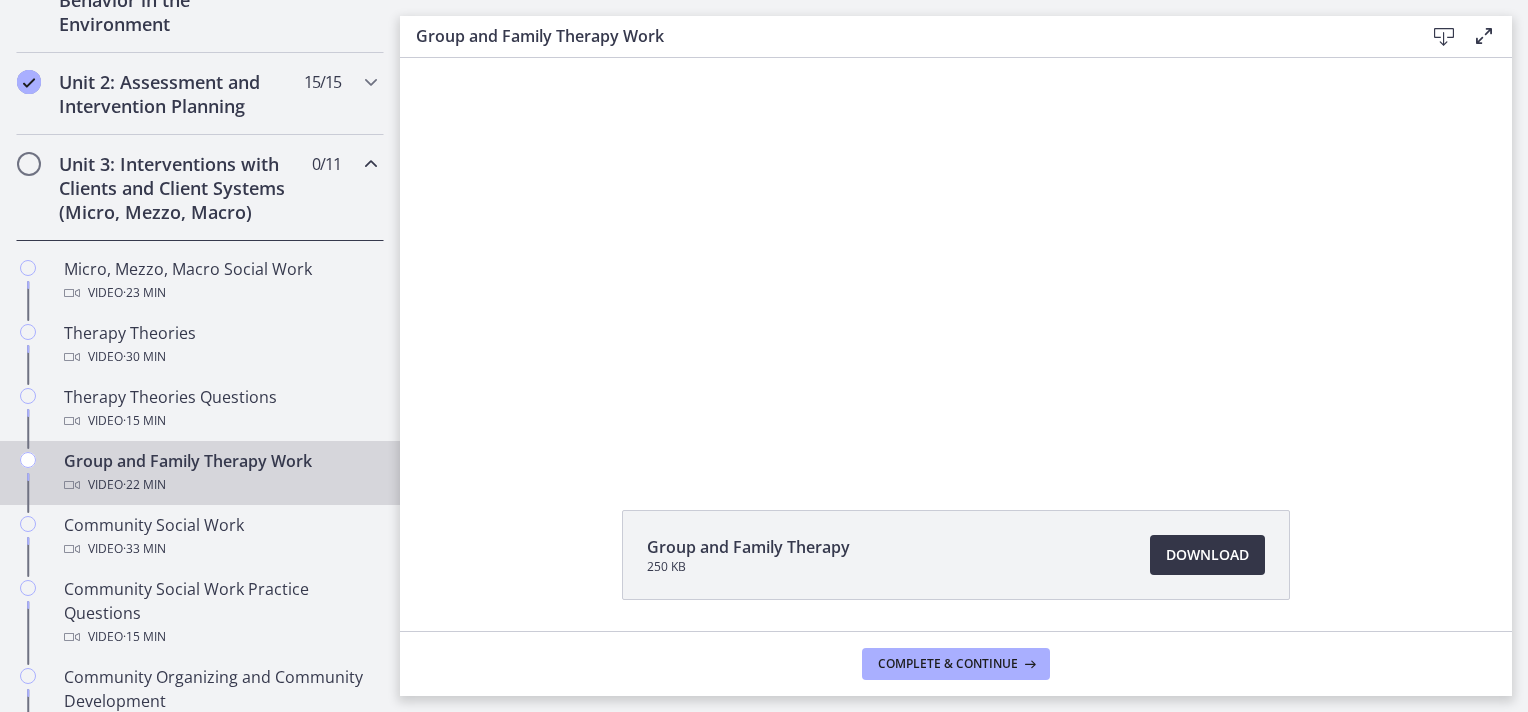 click on "Download
Opens in a new window" at bounding box center [1207, 555] 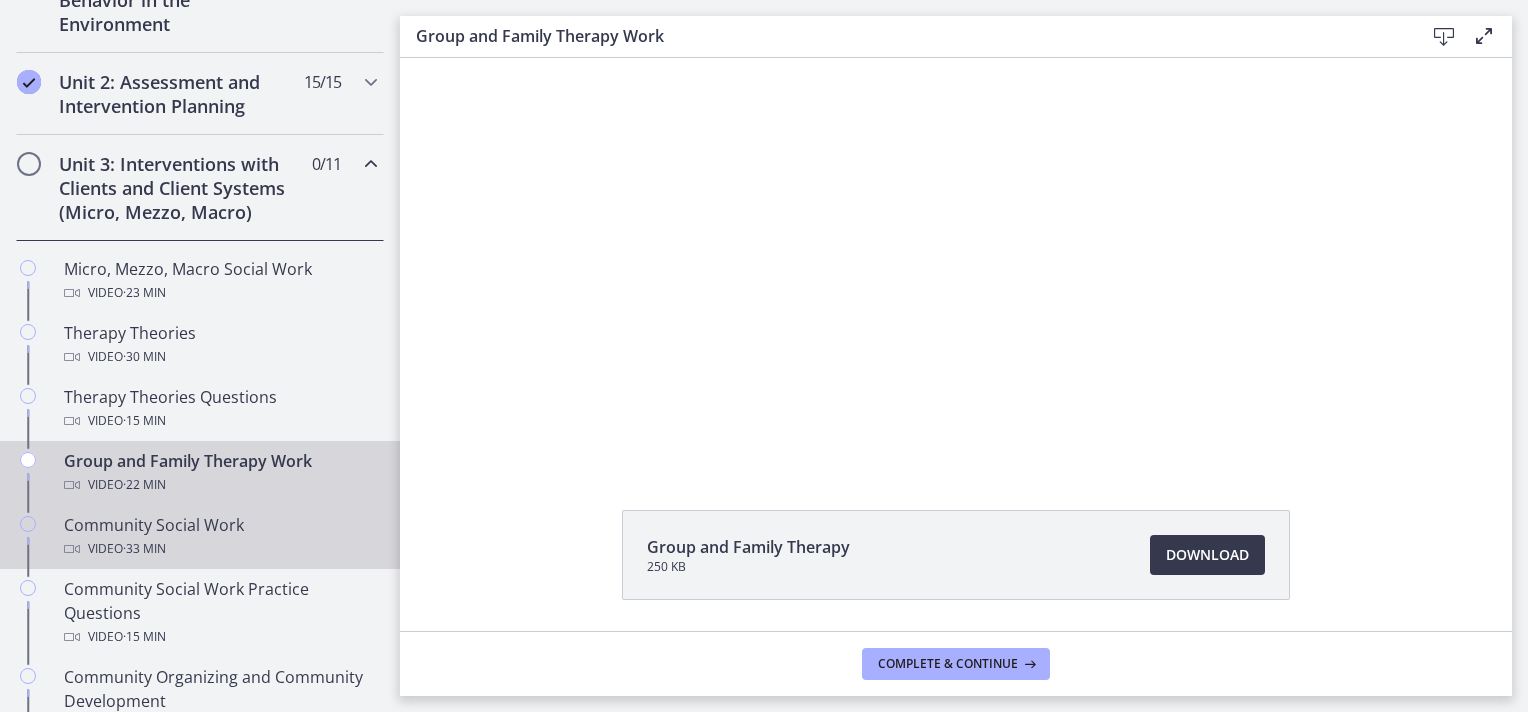 click on "Community Social Work
Video
·  33 min" at bounding box center (220, 537) 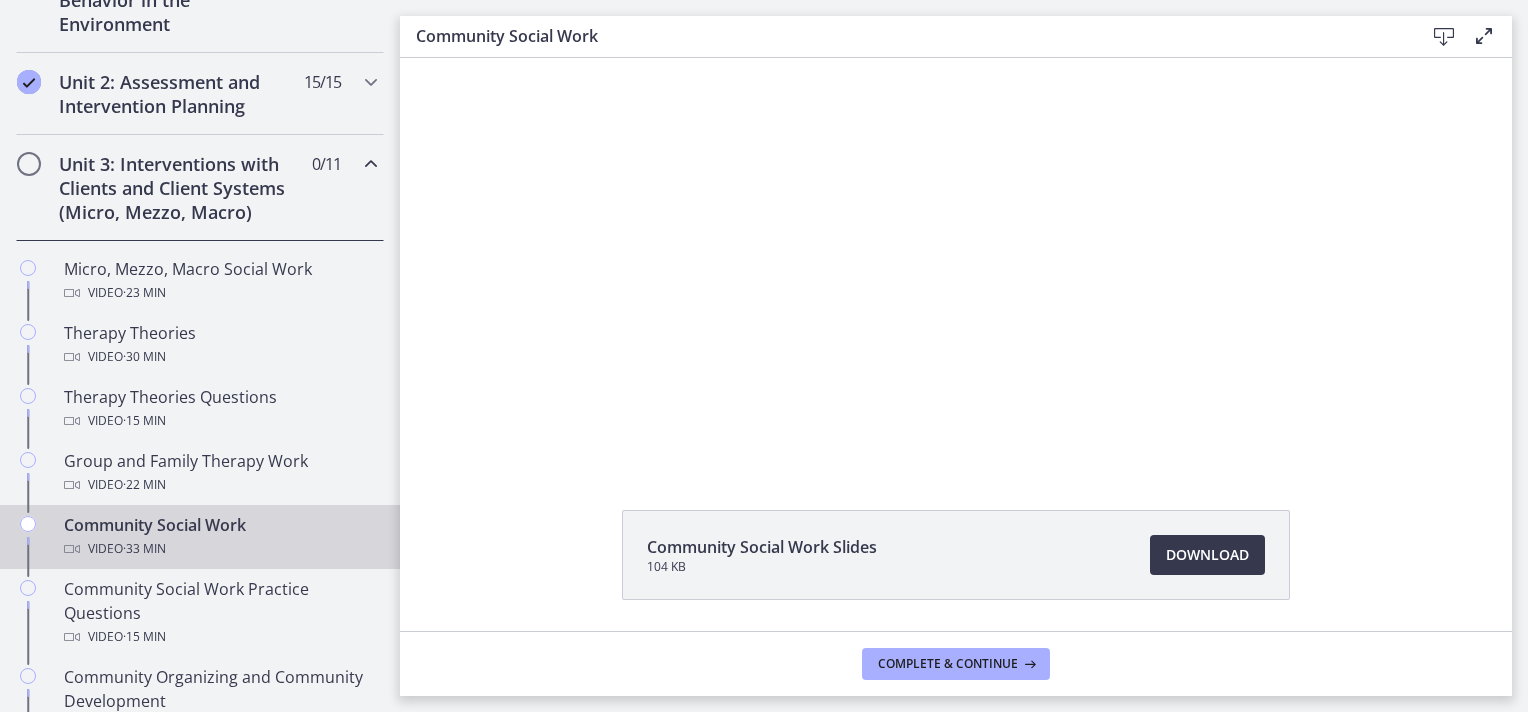 scroll, scrollTop: 0, scrollLeft: 0, axis: both 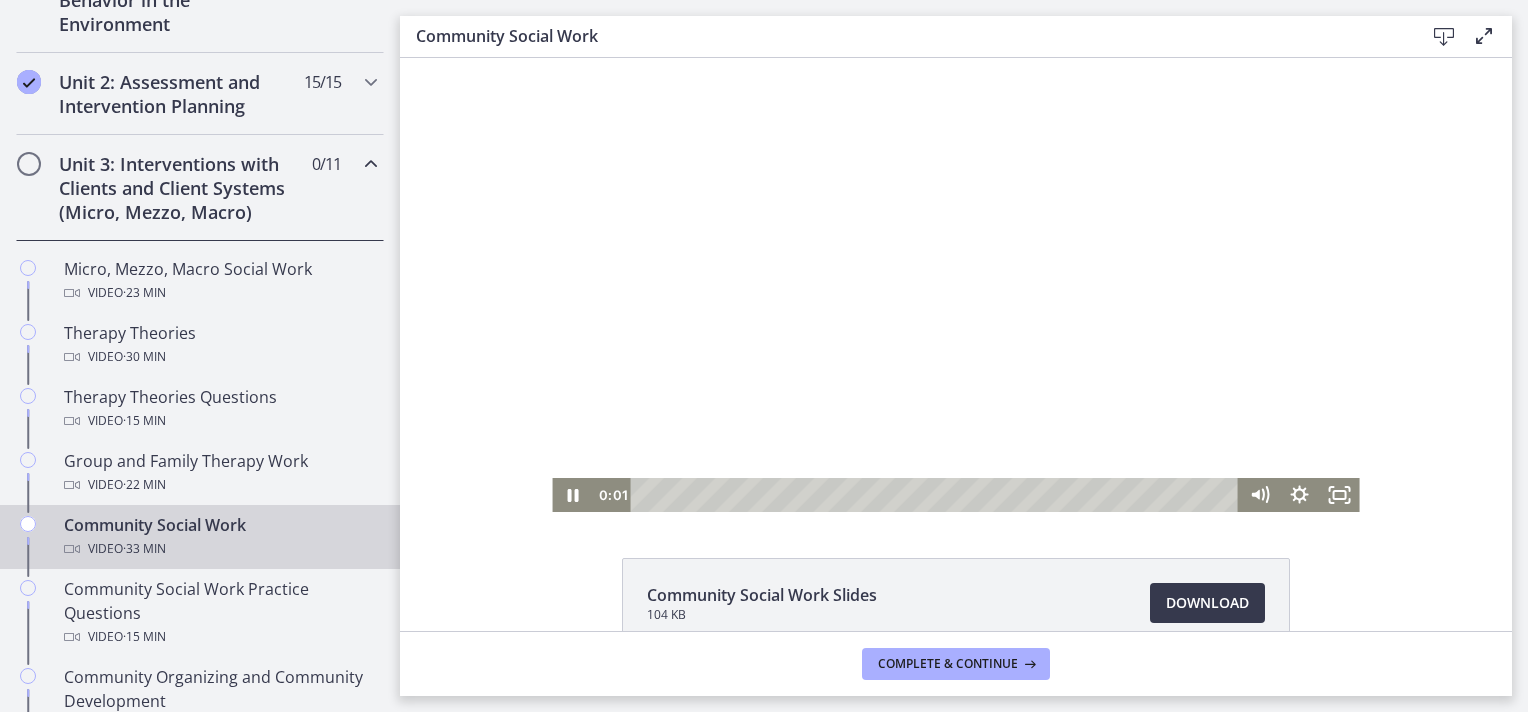 click at bounding box center (955, 285) 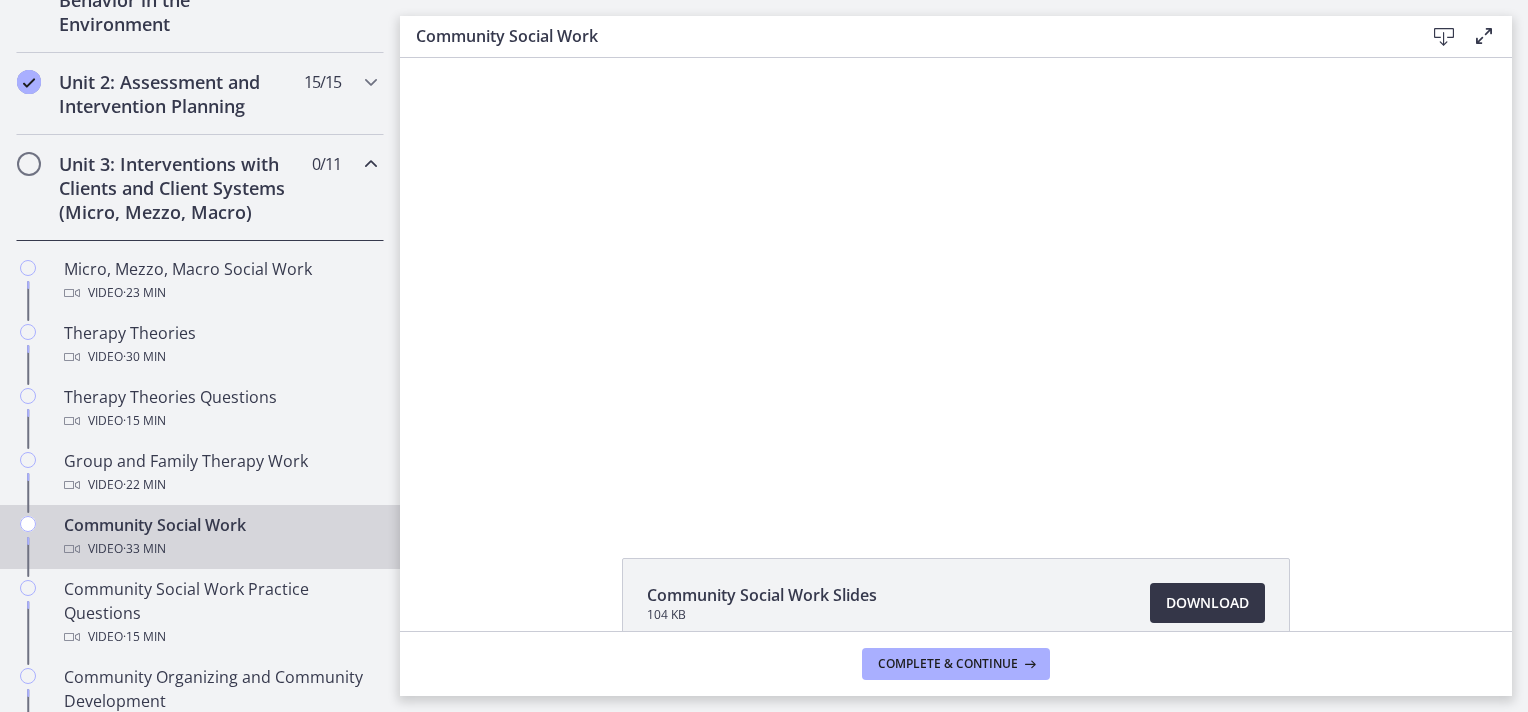 click on "Download
Opens in a new window" at bounding box center (1207, 603) 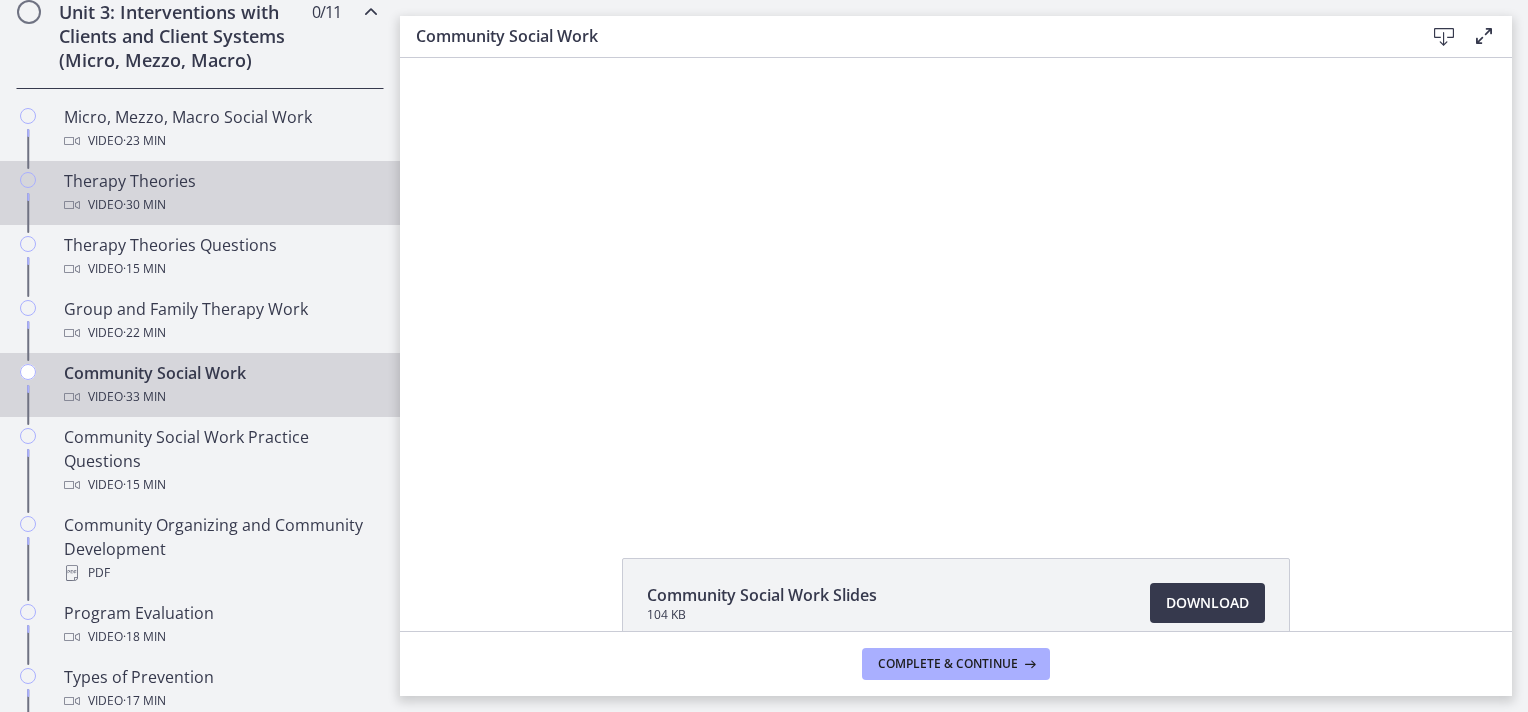 scroll, scrollTop: 835, scrollLeft: 0, axis: vertical 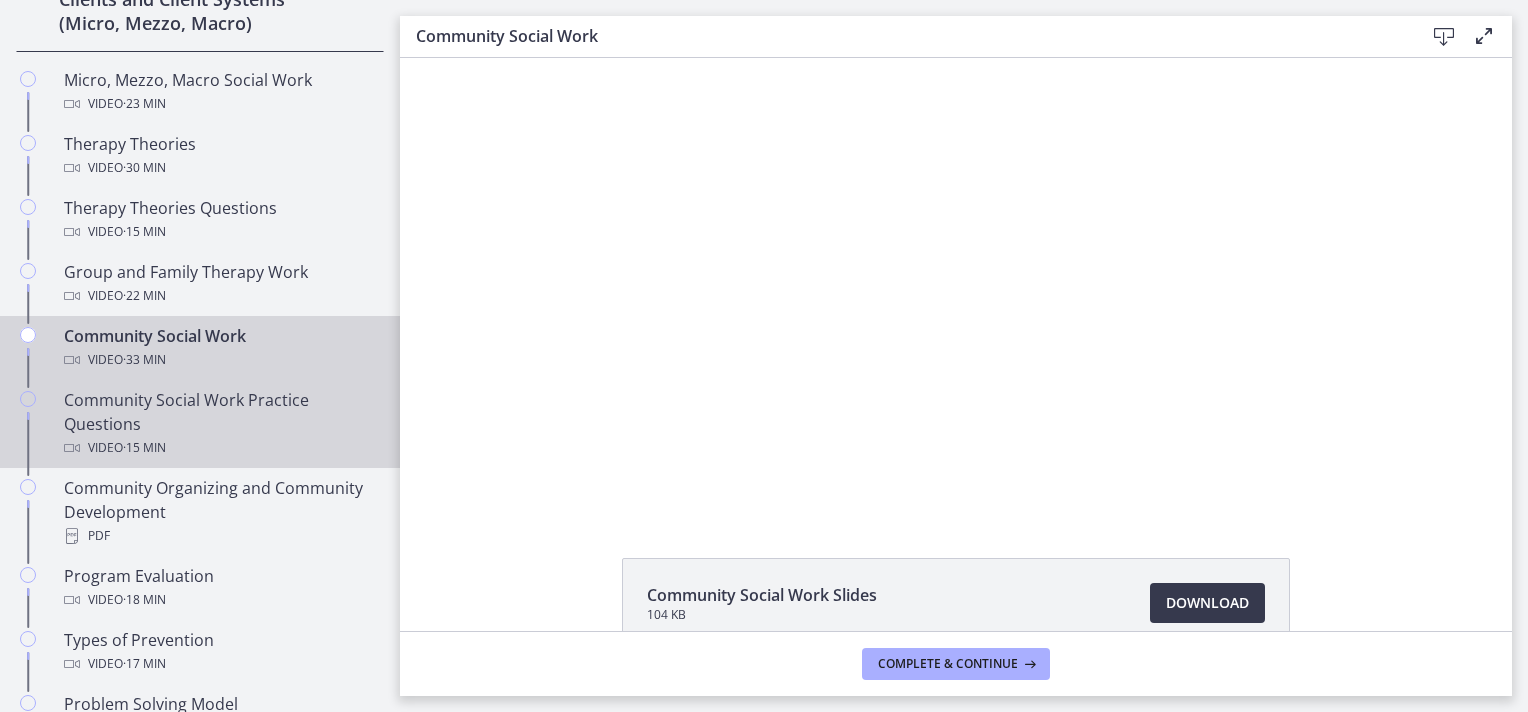 click on "Community Social Work Practice Questions
Video
·  15 min" at bounding box center (220, 424) 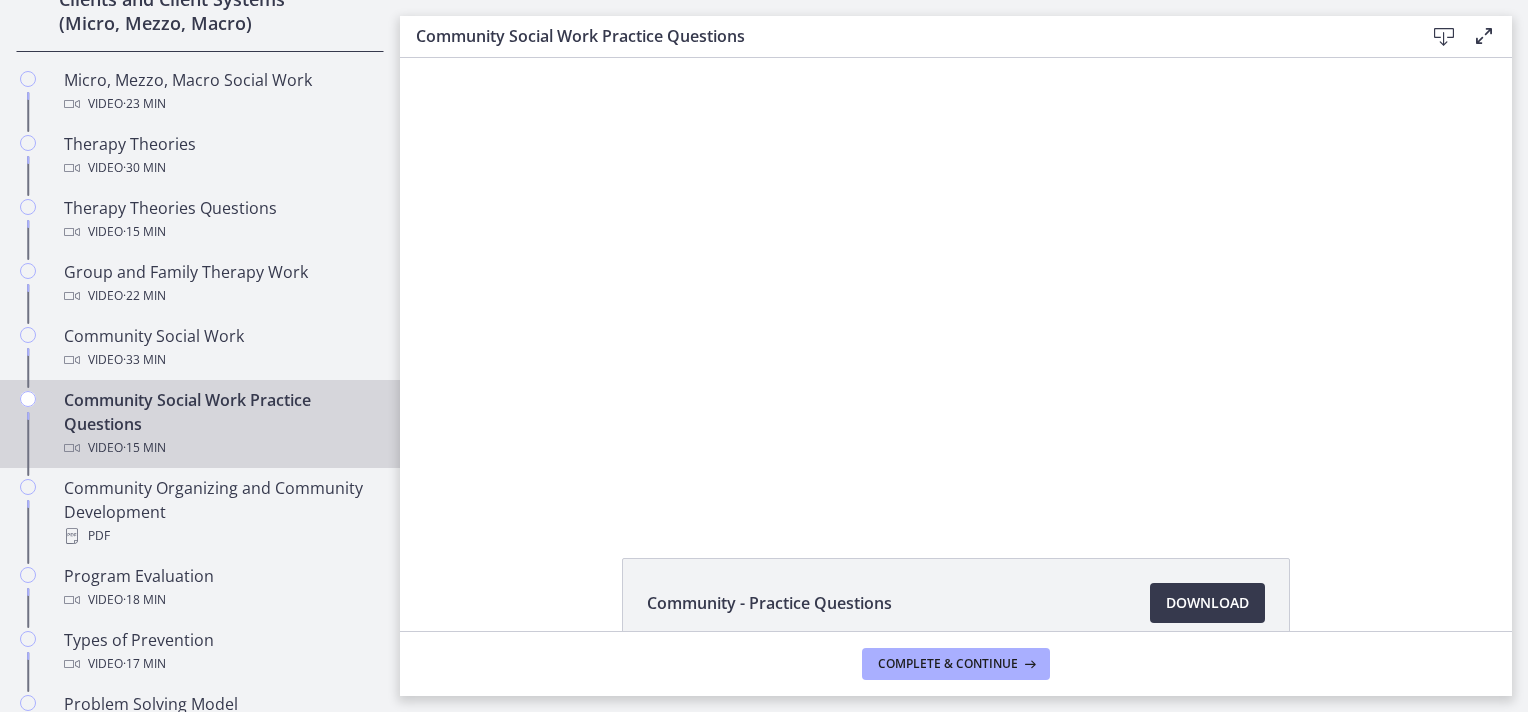 scroll, scrollTop: 0, scrollLeft: 0, axis: both 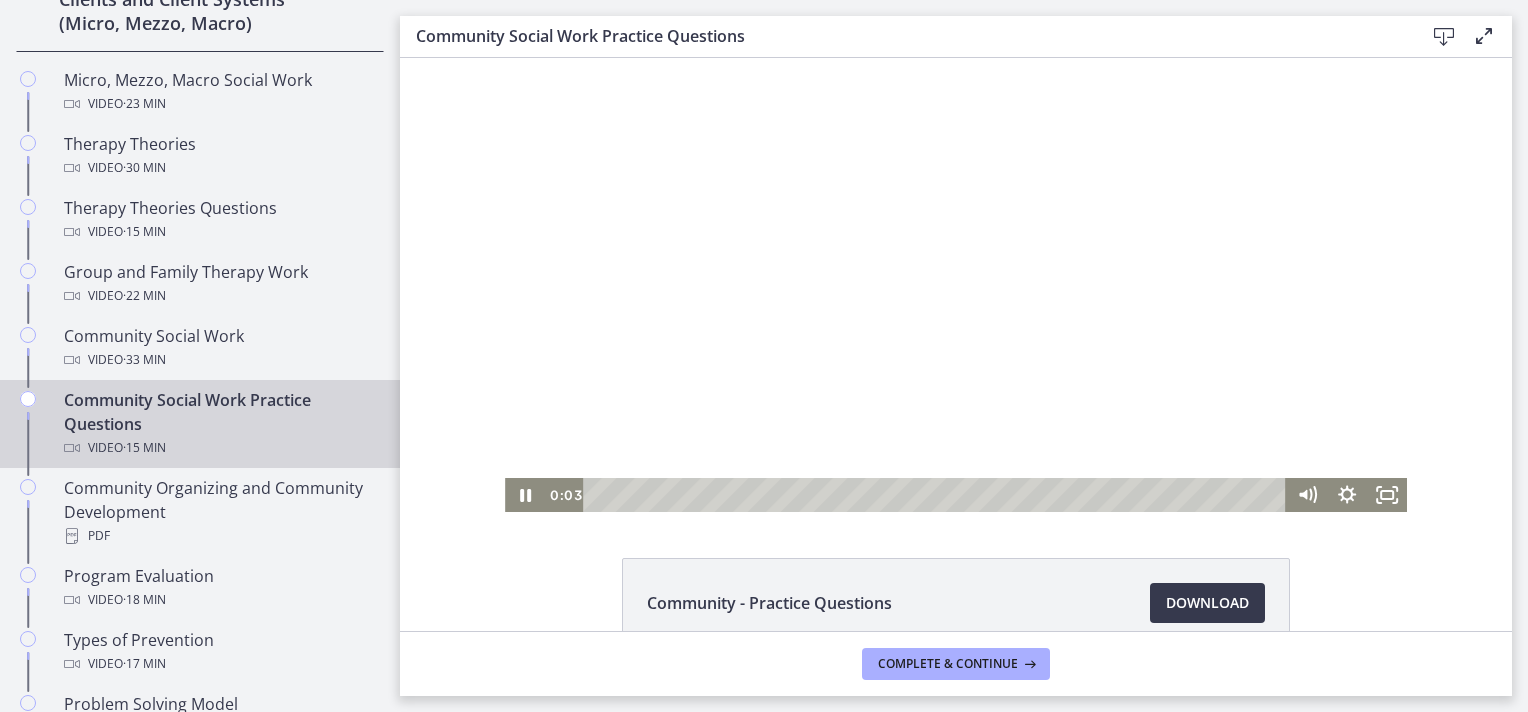 click at bounding box center (956, 285) 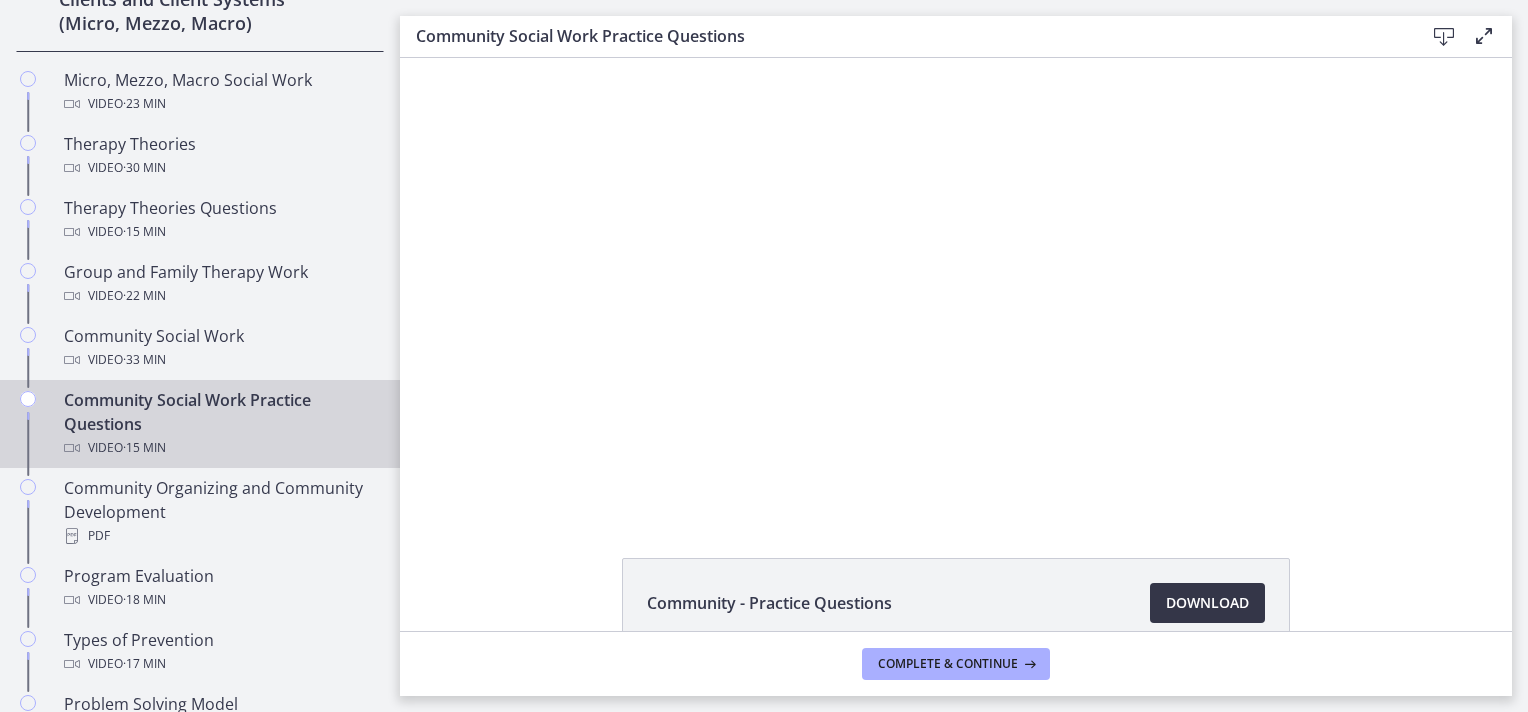 click on "Download
Opens in a new window" at bounding box center (1207, 603) 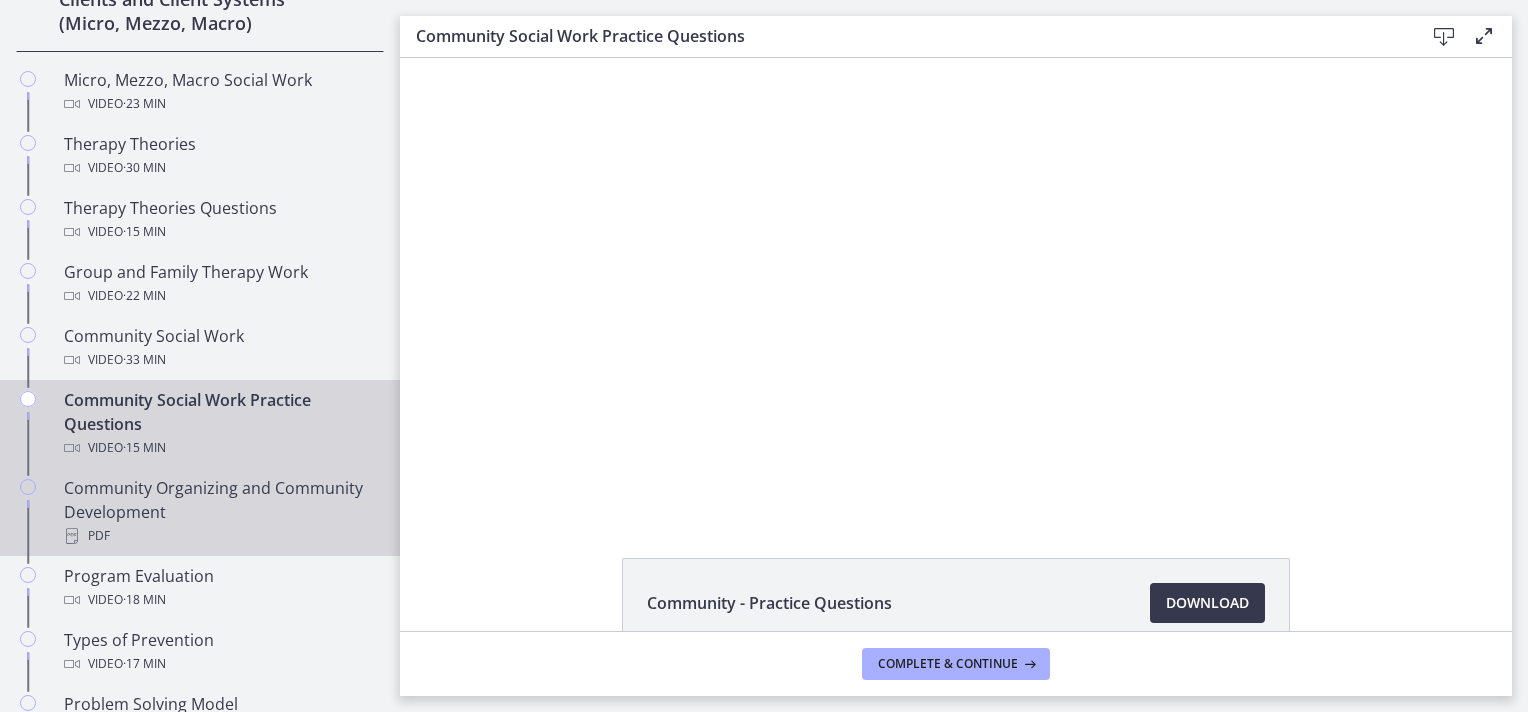 click on "Community Organizing and Community Development
PDF" at bounding box center [220, 512] 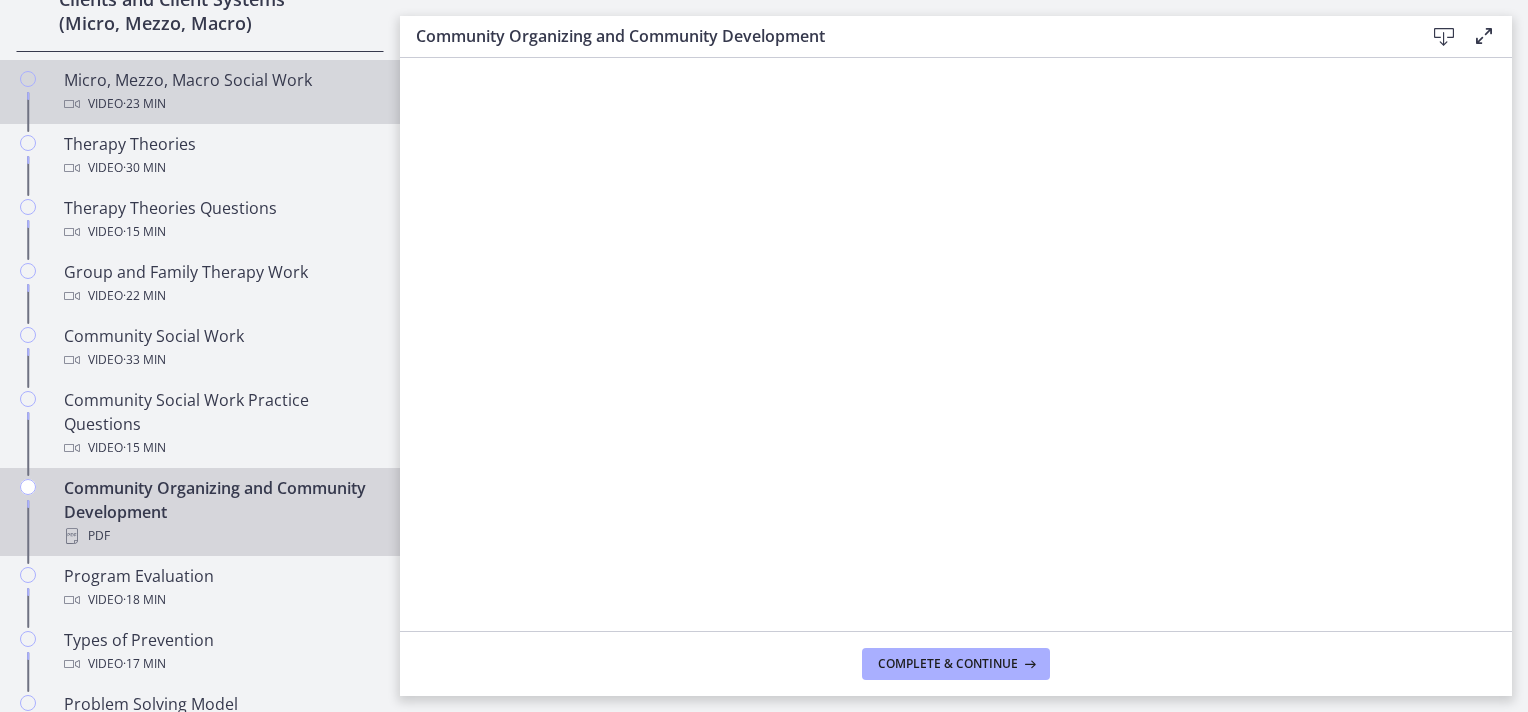 click on "Micro, Mezzo, Macro Social Work
Video
·  23 min" at bounding box center [220, 92] 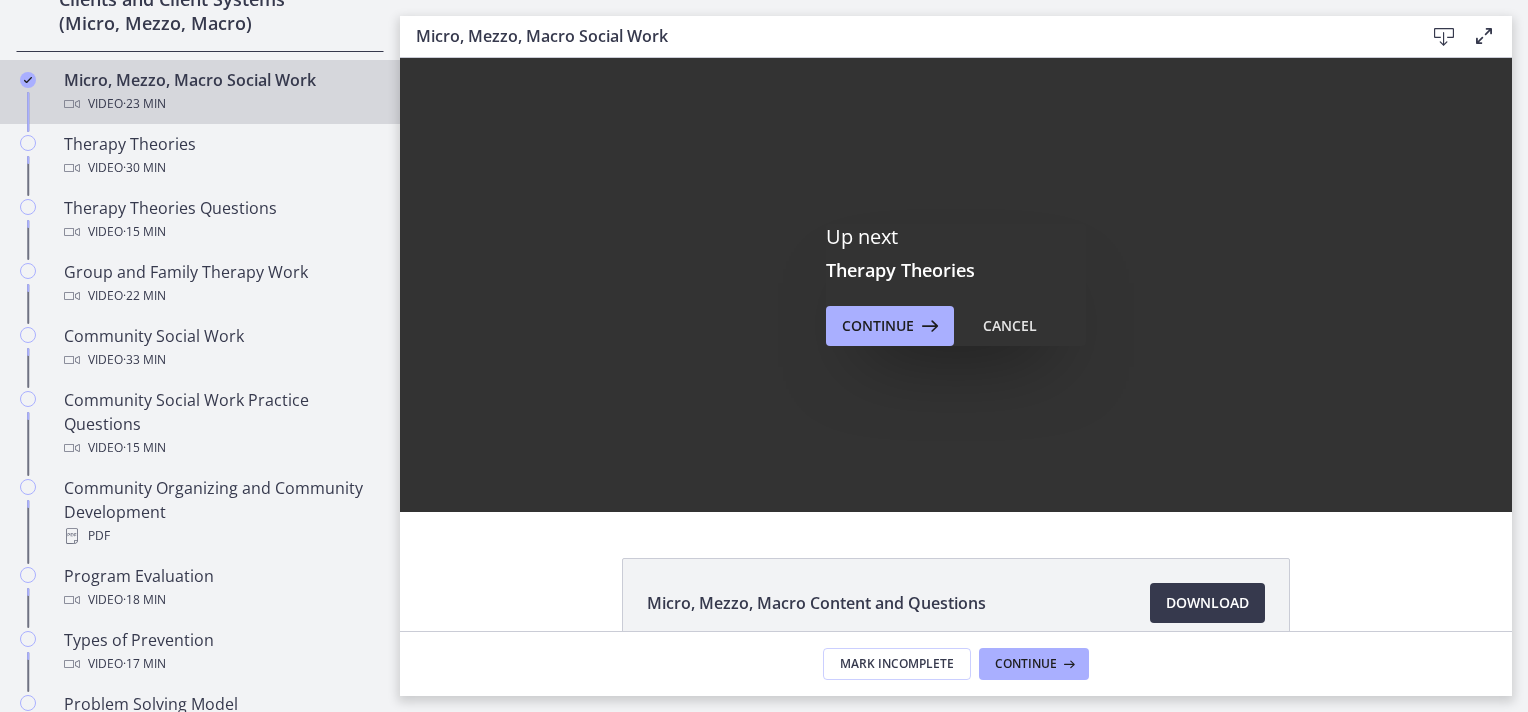 scroll, scrollTop: 0, scrollLeft: 0, axis: both 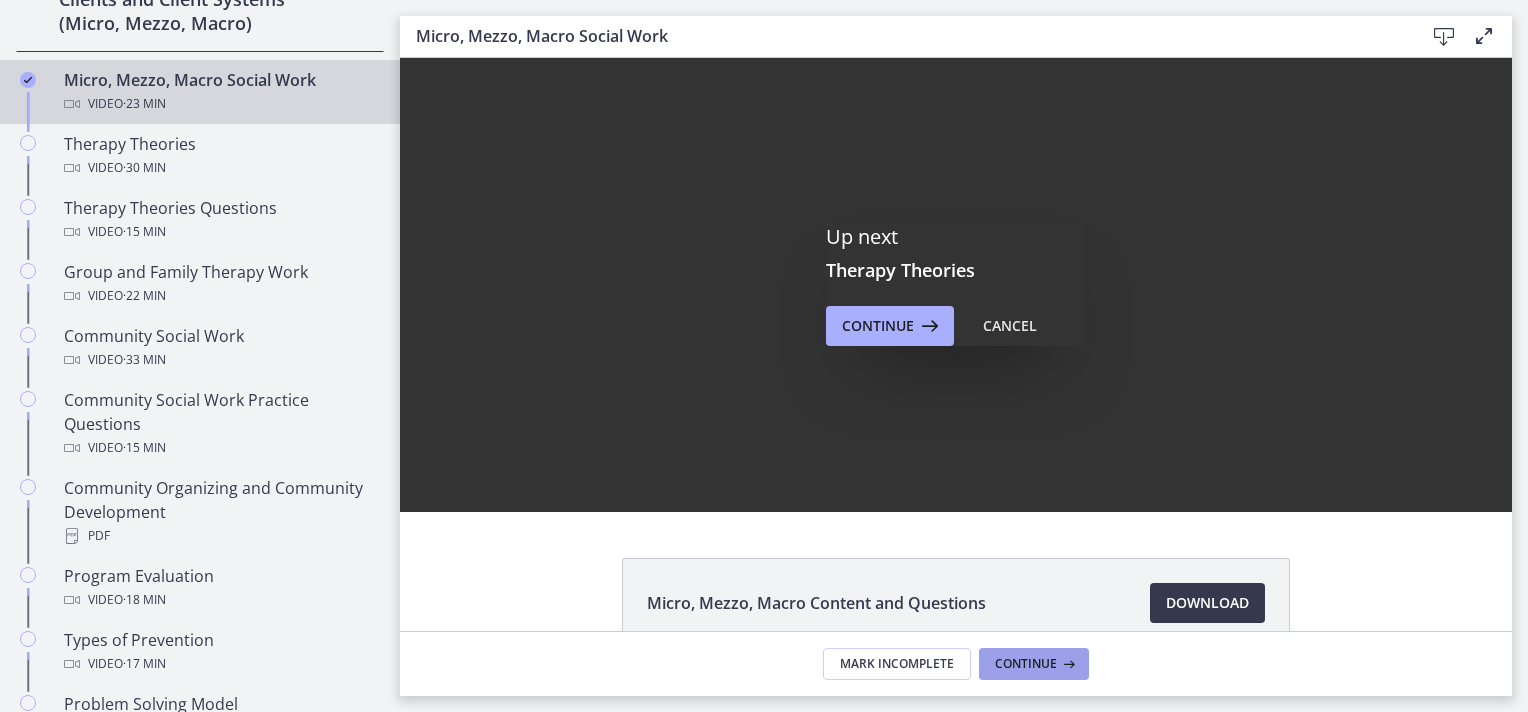 click on "Continue" at bounding box center [1026, 664] 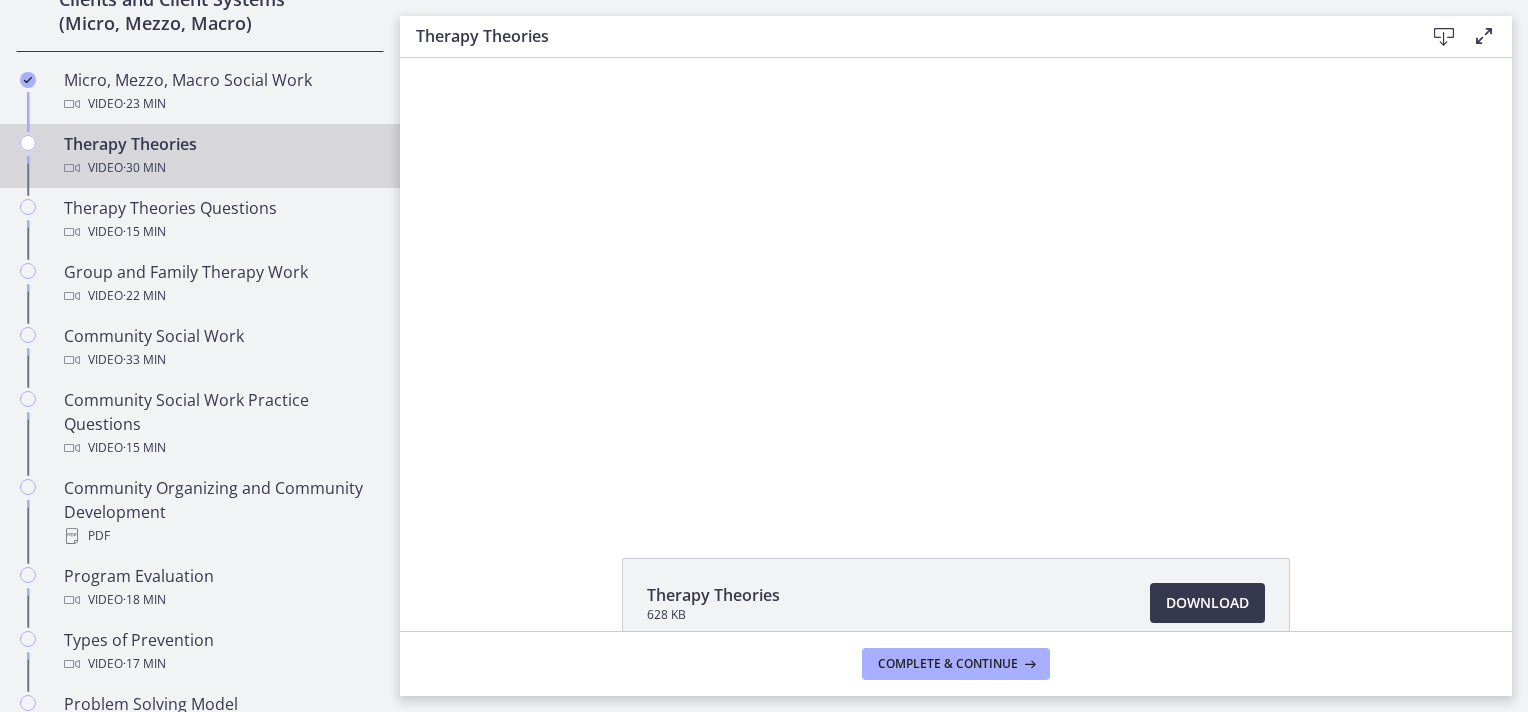 scroll, scrollTop: 0, scrollLeft: 0, axis: both 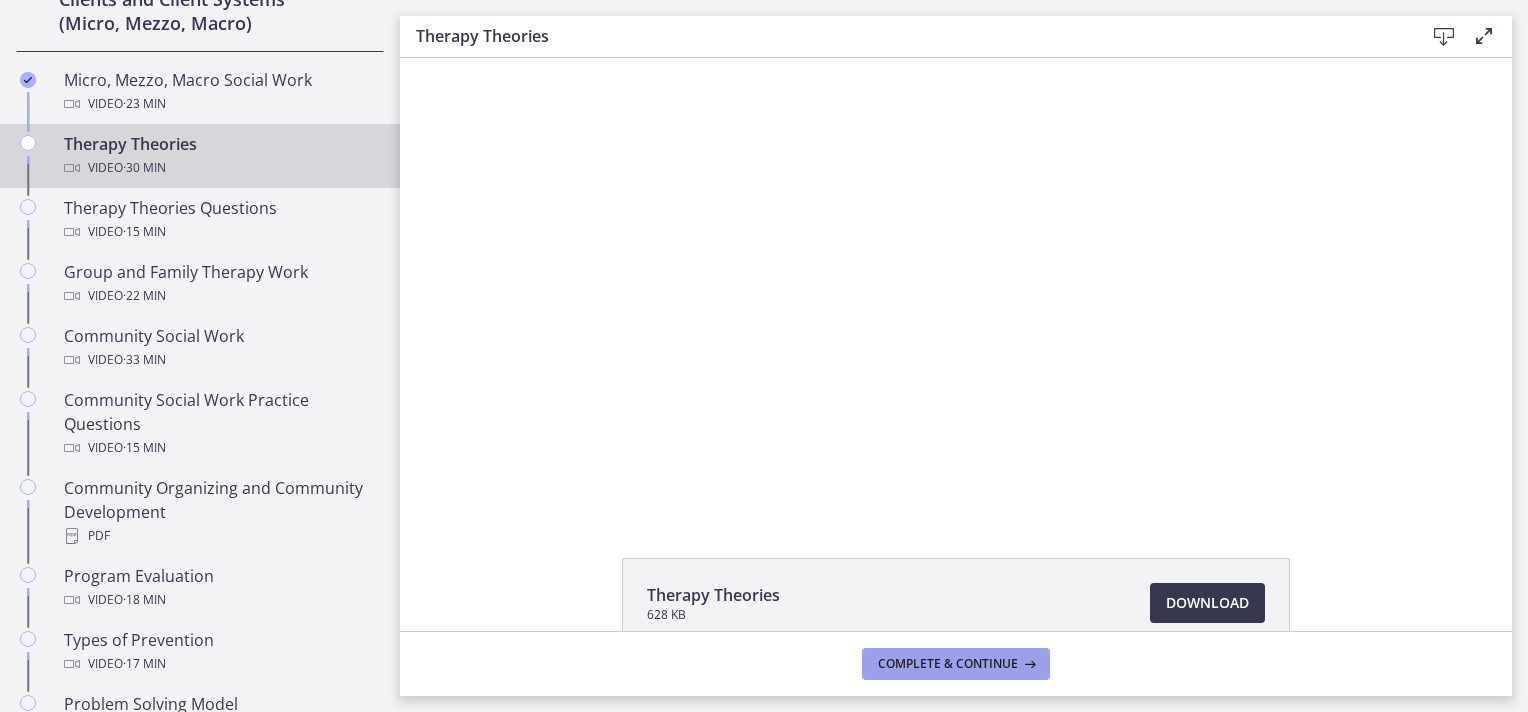 click on "Complete & continue" at bounding box center (948, 664) 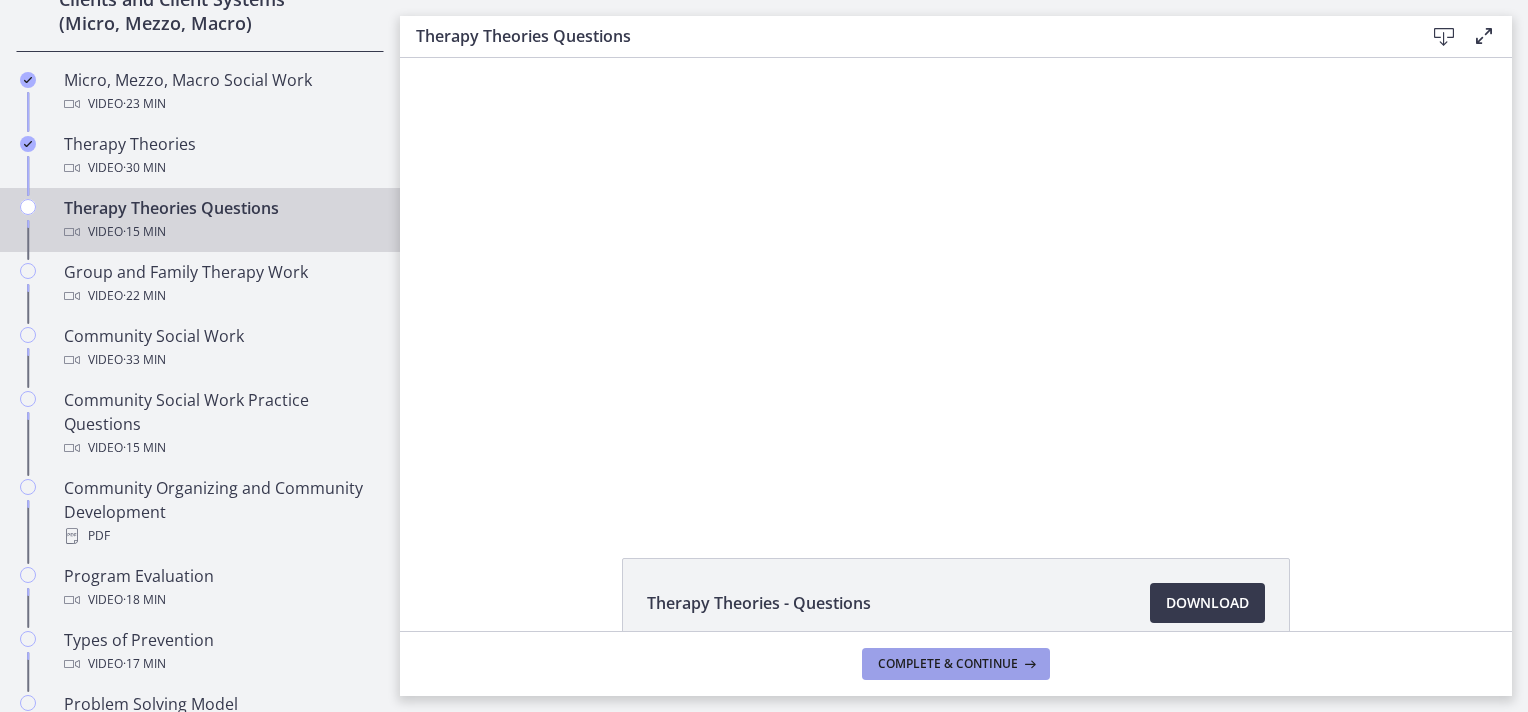 scroll, scrollTop: 0, scrollLeft: 0, axis: both 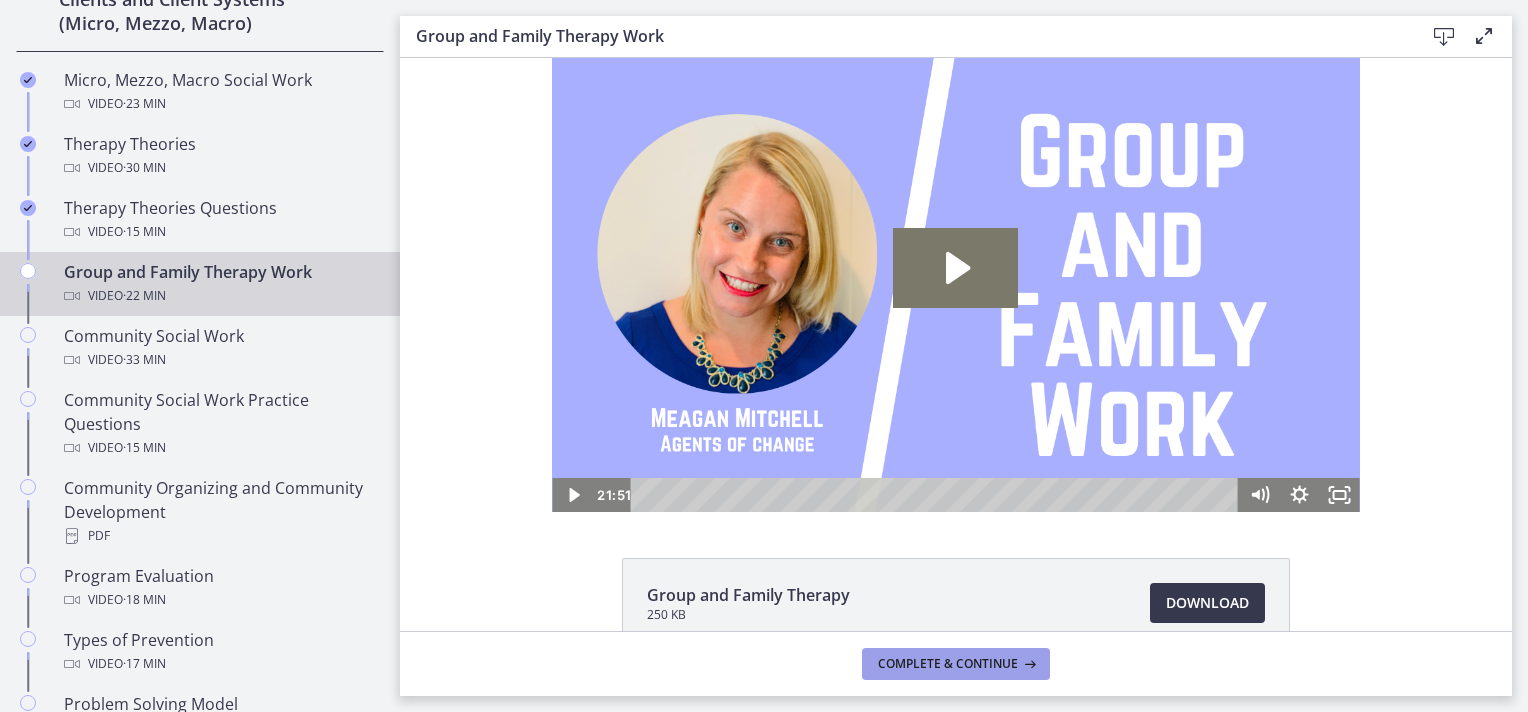 click on "Complete & continue" at bounding box center (948, 664) 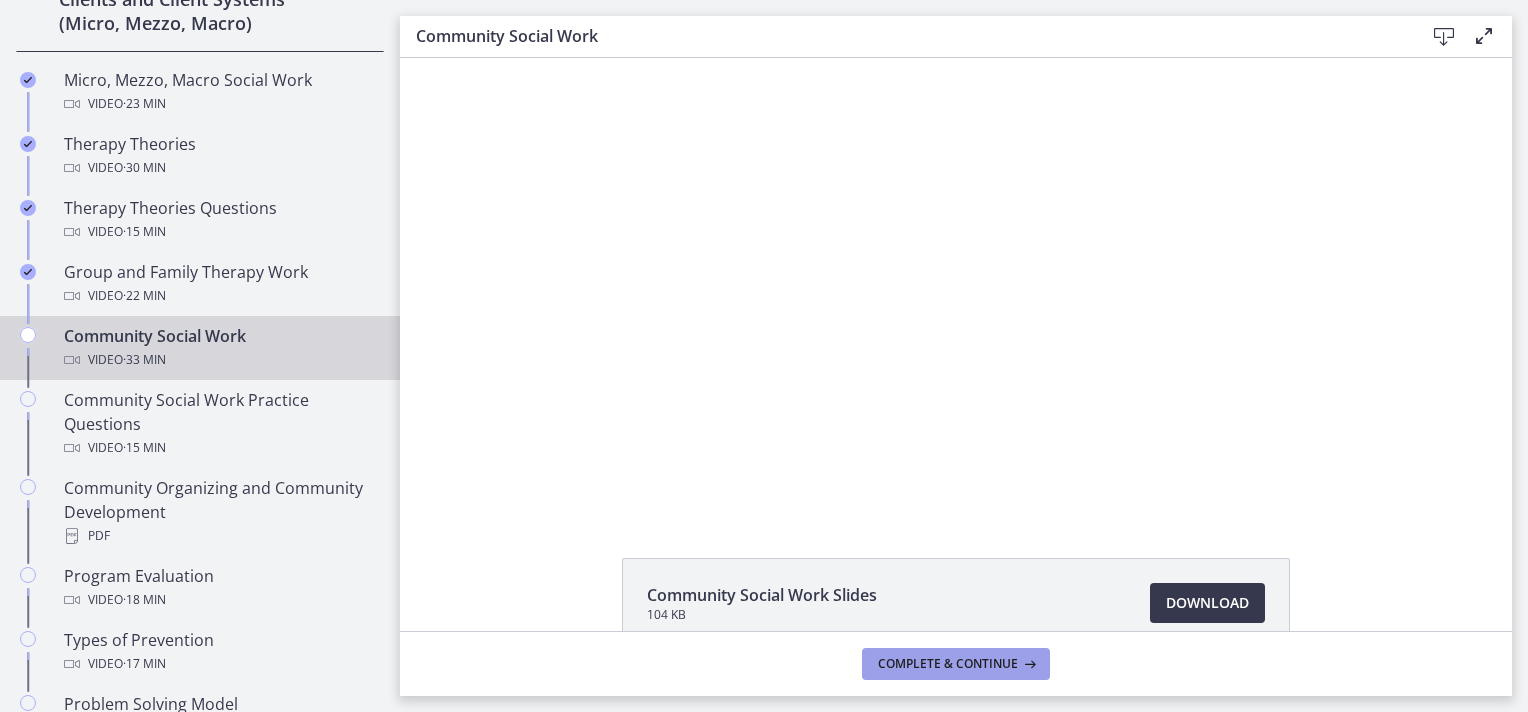 scroll, scrollTop: 0, scrollLeft: 0, axis: both 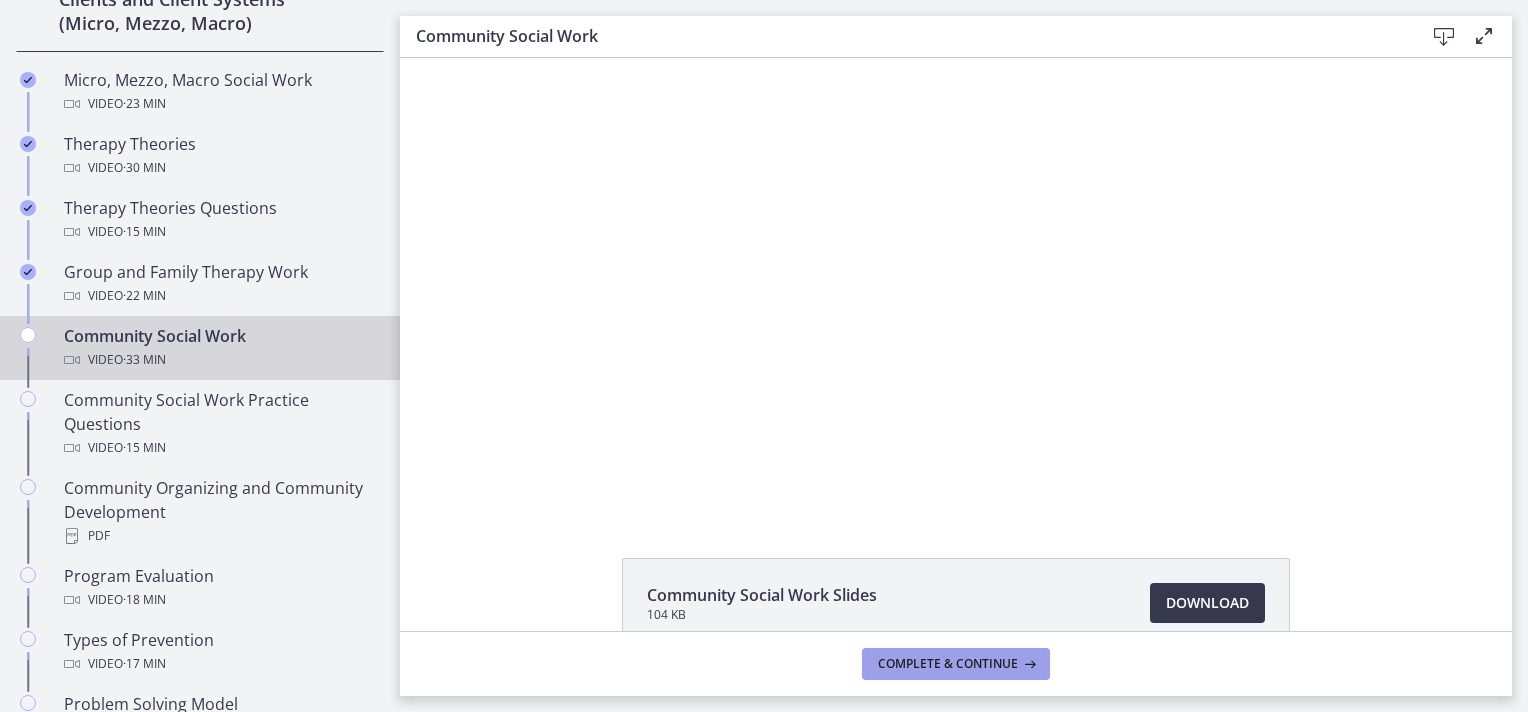 click on "Complete & continue" at bounding box center (948, 664) 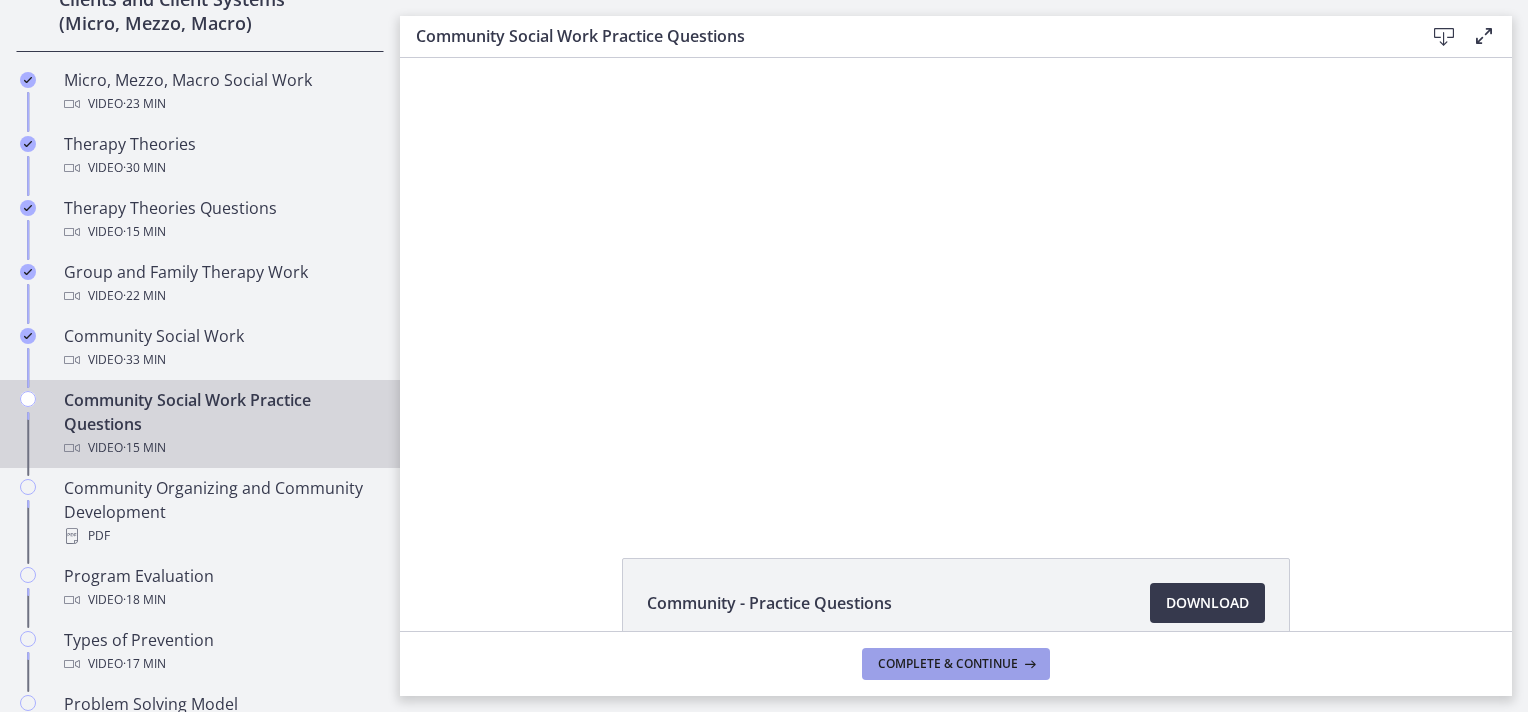 scroll, scrollTop: 0, scrollLeft: 0, axis: both 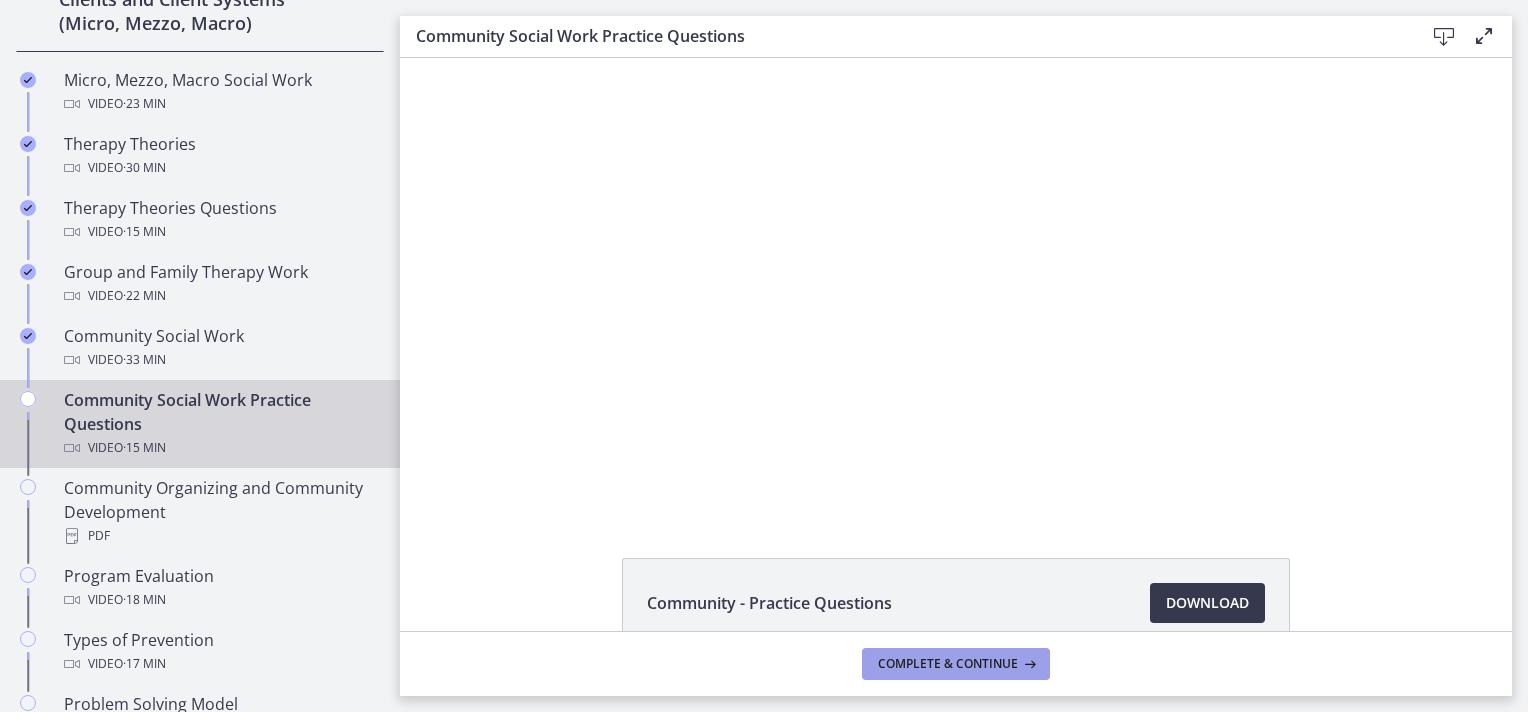 click on "Complete & continue" at bounding box center (956, 664) 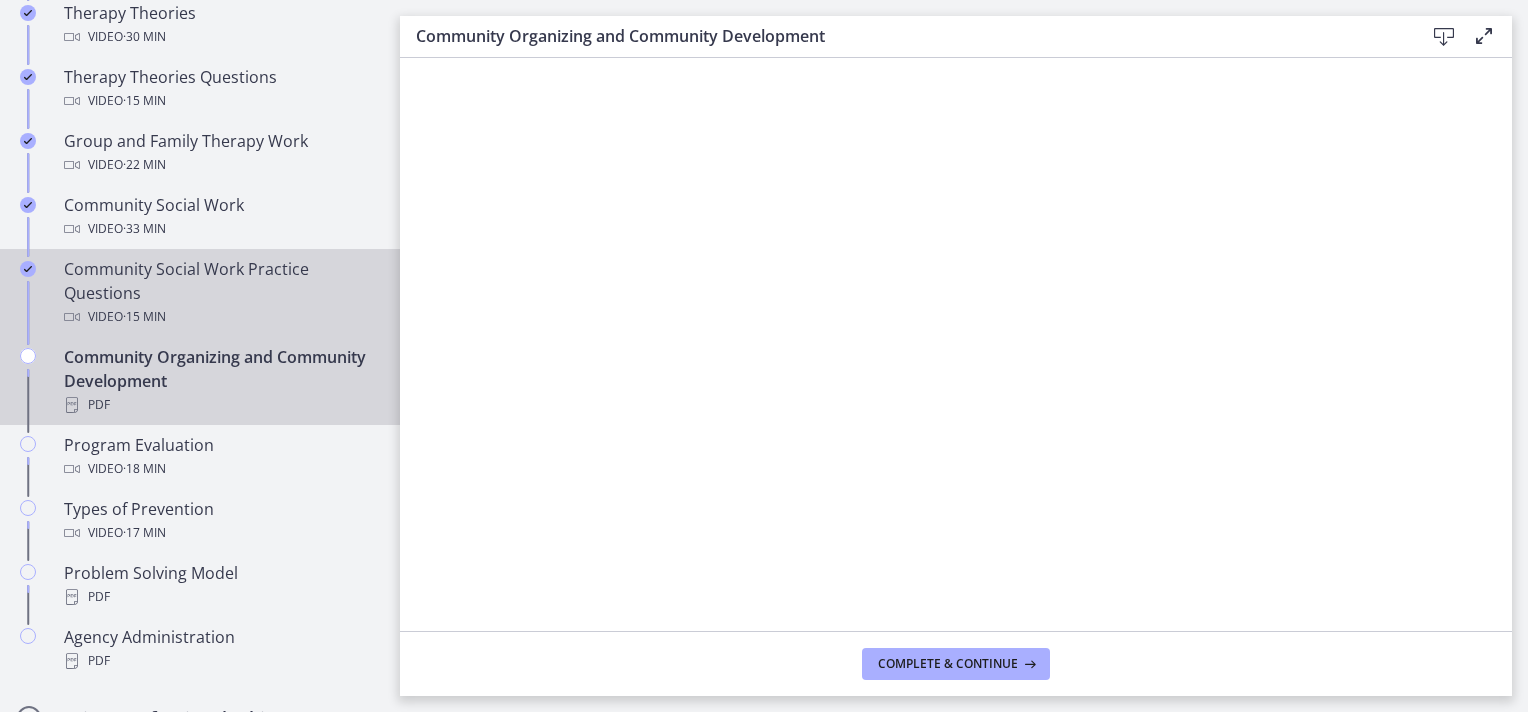 scroll, scrollTop: 985, scrollLeft: 0, axis: vertical 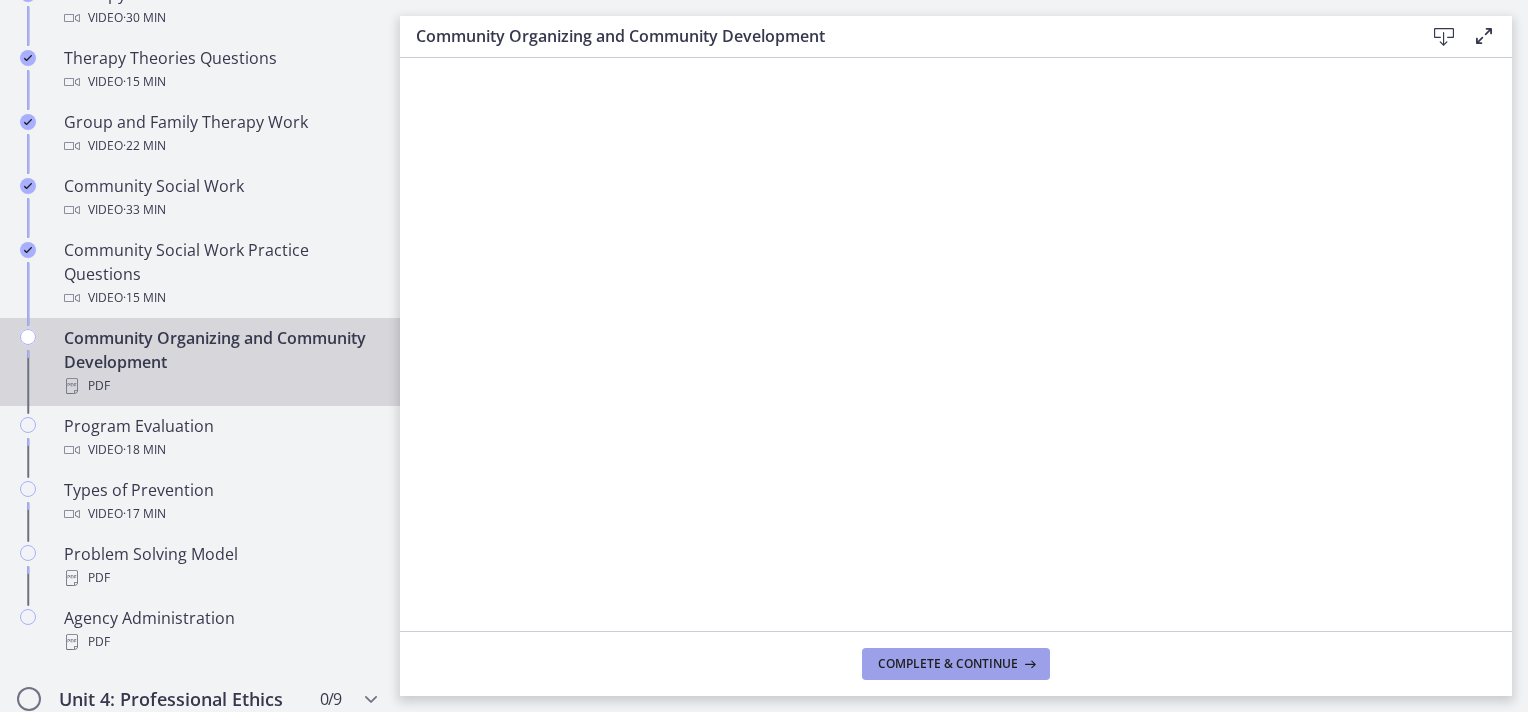 click on "Complete & continue" at bounding box center (948, 664) 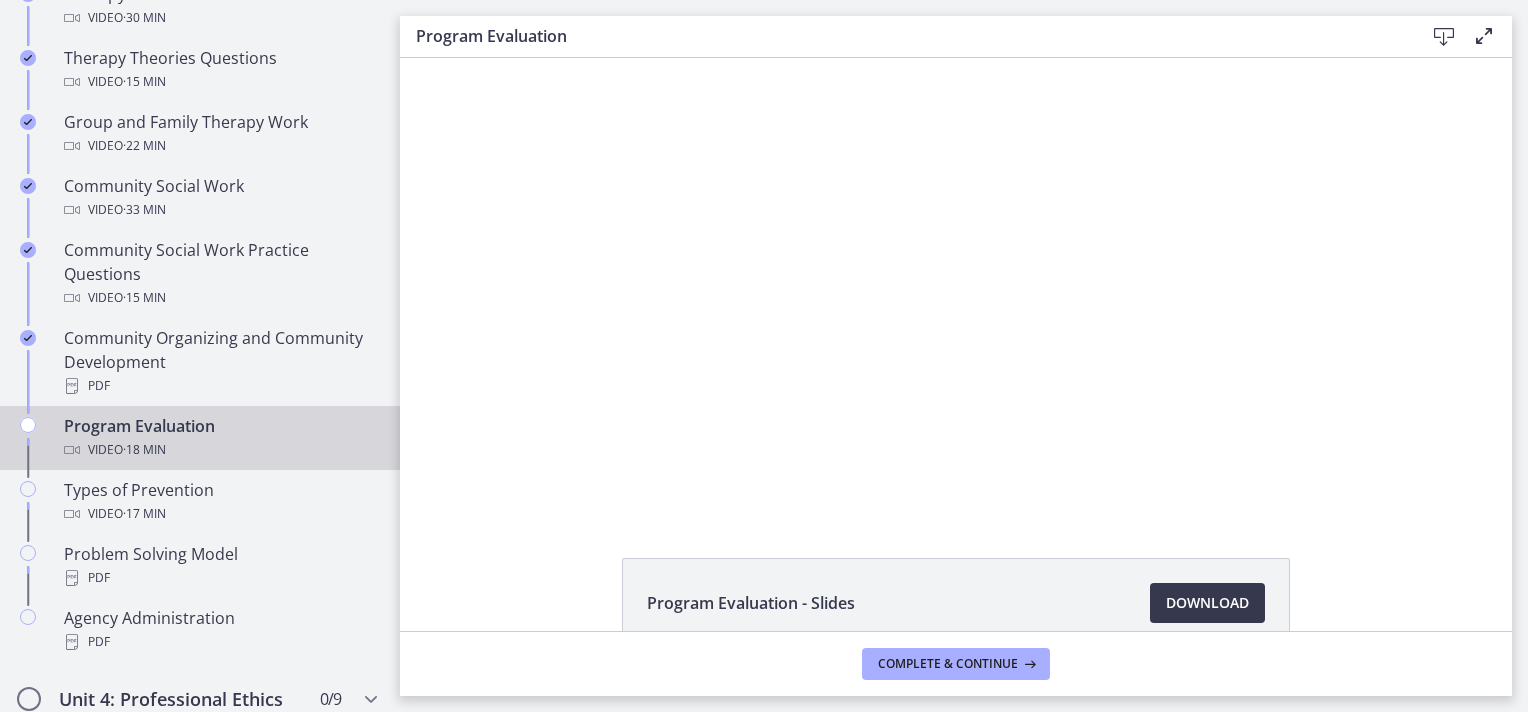 scroll, scrollTop: 0, scrollLeft: 0, axis: both 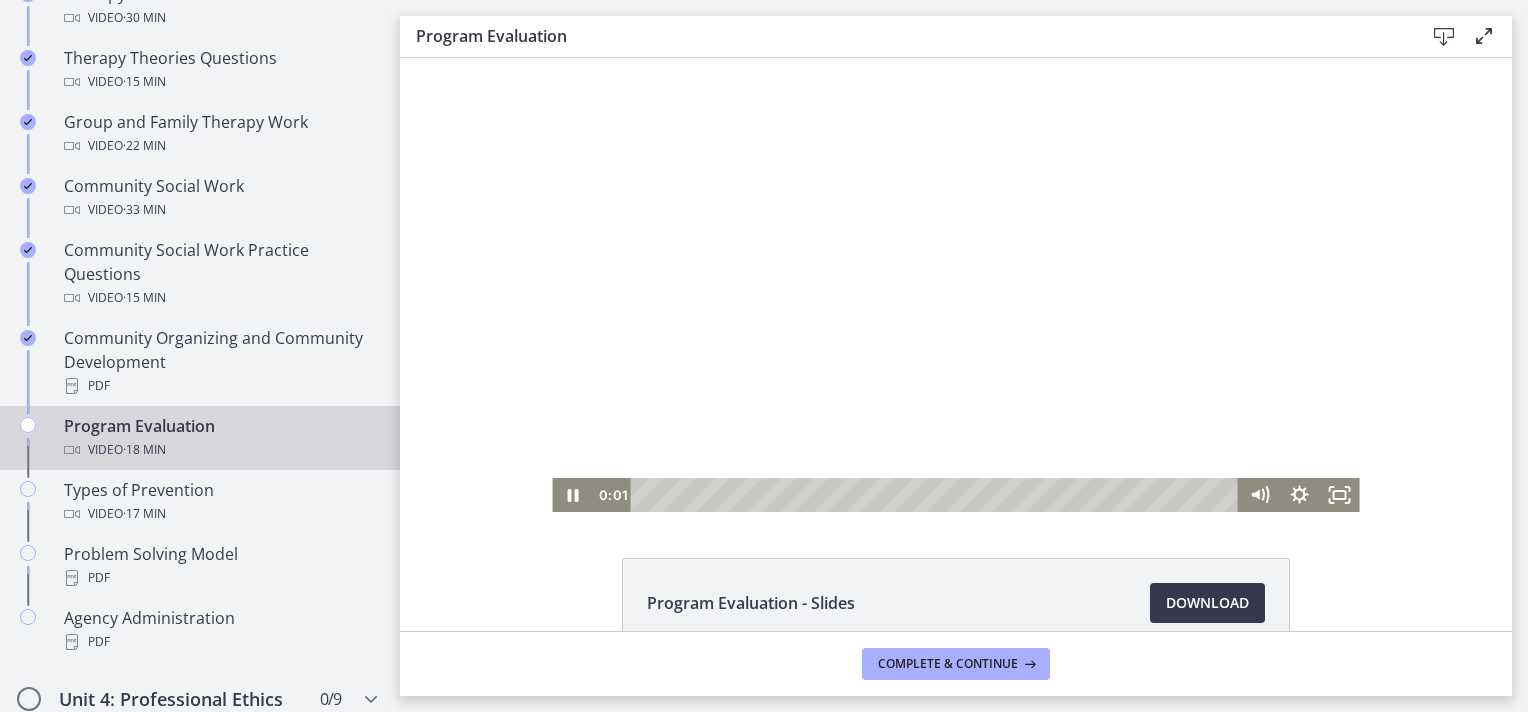 click at bounding box center (955, 285) 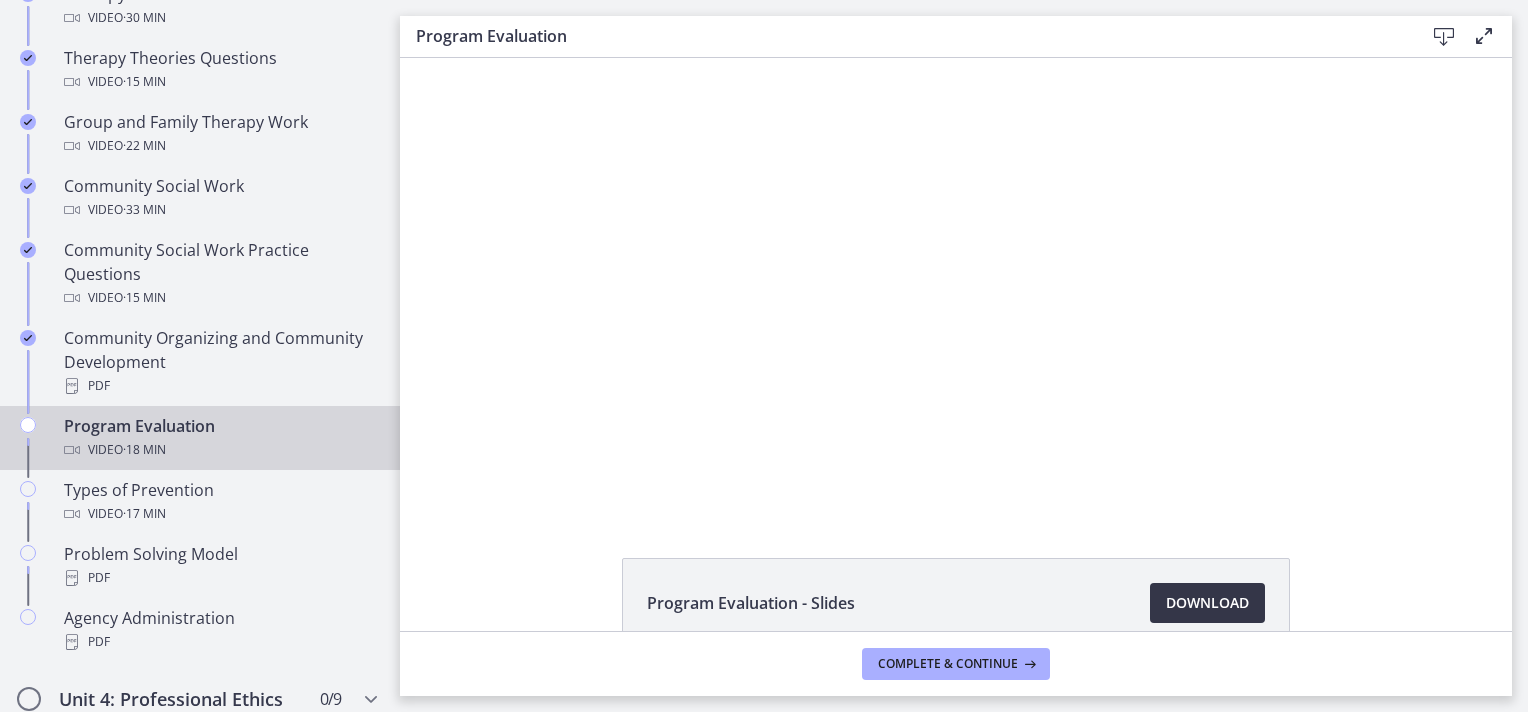 click on "Download
Opens in a new window" at bounding box center (1207, 603) 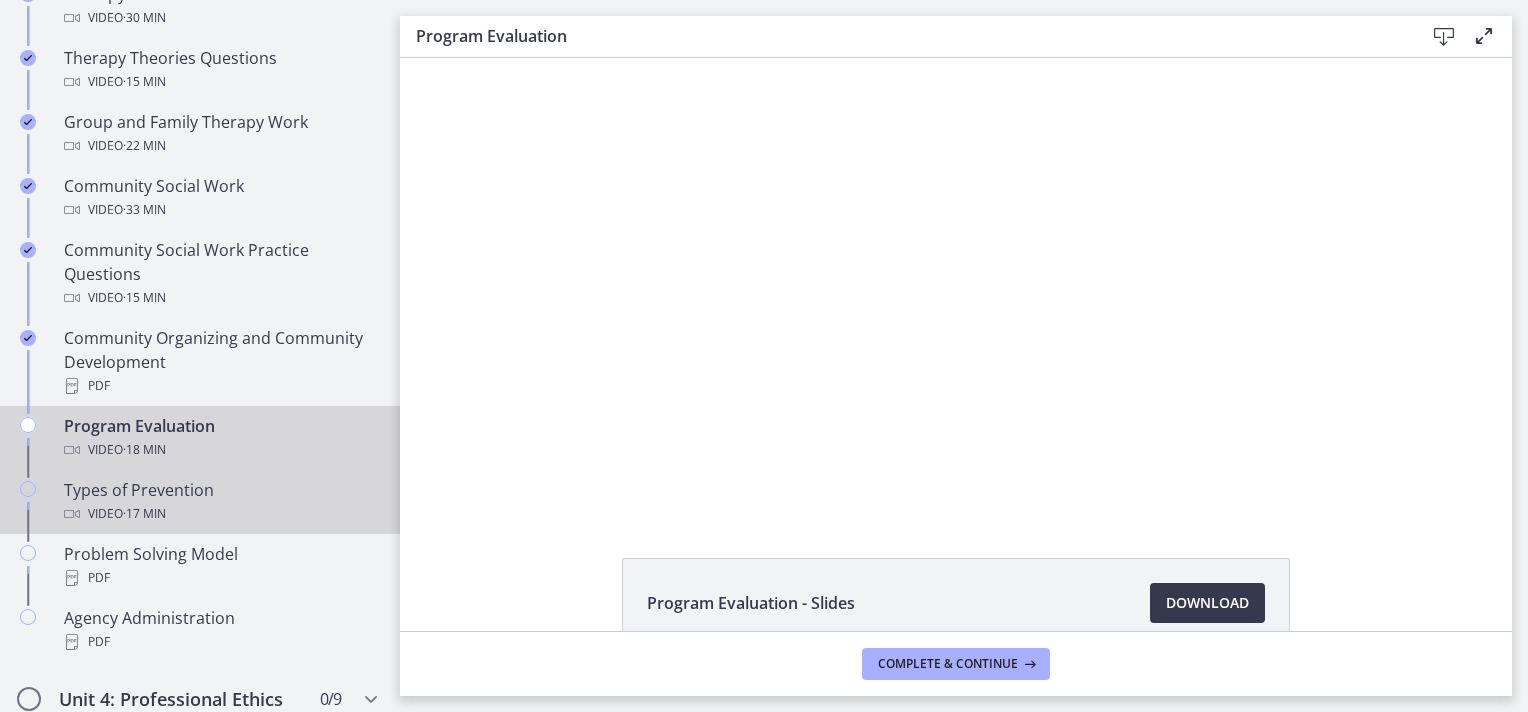 click on "Types of Prevention
Video
·  17 min" at bounding box center [220, 502] 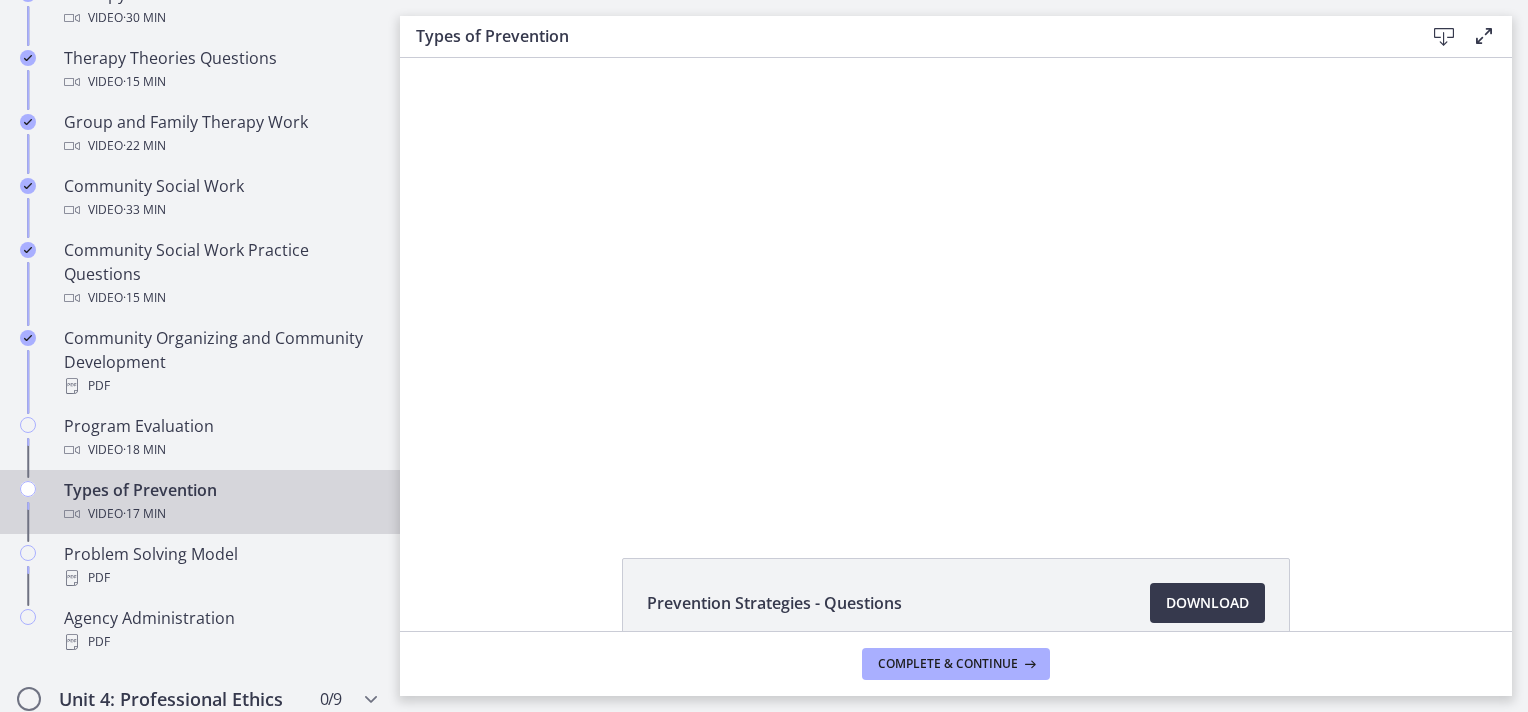 scroll, scrollTop: 0, scrollLeft: 0, axis: both 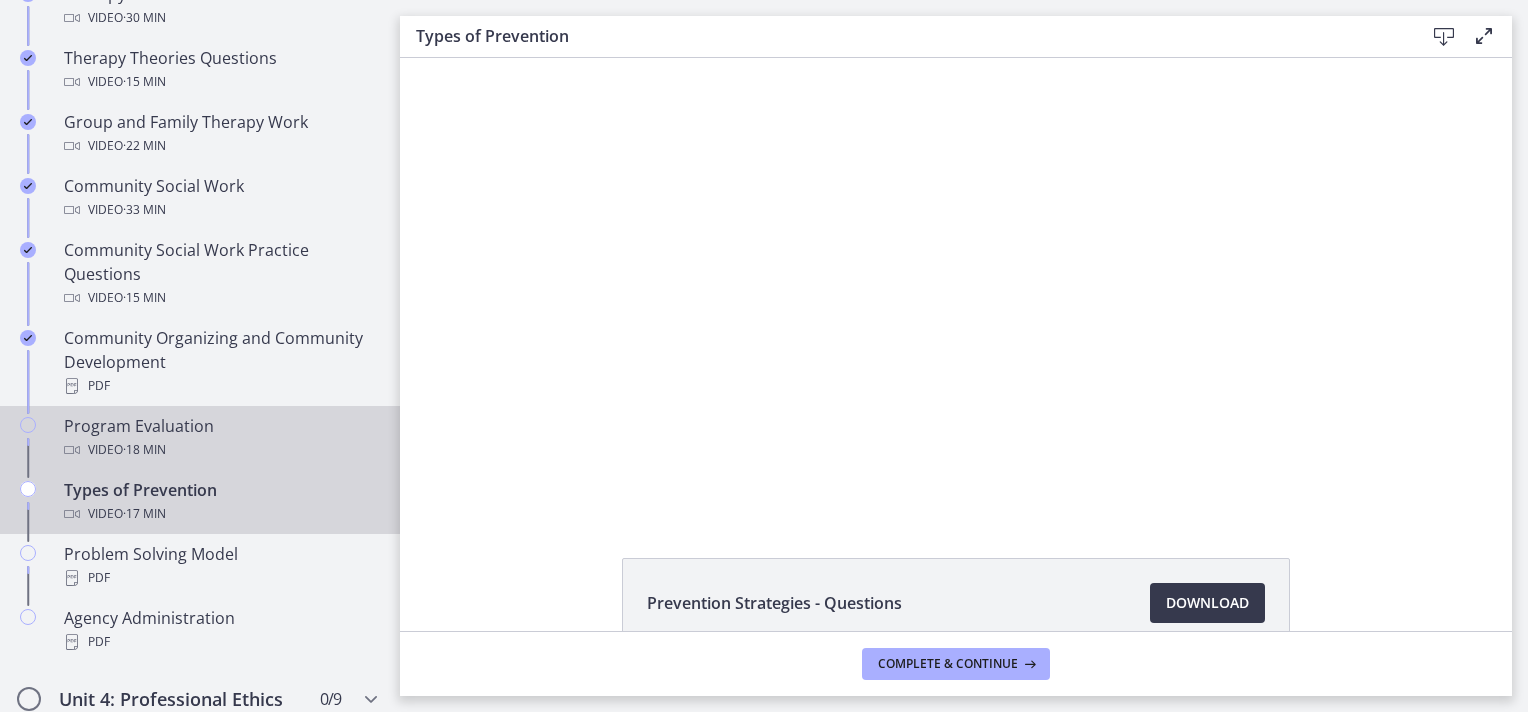 click on "Video
·  18 min" at bounding box center (220, 450) 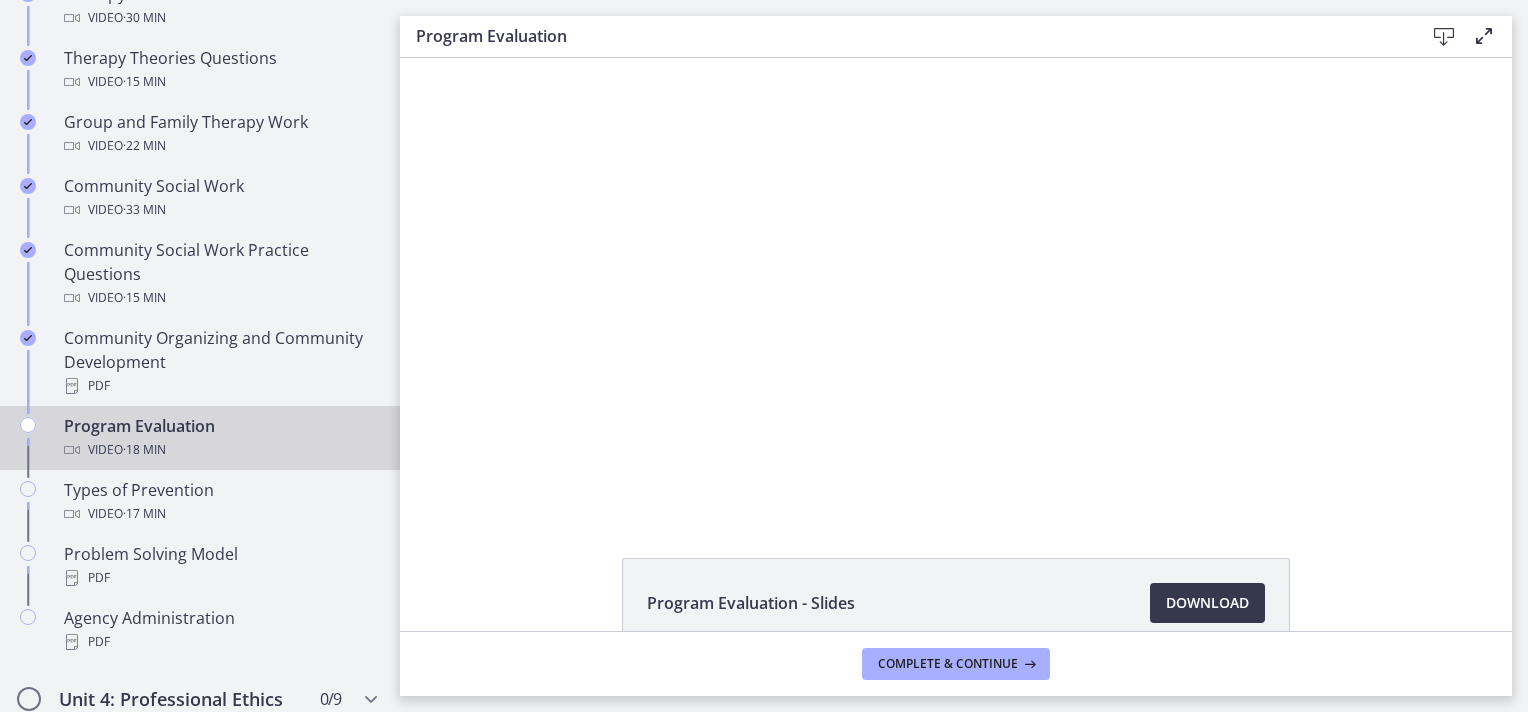 scroll, scrollTop: 0, scrollLeft: 0, axis: both 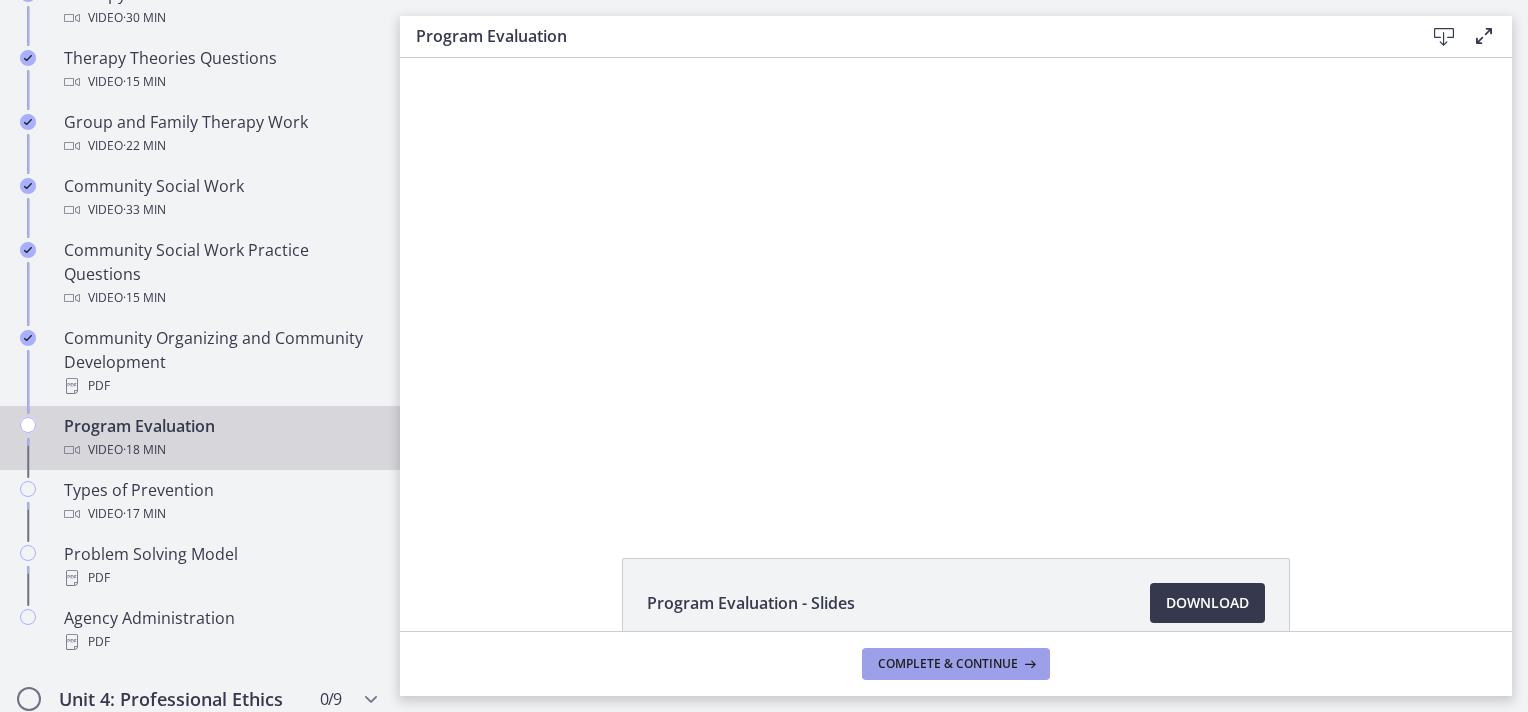 click on "Complete & continue" at bounding box center [948, 664] 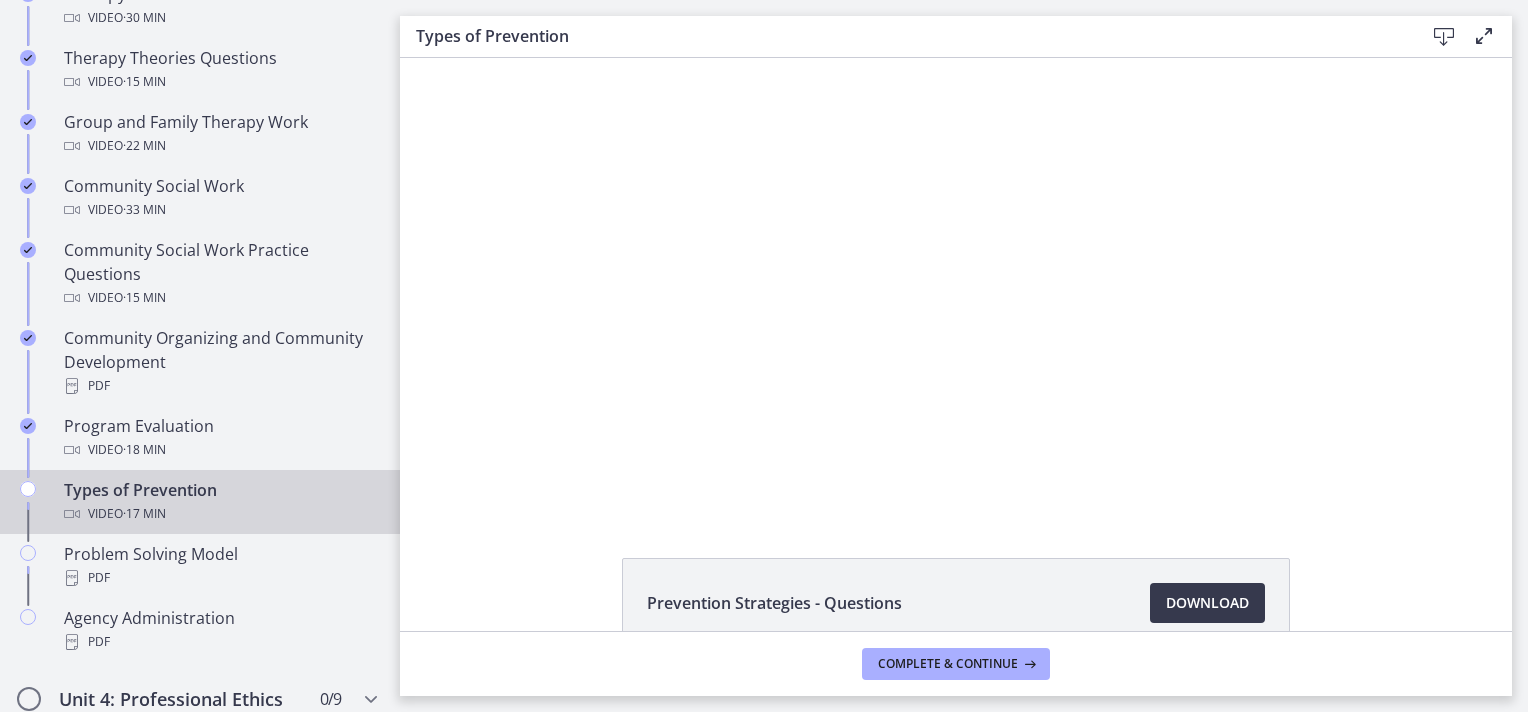 scroll, scrollTop: 0, scrollLeft: 0, axis: both 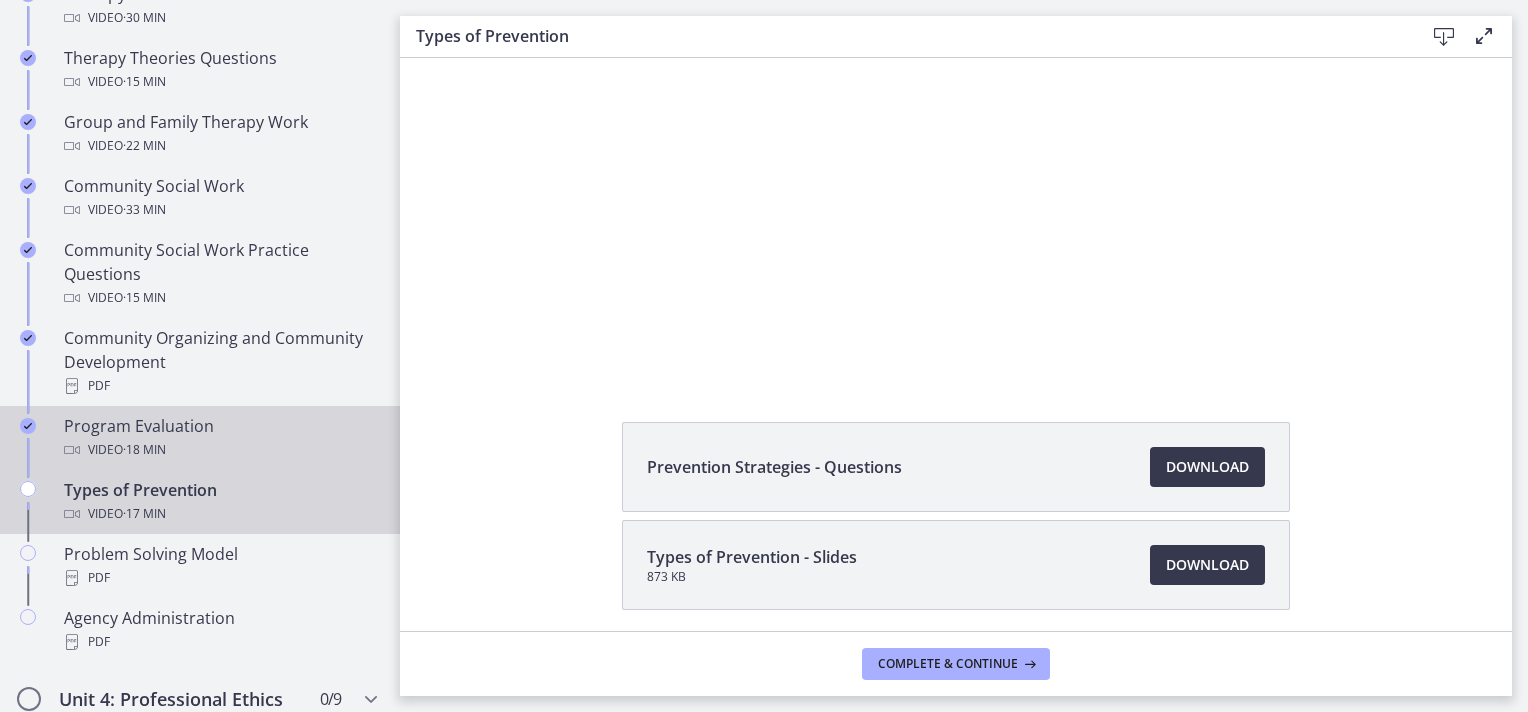click on "Video
·  18 min" at bounding box center [220, 450] 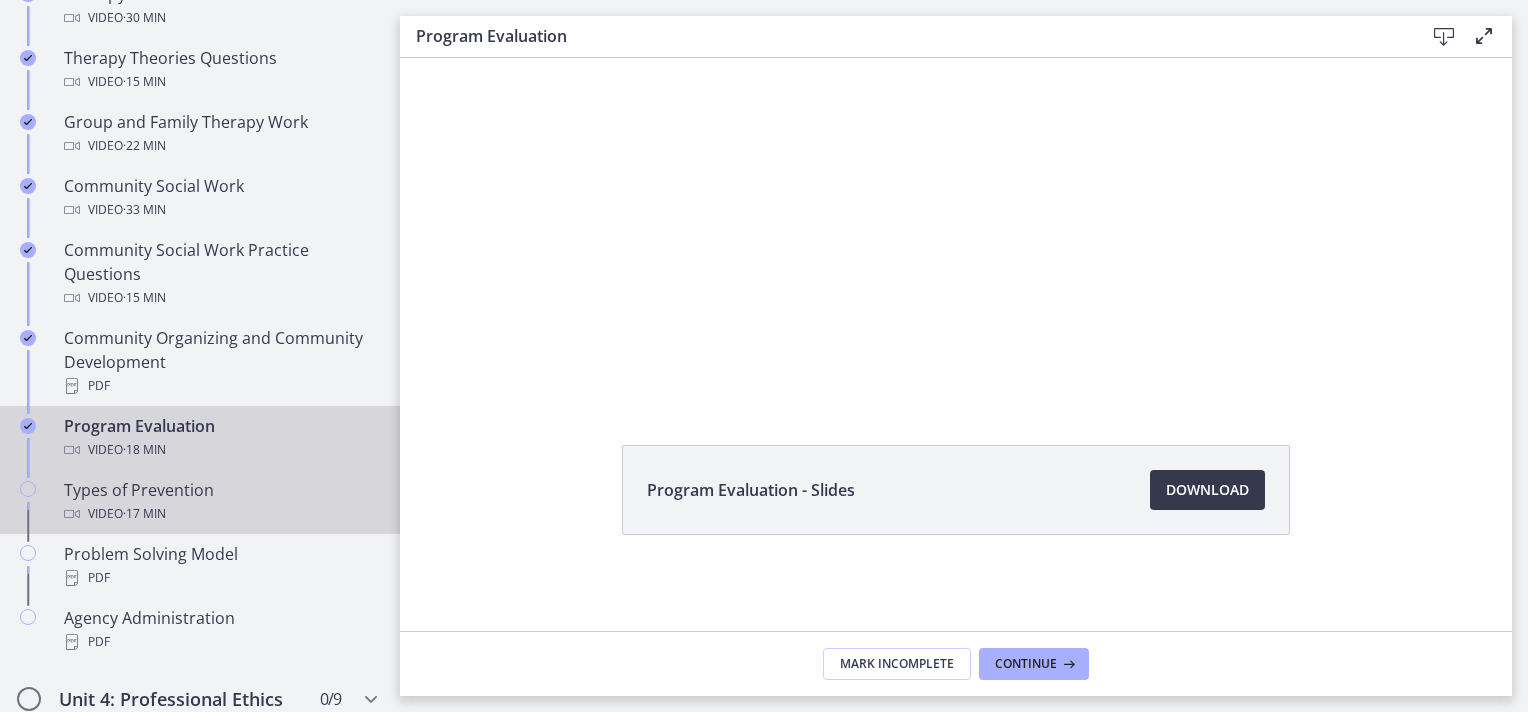 scroll, scrollTop: 0, scrollLeft: 0, axis: both 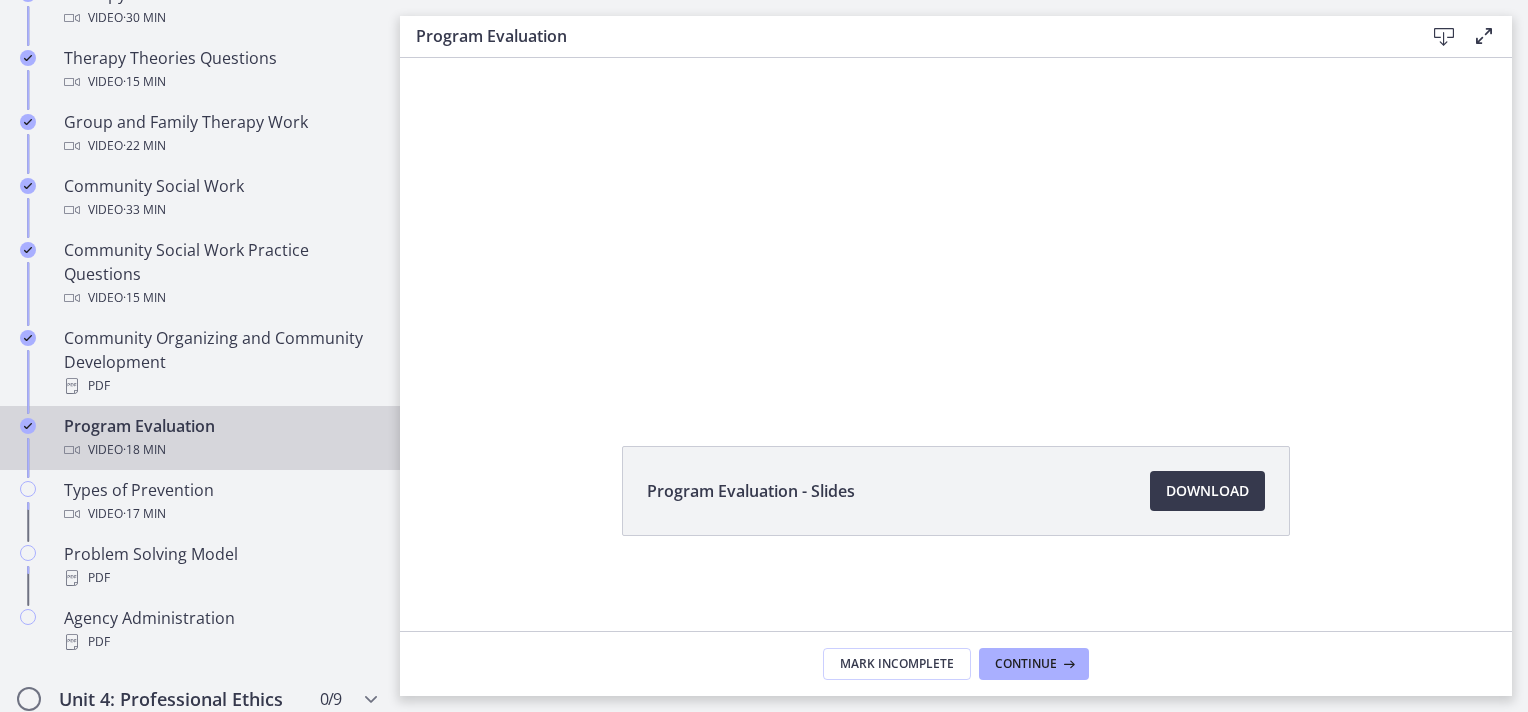 click on "Program Evaluation" at bounding box center (916, 36) 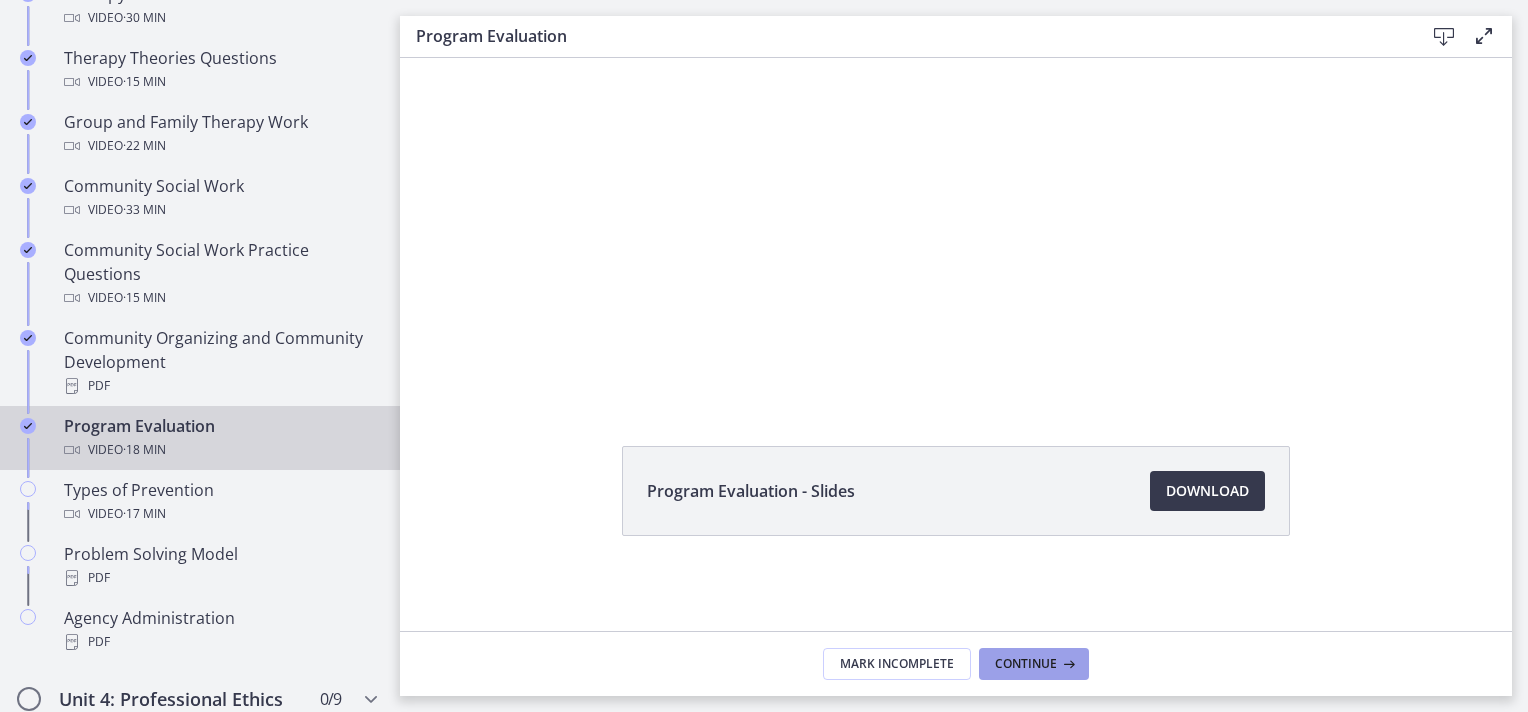 click on "Continue" at bounding box center [1026, 664] 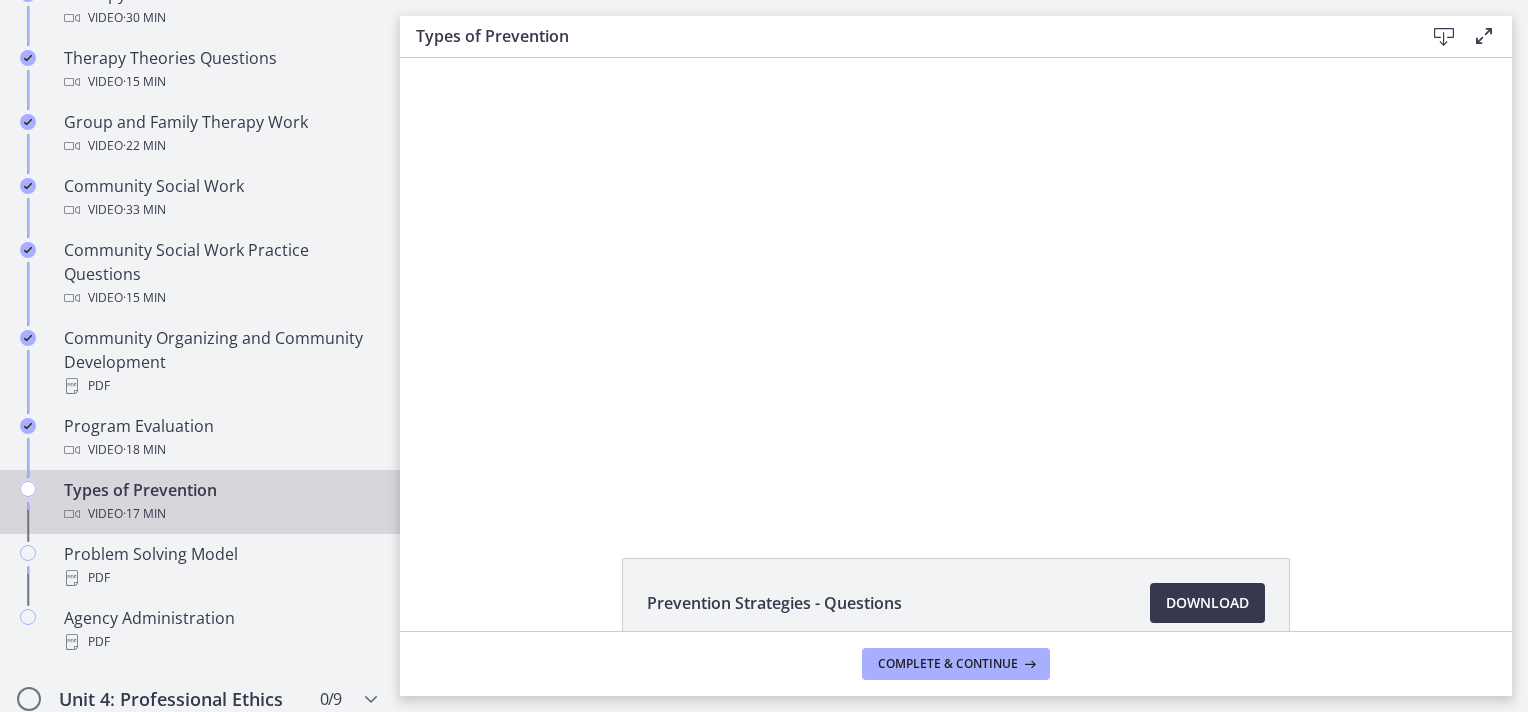scroll, scrollTop: 0, scrollLeft: 0, axis: both 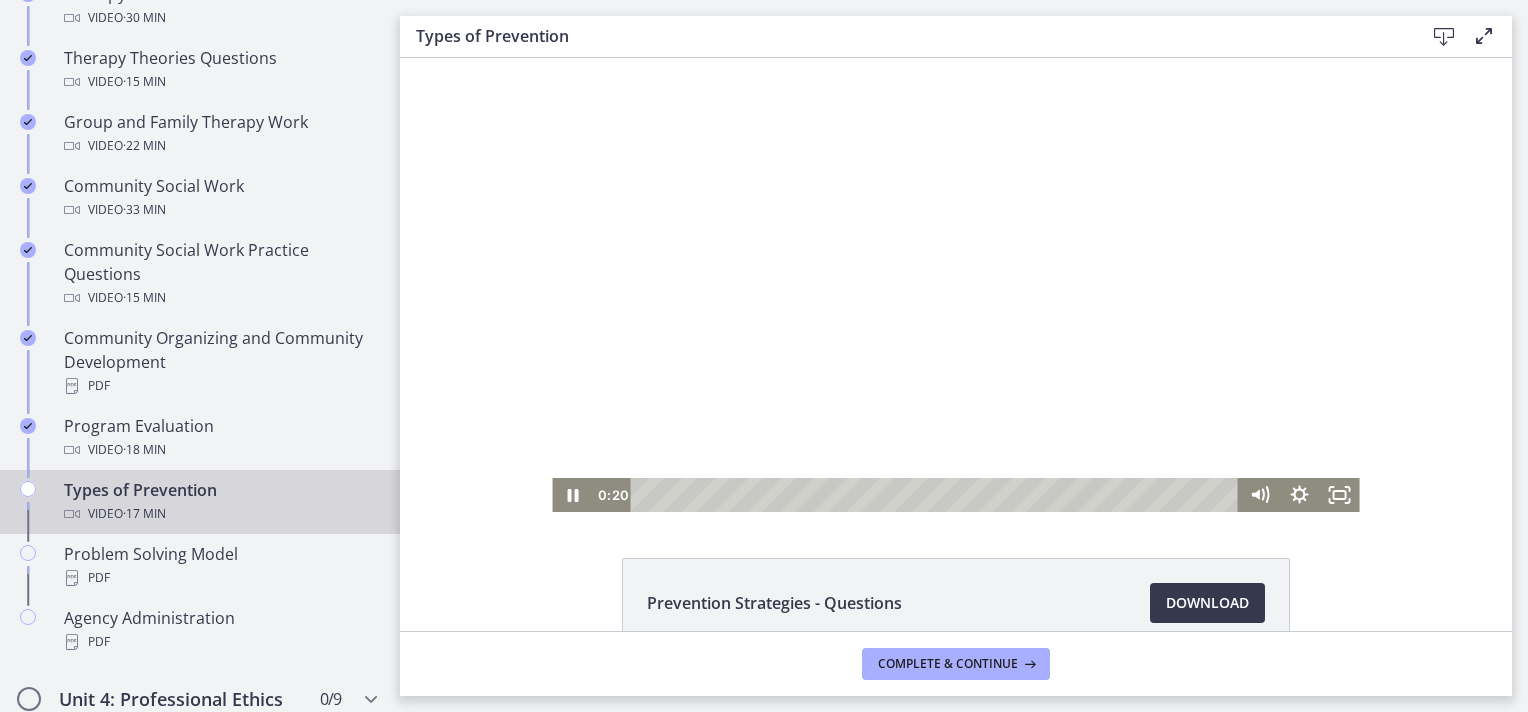 click at bounding box center (955, 285) 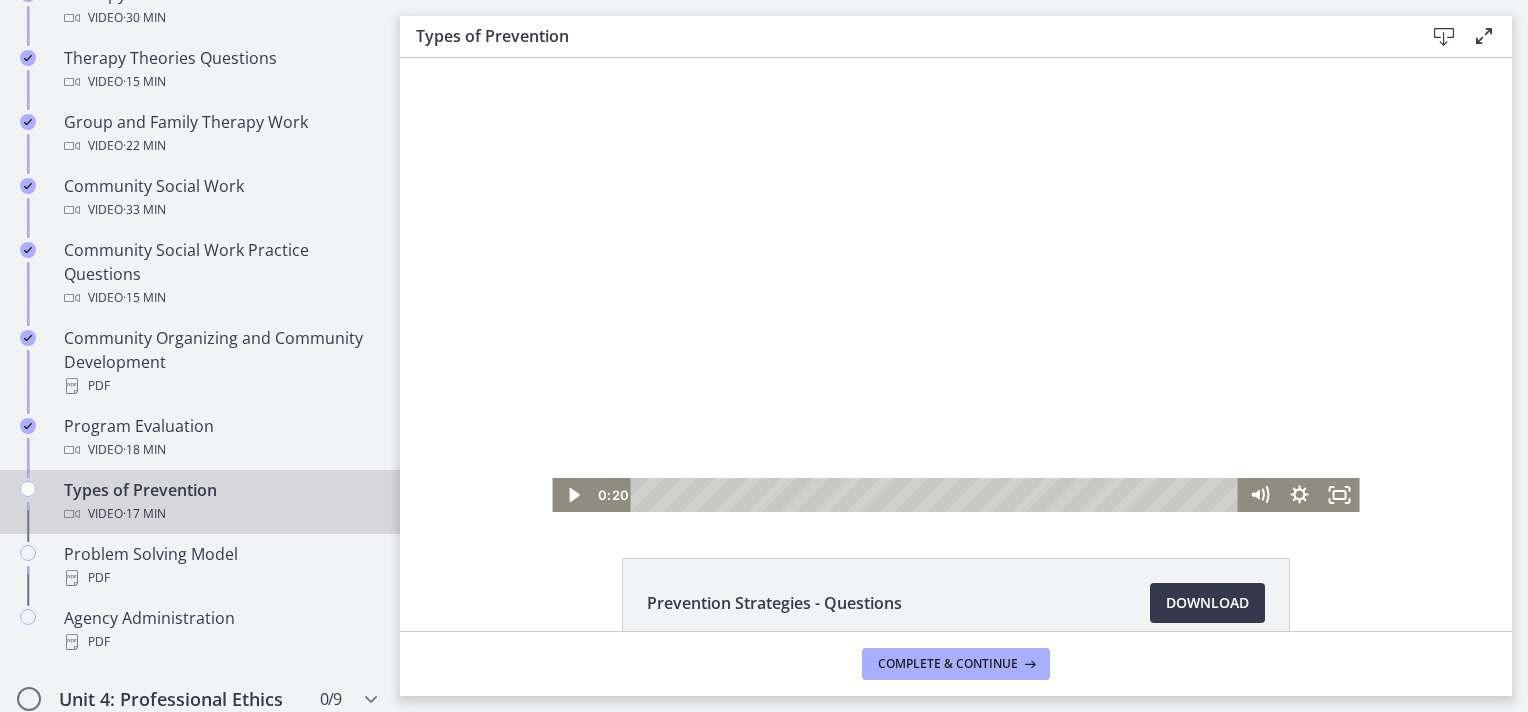 scroll, scrollTop: 210, scrollLeft: 0, axis: vertical 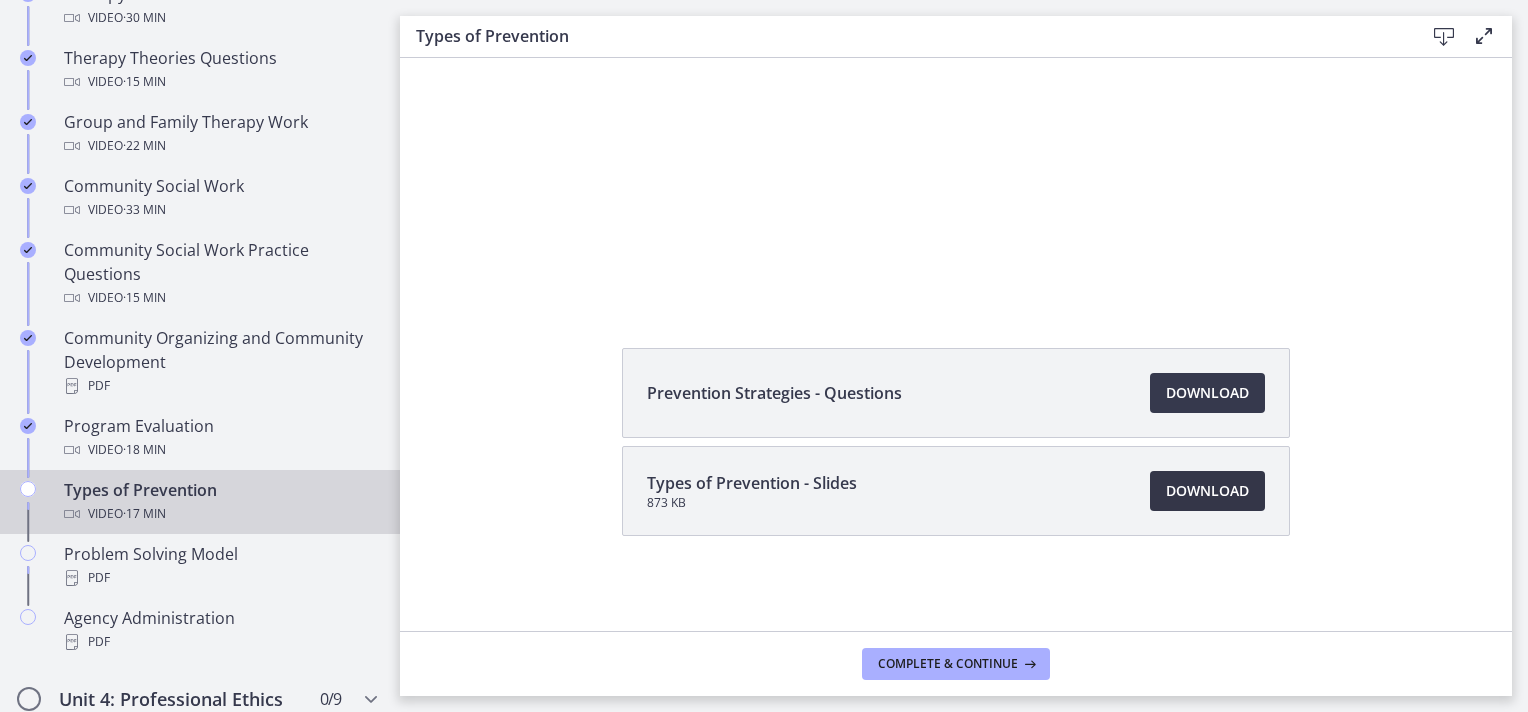 click on "Download
Opens in a new window" at bounding box center [1207, 491] 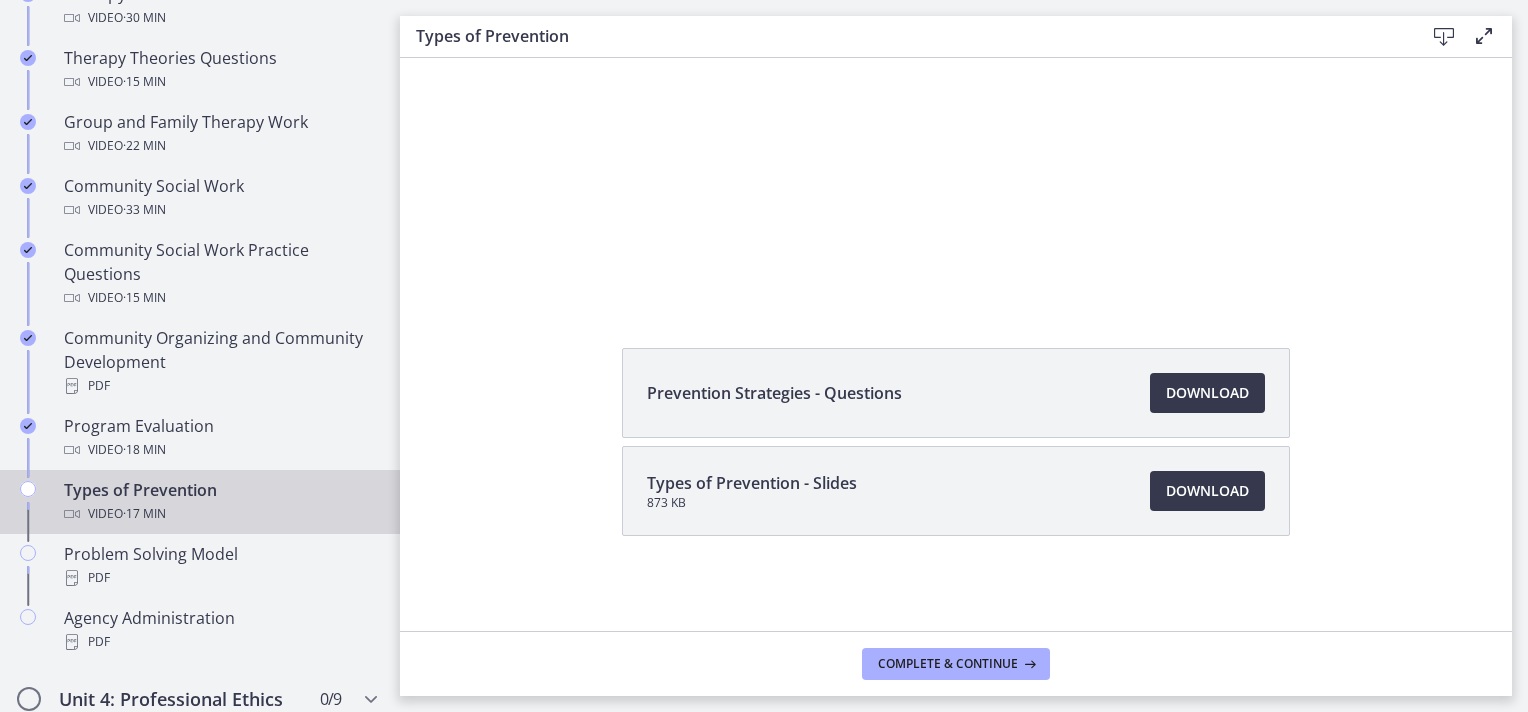 click on "Prevention Strategies - Questions" at bounding box center (774, 393) 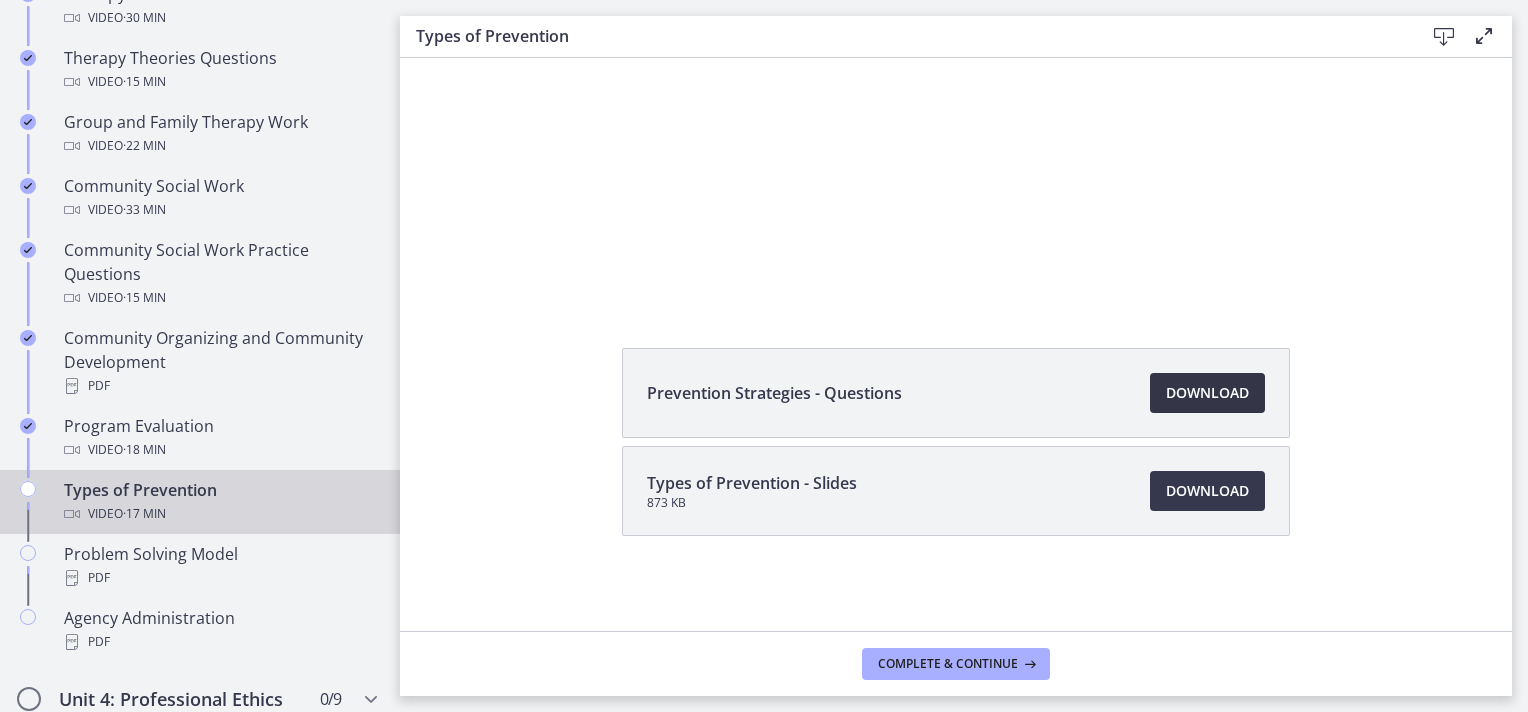 click on "Download
Opens in a new window" at bounding box center (1207, 393) 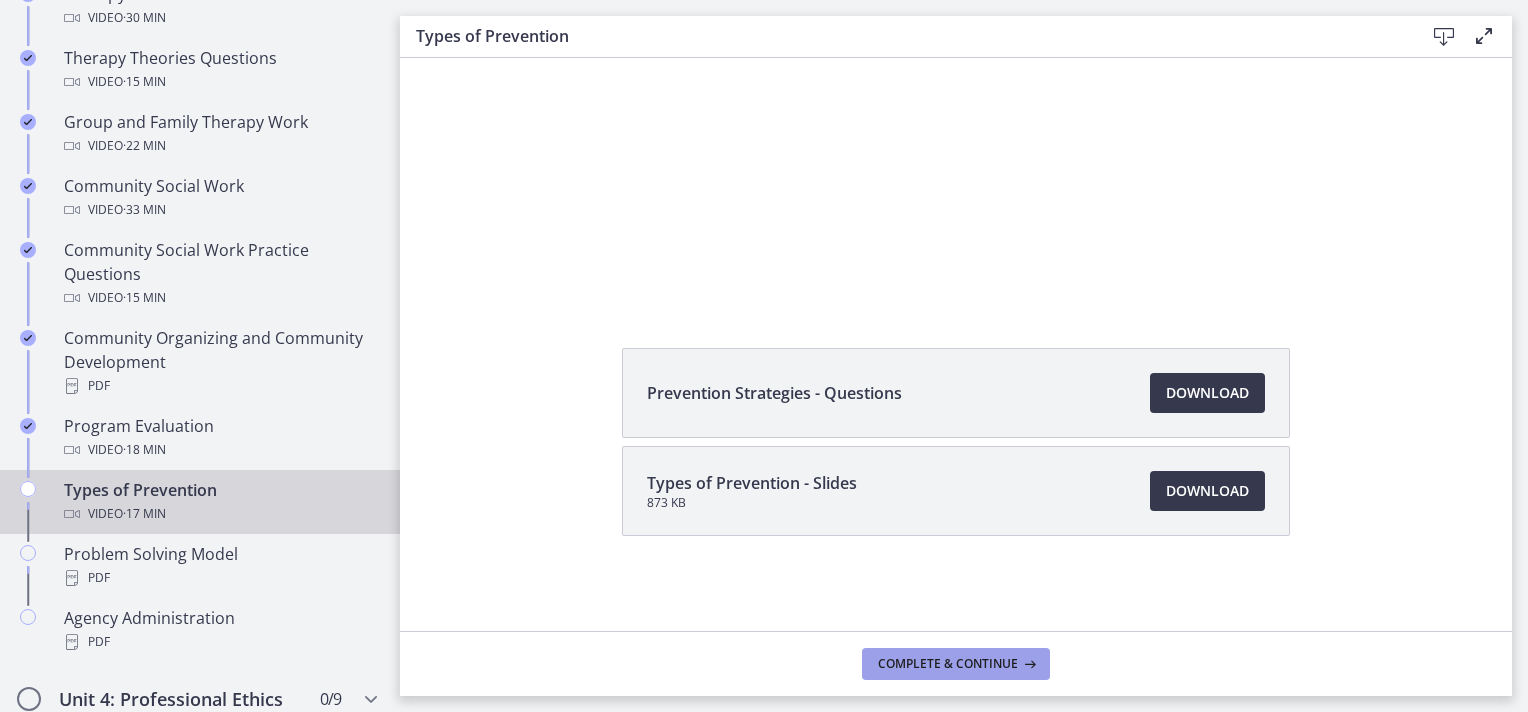 click on "Complete & continue" at bounding box center (948, 664) 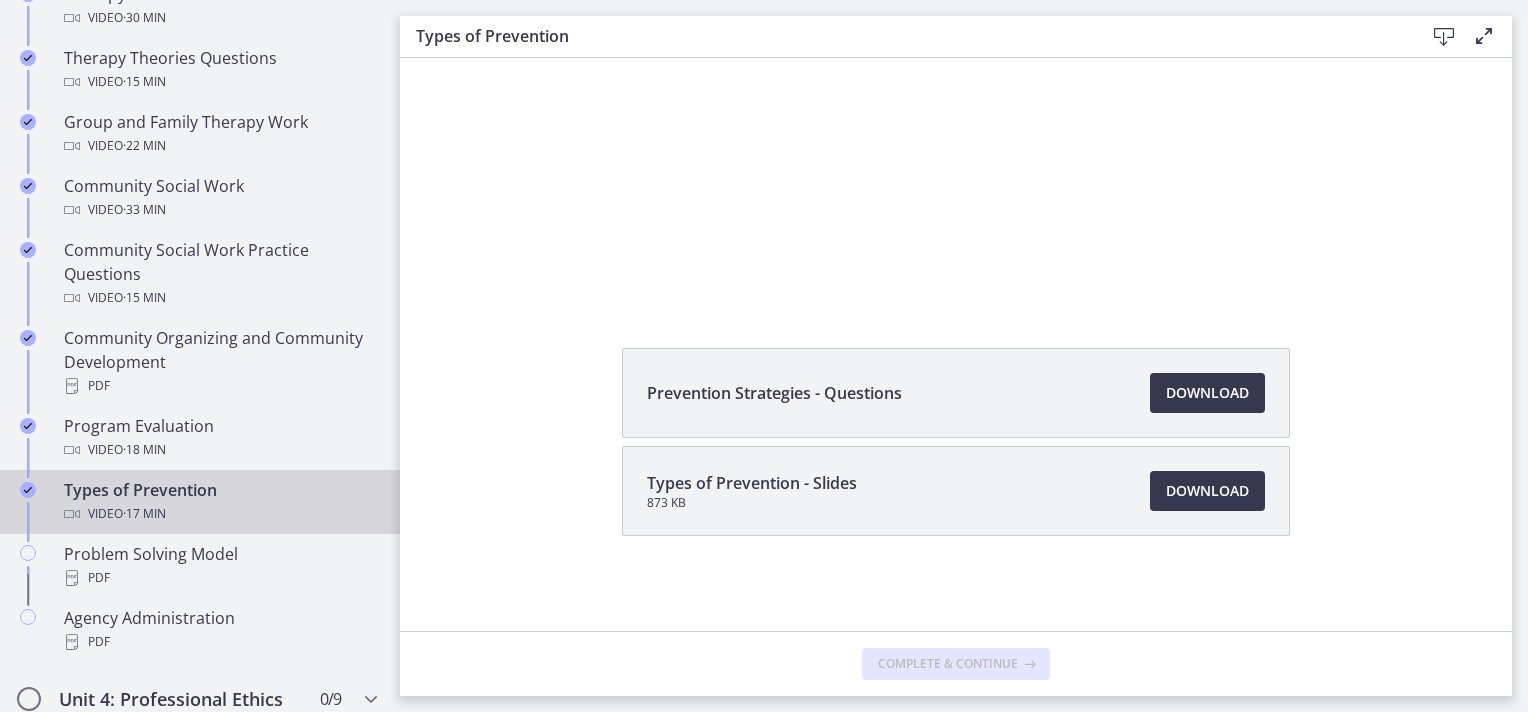 scroll, scrollTop: 0, scrollLeft: 0, axis: both 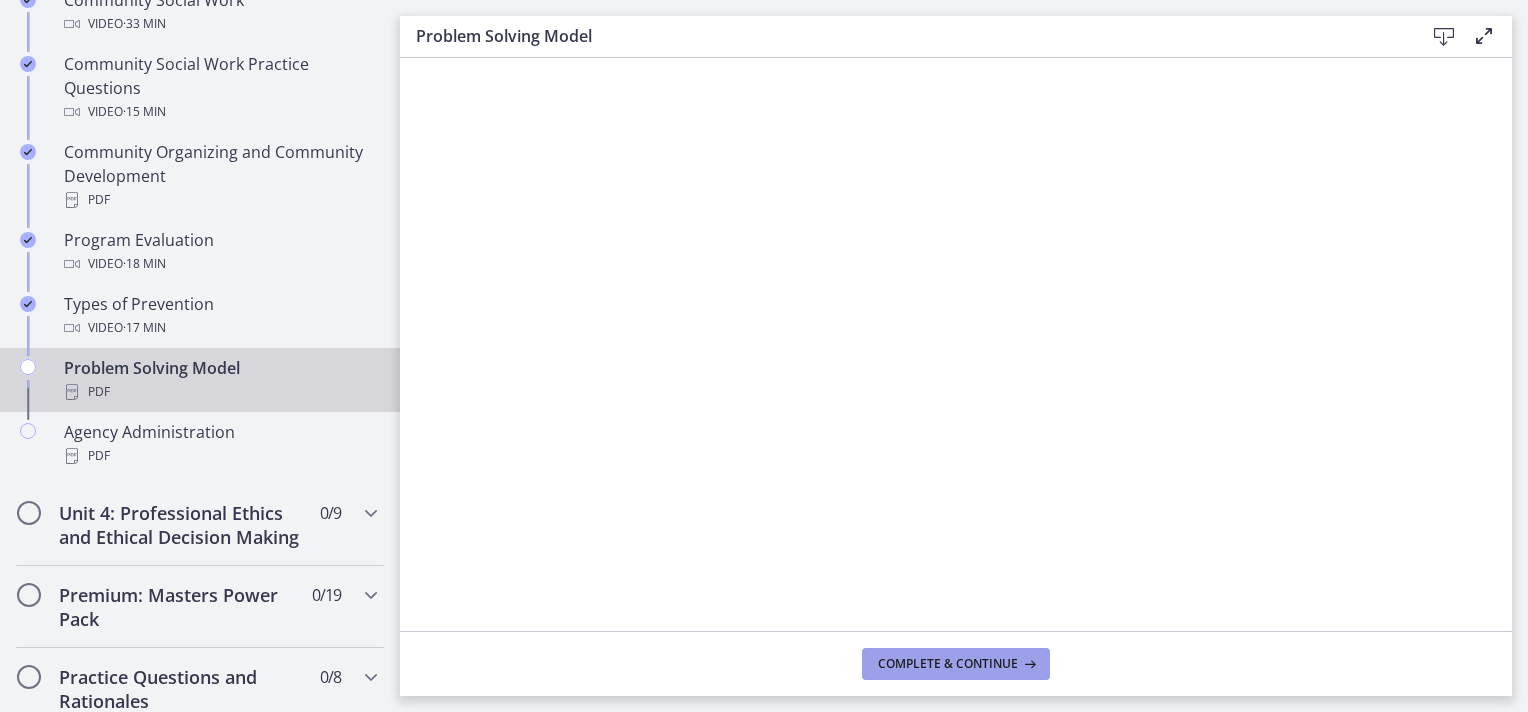 click on "Complete & continue" at bounding box center (948, 664) 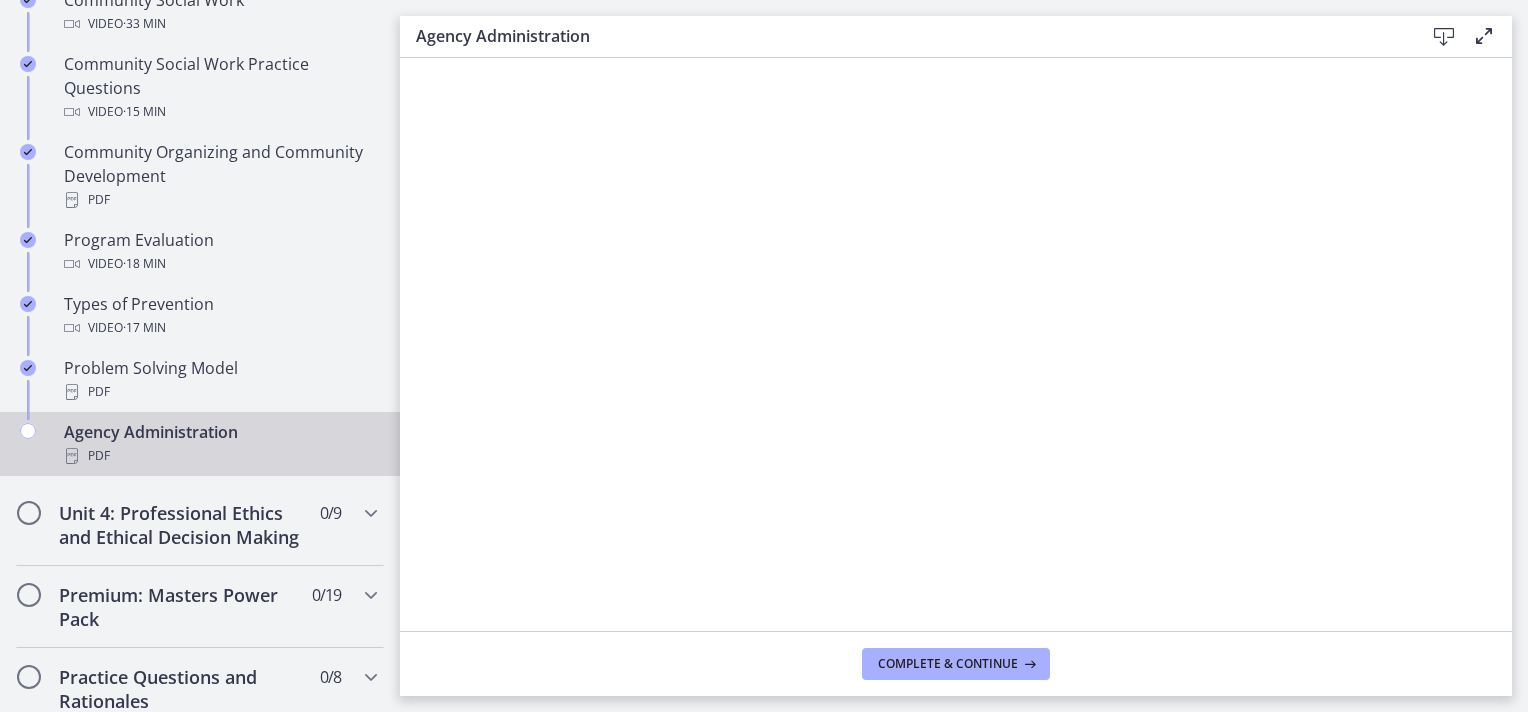 click on "Agency Administration" at bounding box center [904, 36] 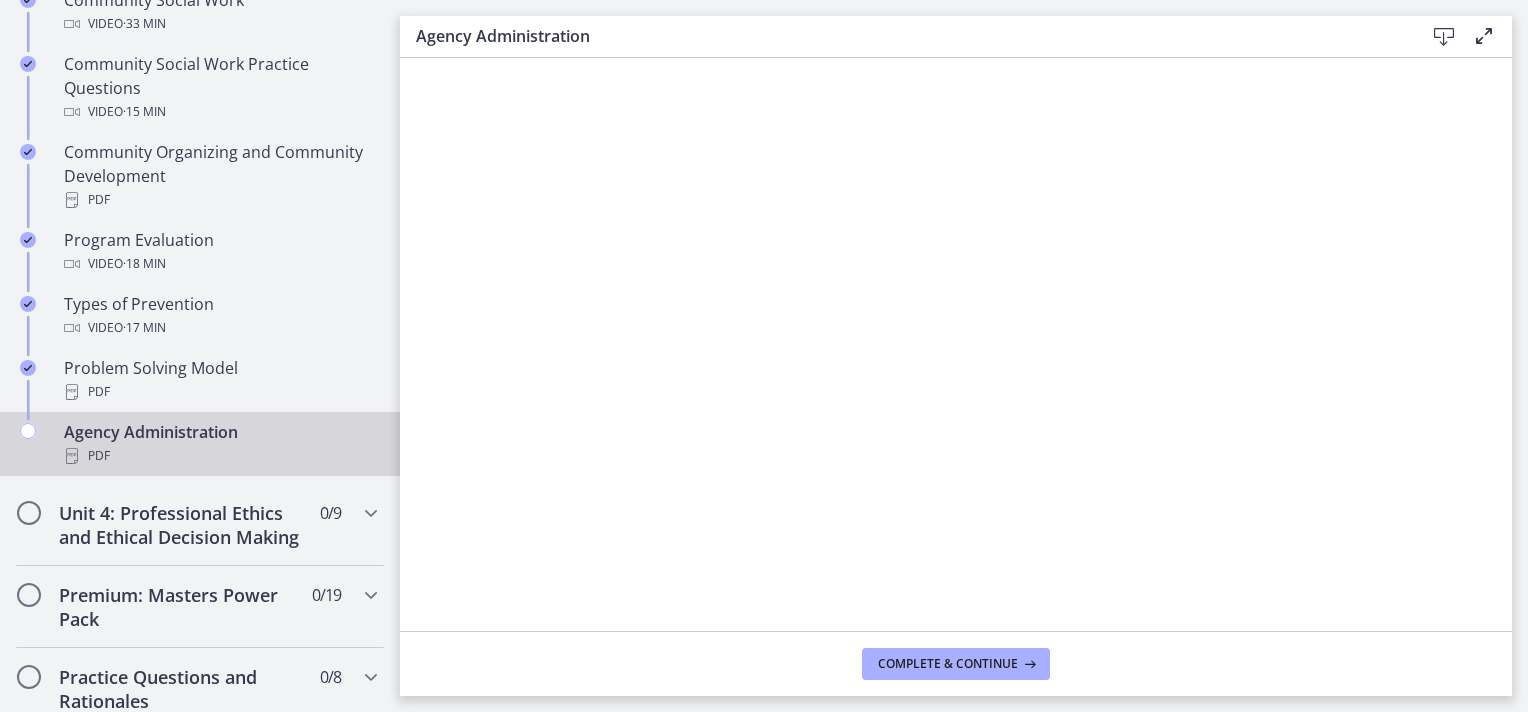 click at bounding box center (1484, 36) 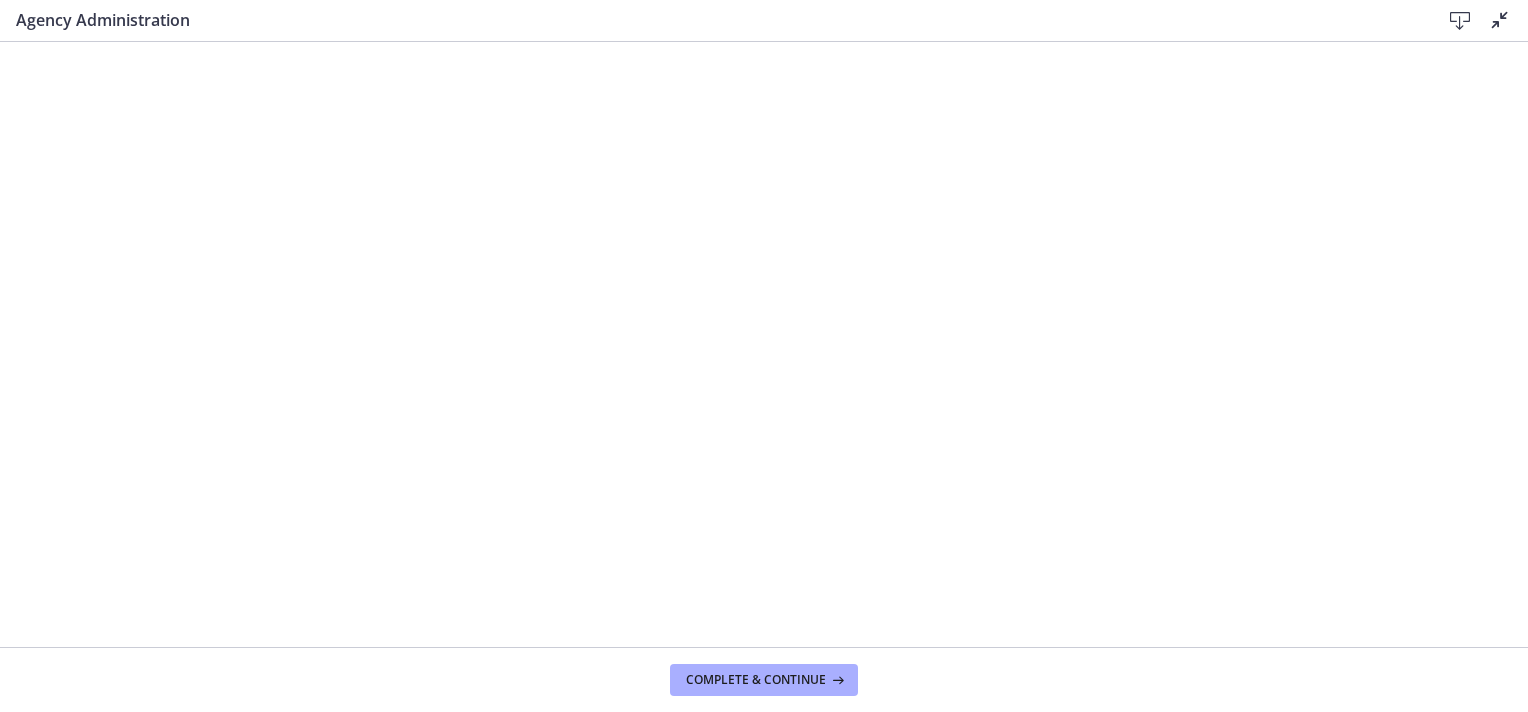 click at bounding box center [1500, 20] 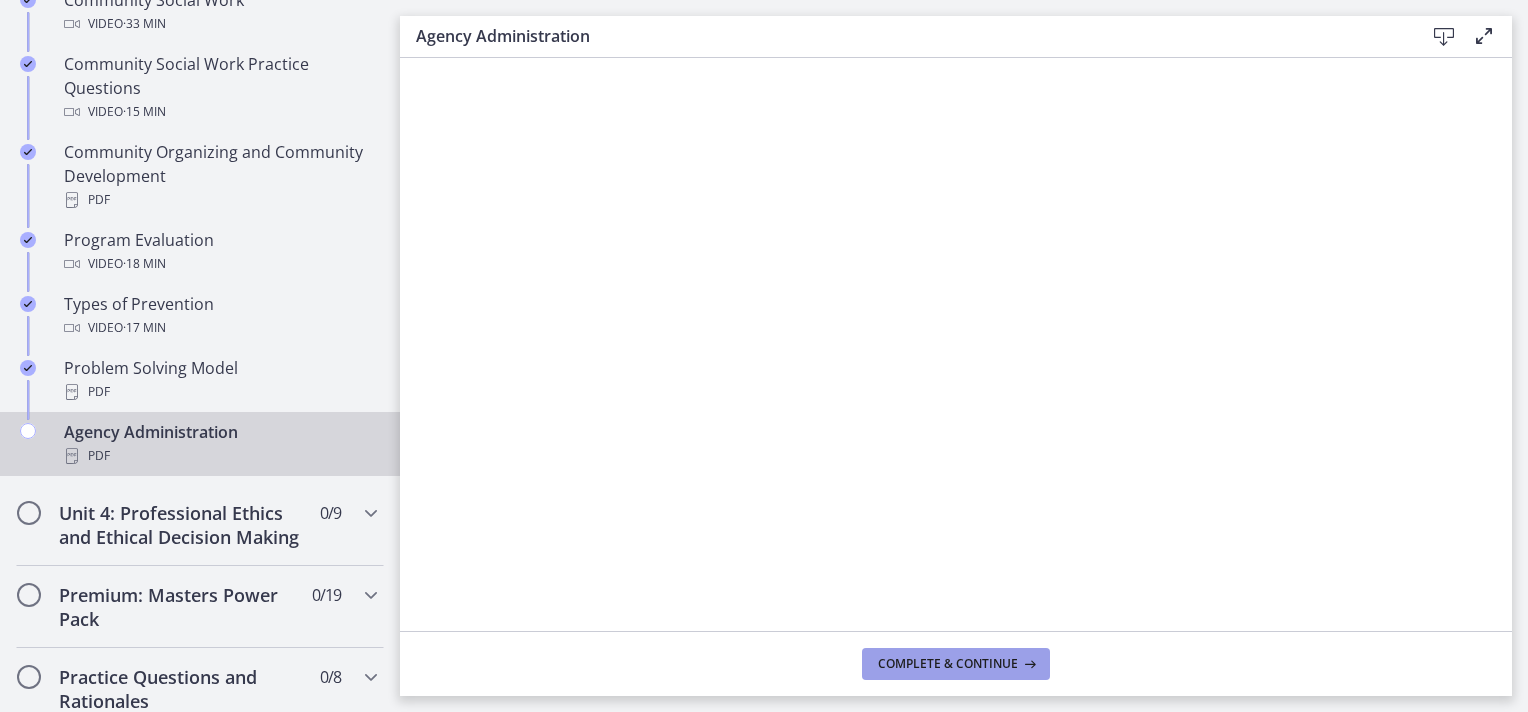 click on "Complete & continue" at bounding box center (948, 664) 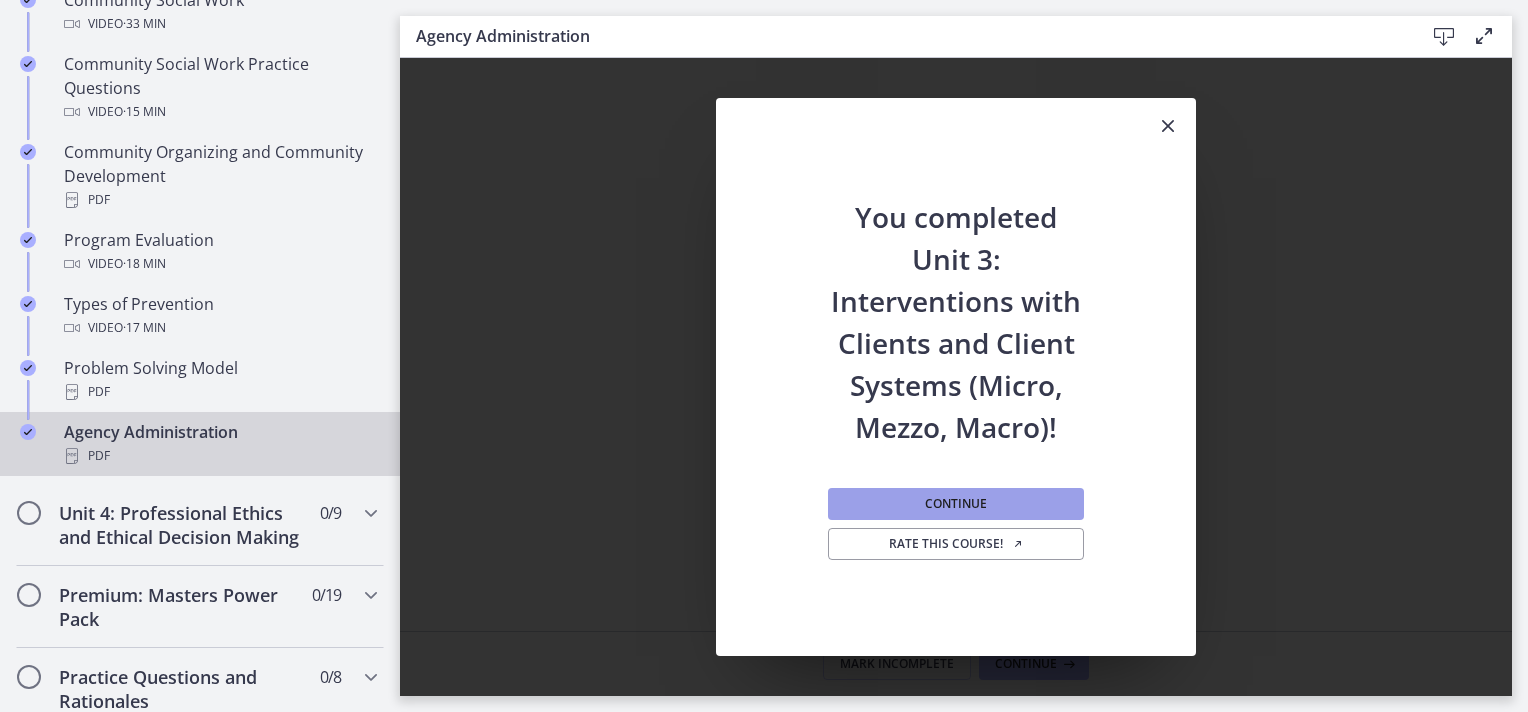 click on "Continue" at bounding box center (956, 504) 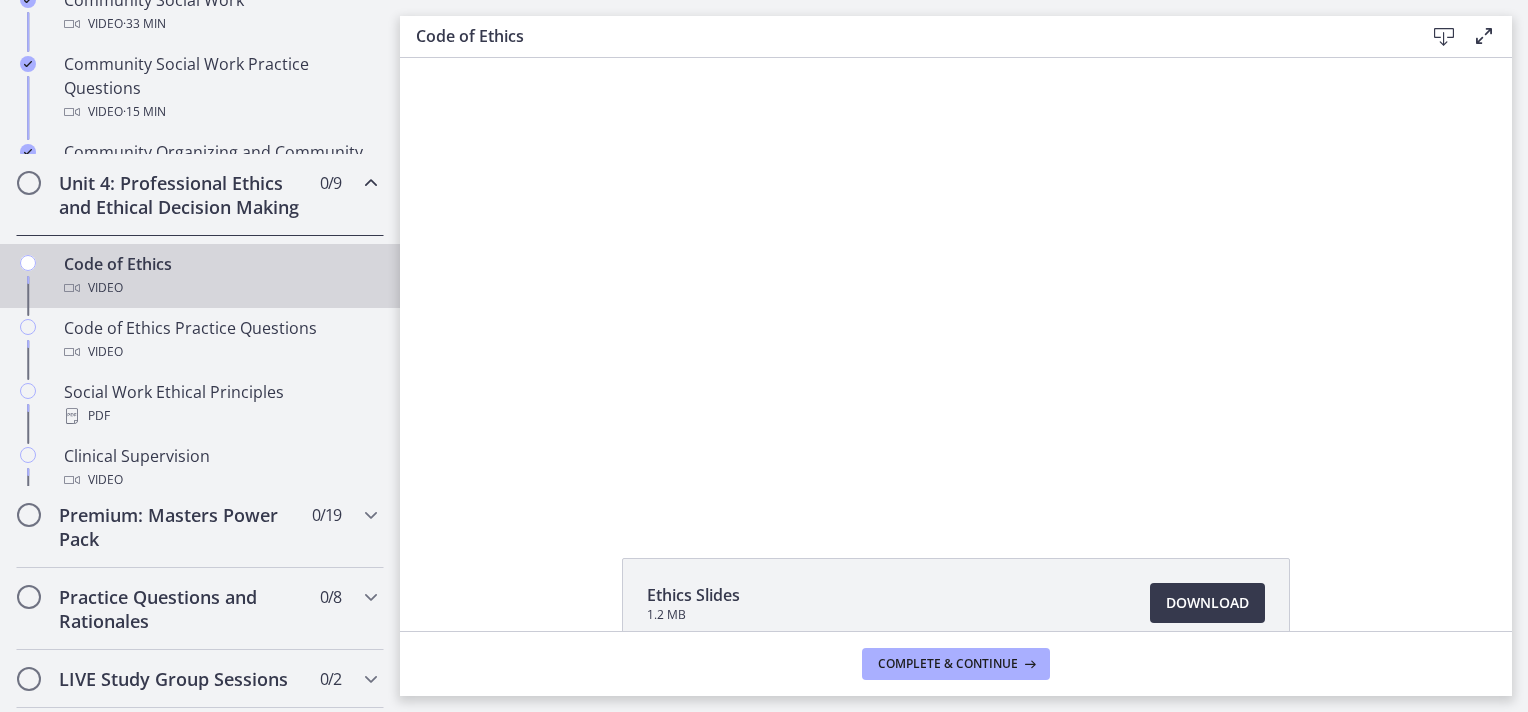 scroll, scrollTop: 0, scrollLeft: 0, axis: both 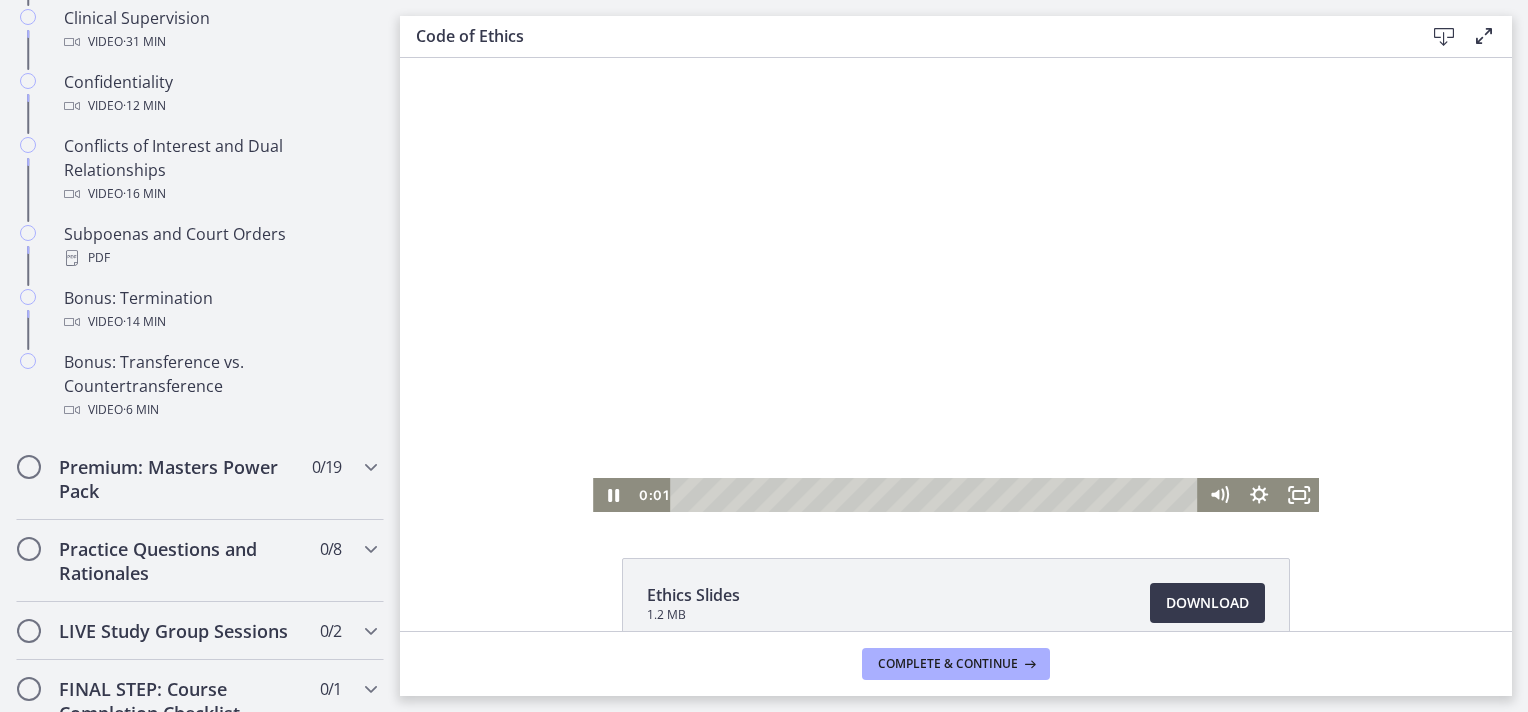 click at bounding box center [956, 285] 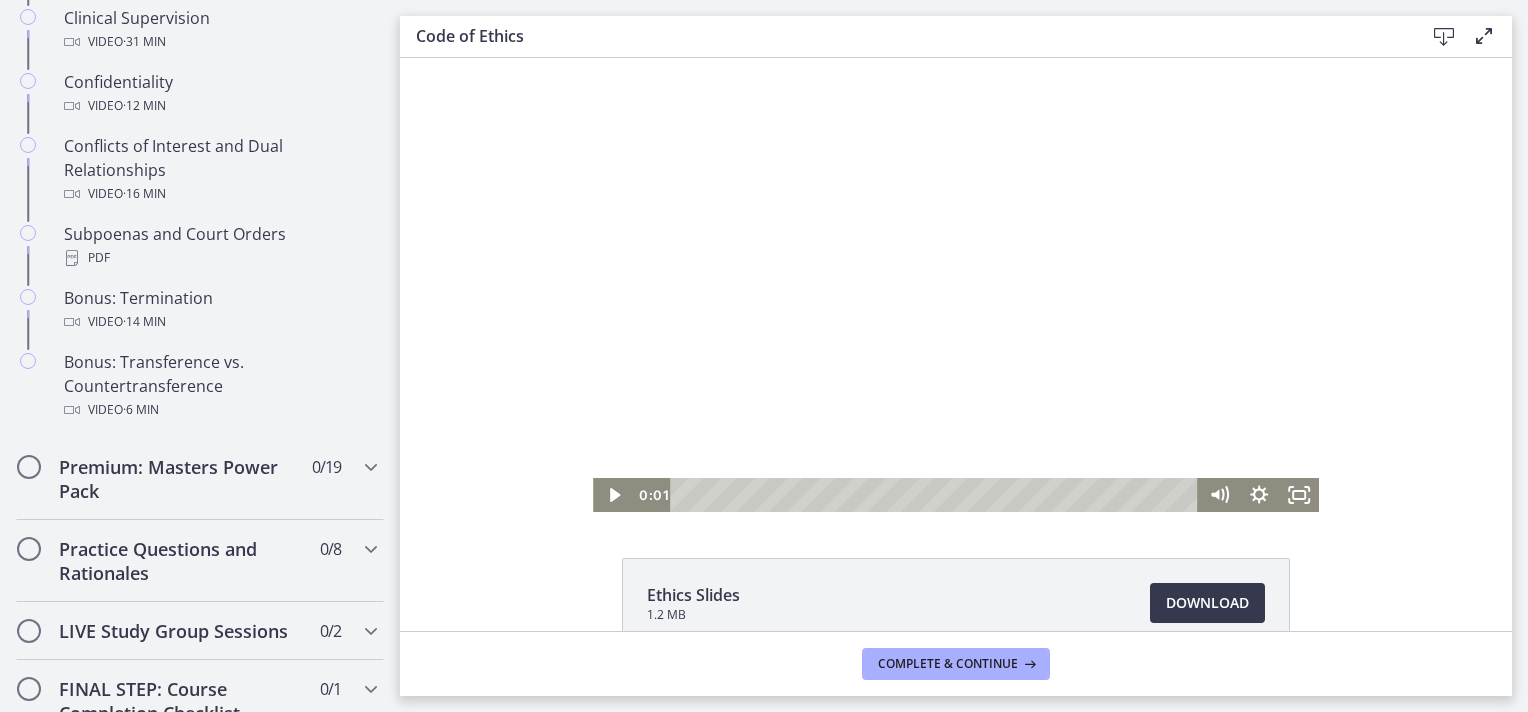 scroll, scrollTop: 112, scrollLeft: 0, axis: vertical 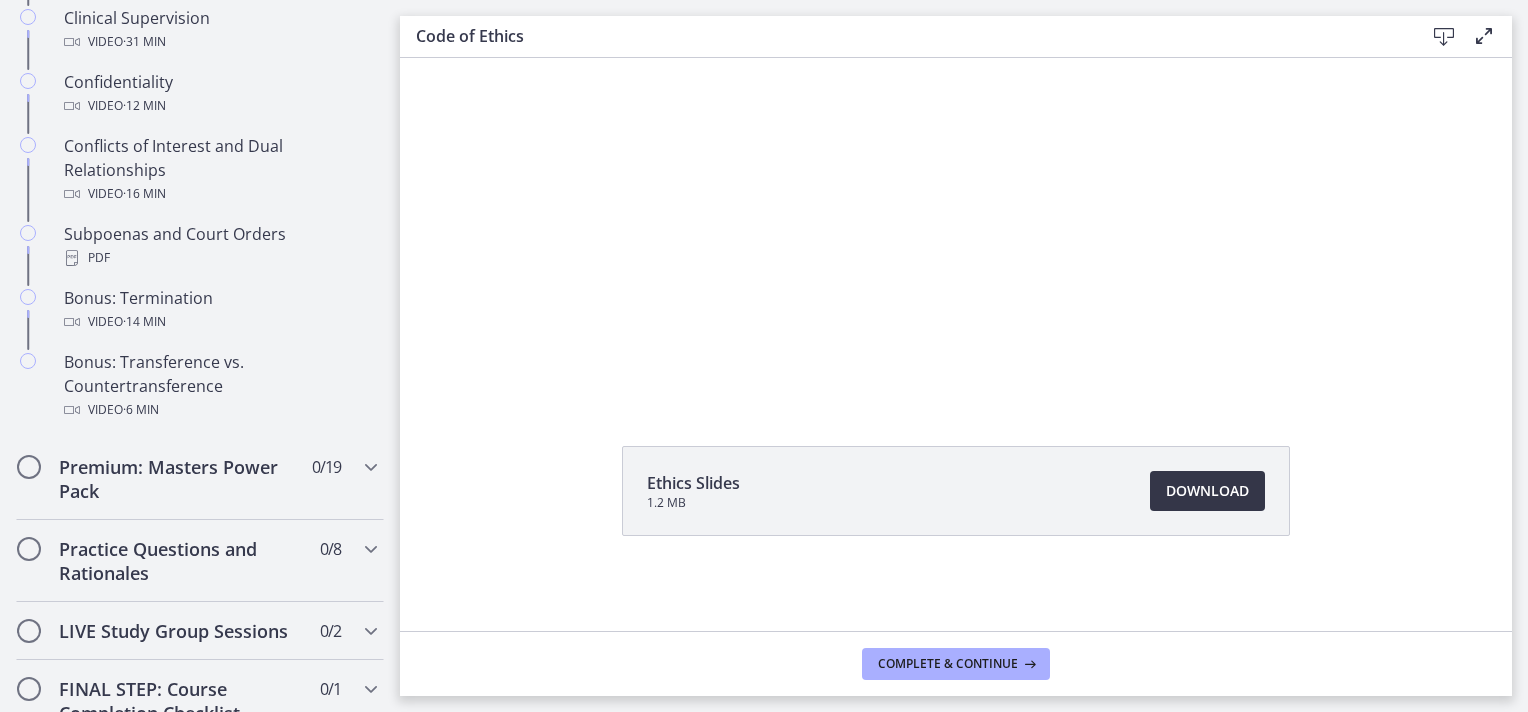 click on "Download
Opens in a new window" at bounding box center (1207, 491) 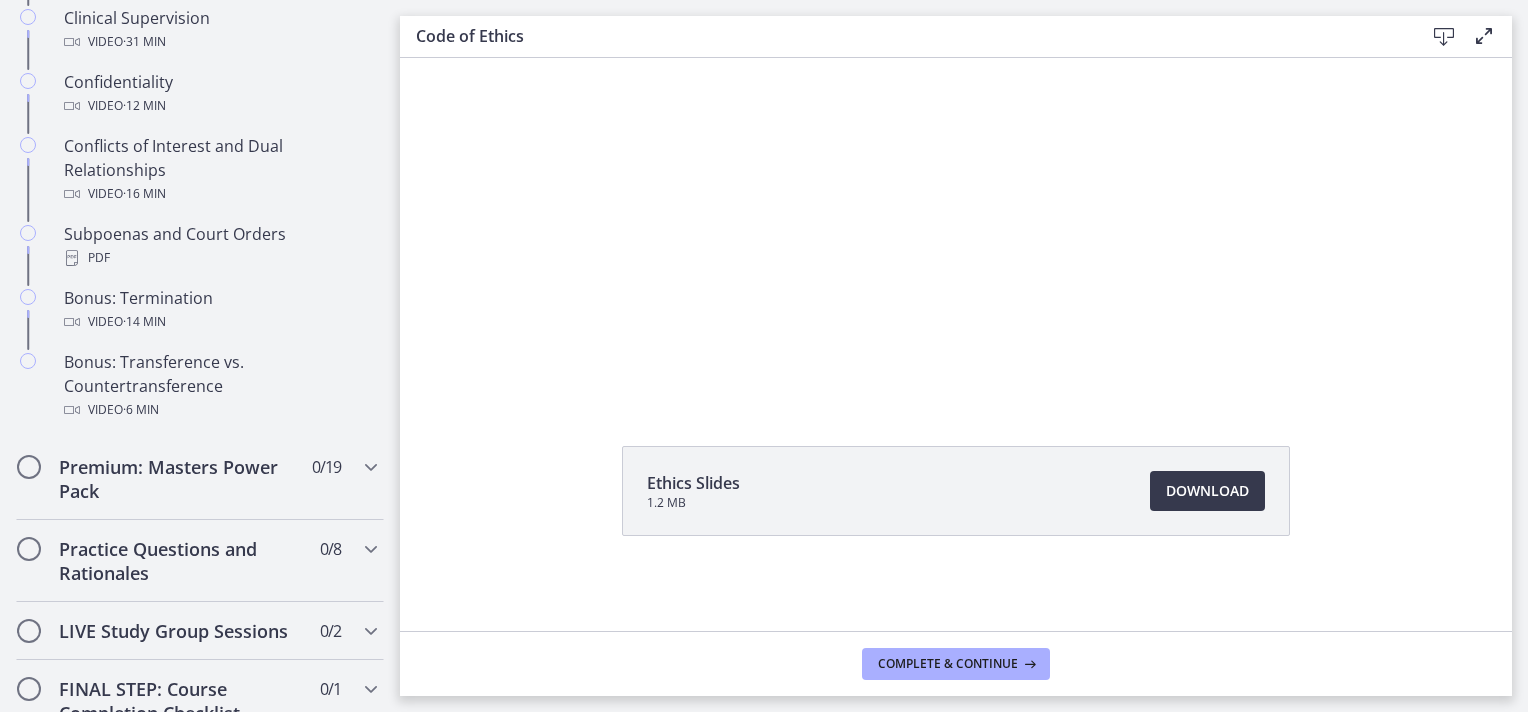 click on "Click for sound
@keyframes VOLUME_SMALL_WAVE_FLASH {
0% { opacity: 0; }
33% { opacity: 1; }
66% { opacity: 1; }
100% { opacity: 0; }
}
@keyframes VOLUME_LARGE_WAVE_FLASH {
0% { opacity: 0; }
33% { opacity: 1; }
66% { opacity: 1; }
100% { opacity: 0; }
}
.volume__small-wave {
animation: VOLUME_SMALL_WAVE_FLASH 2s infinite;
opacity: 0;
}
.volume__large-wave {
animation: VOLUME_LARGE_WAVE_FLASH 2s infinite .3s;
opacity: 0;
}
0:01" at bounding box center (956, 173) 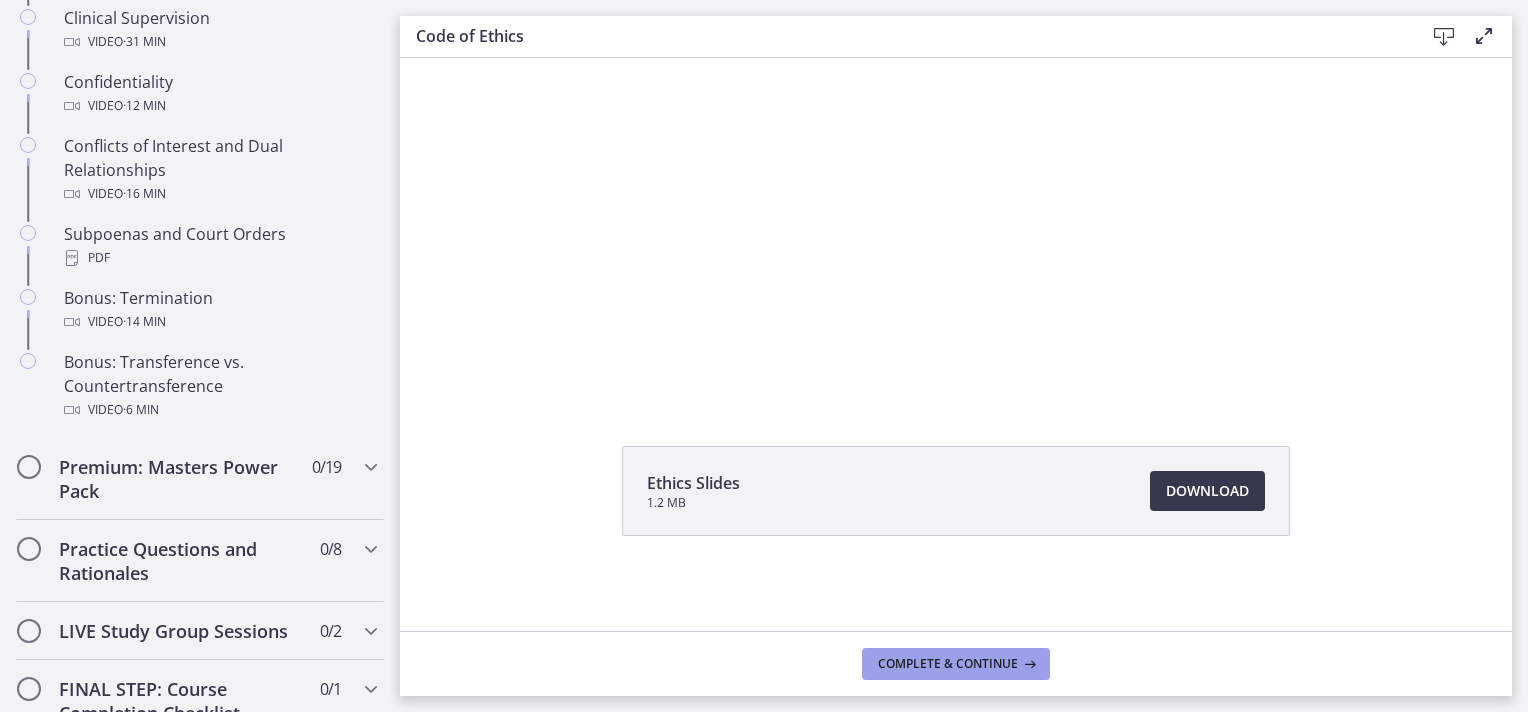 click on "Complete & continue" at bounding box center [948, 664] 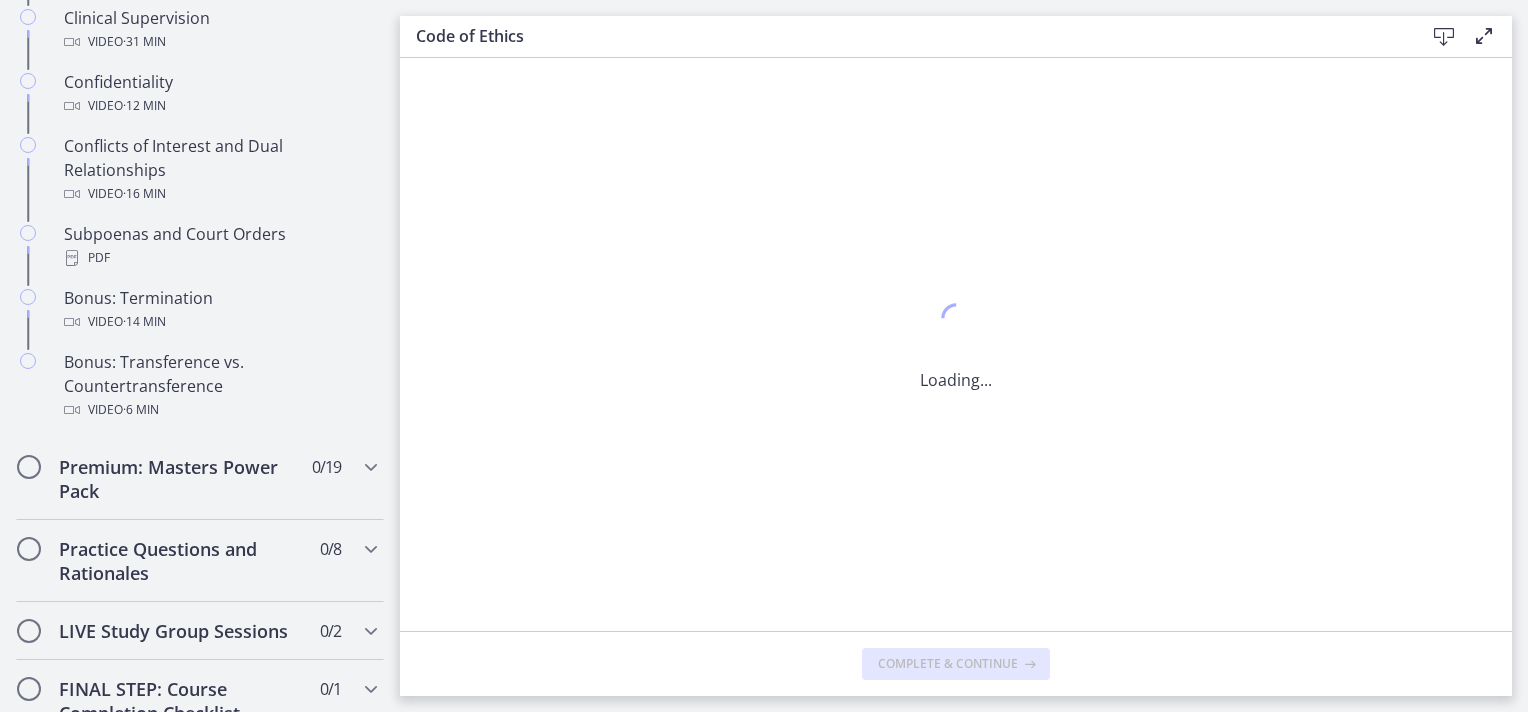 scroll, scrollTop: 0, scrollLeft: 0, axis: both 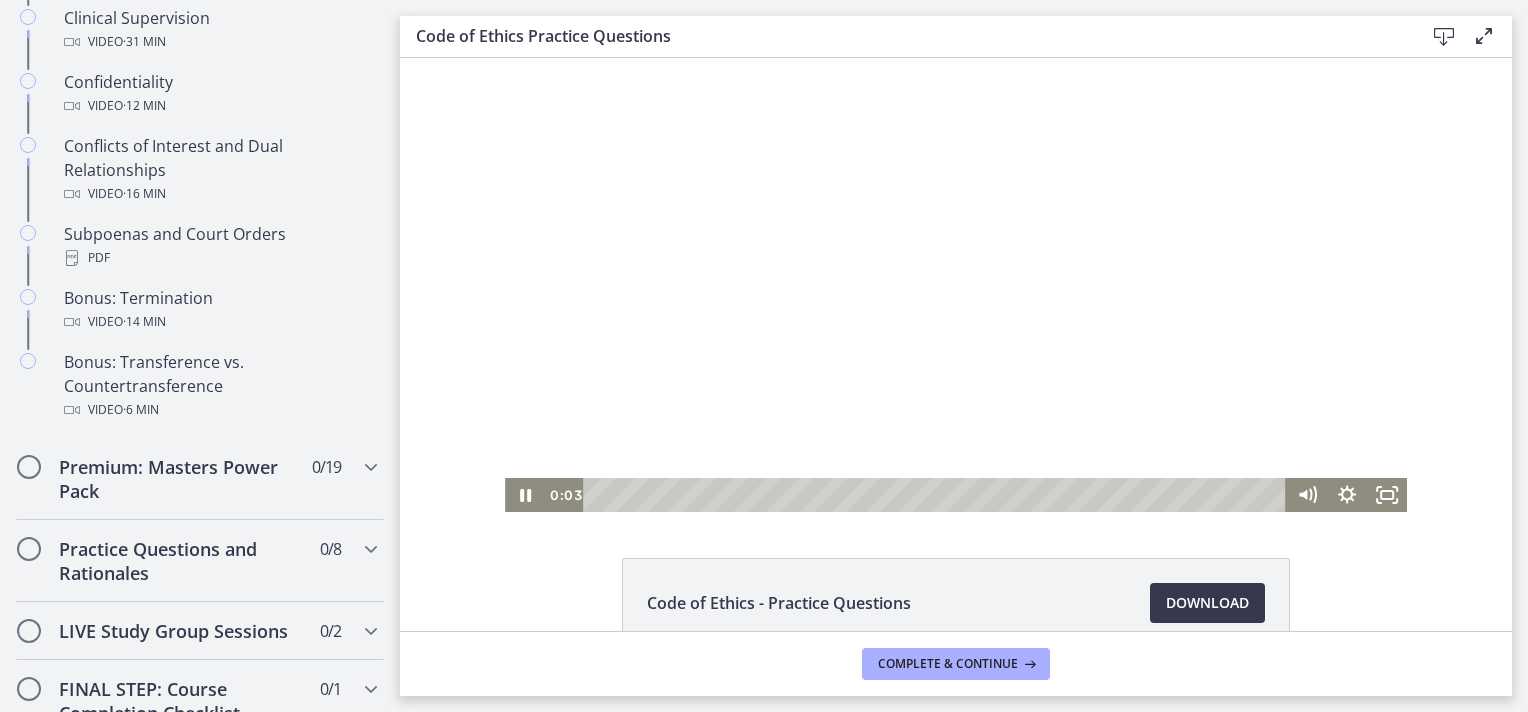 click at bounding box center [956, 285] 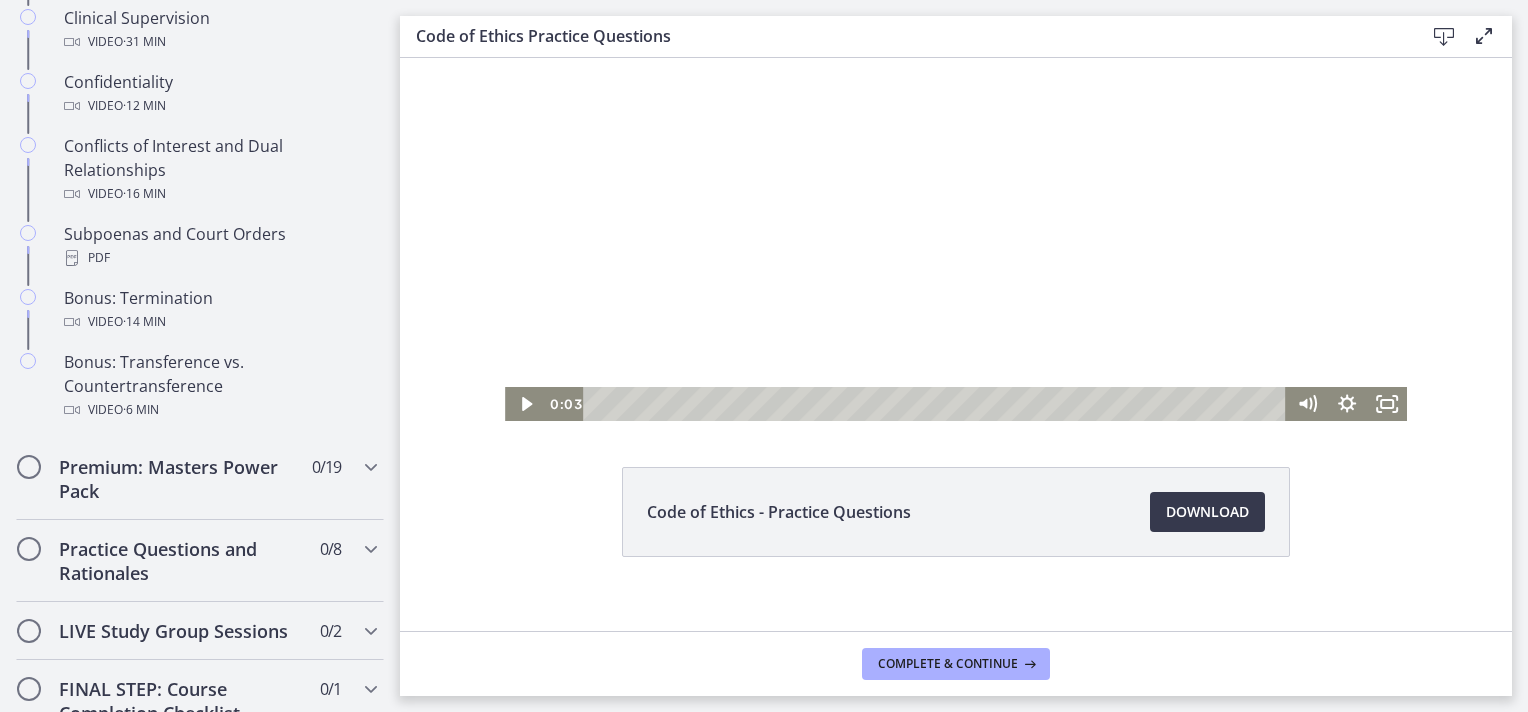 scroll, scrollTop: 96, scrollLeft: 0, axis: vertical 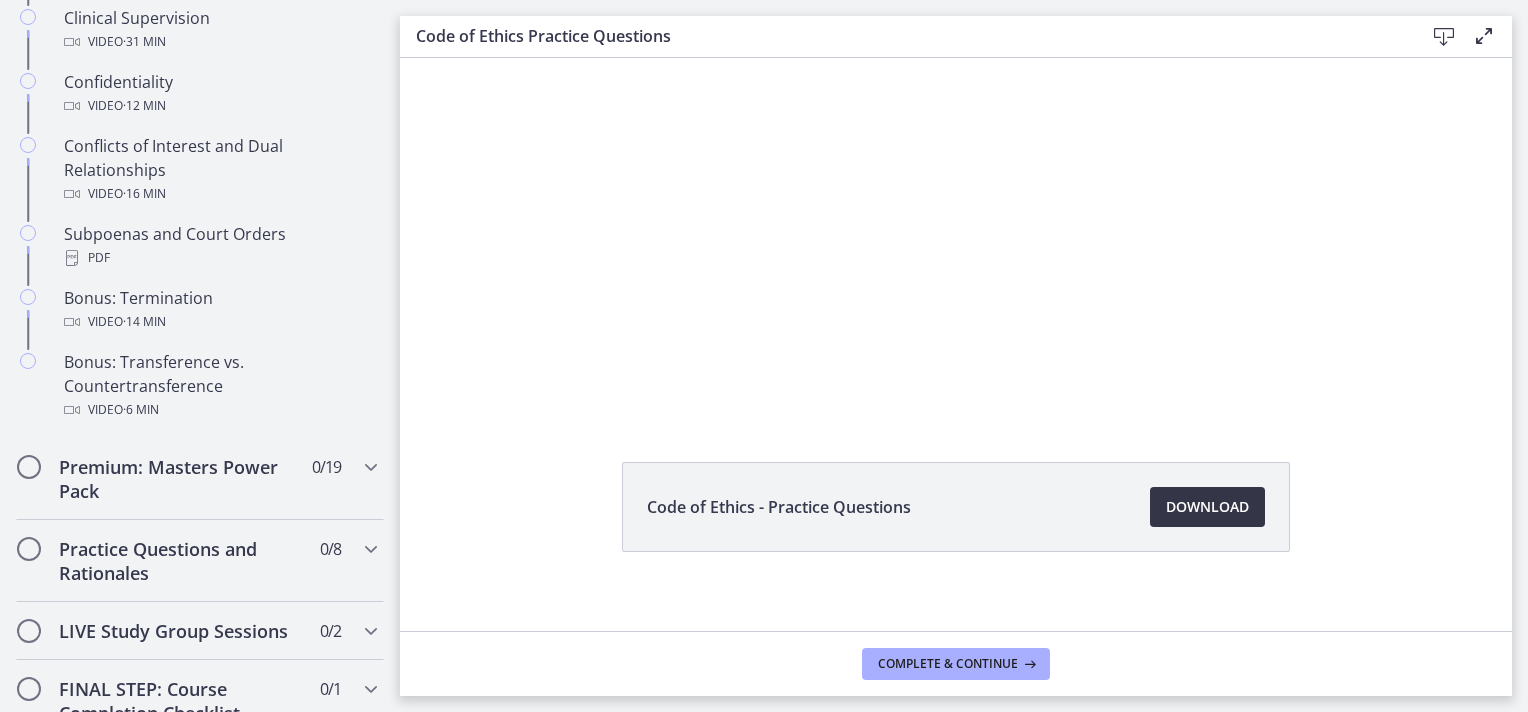 click on "Download
Opens in a new window" at bounding box center (1207, 507) 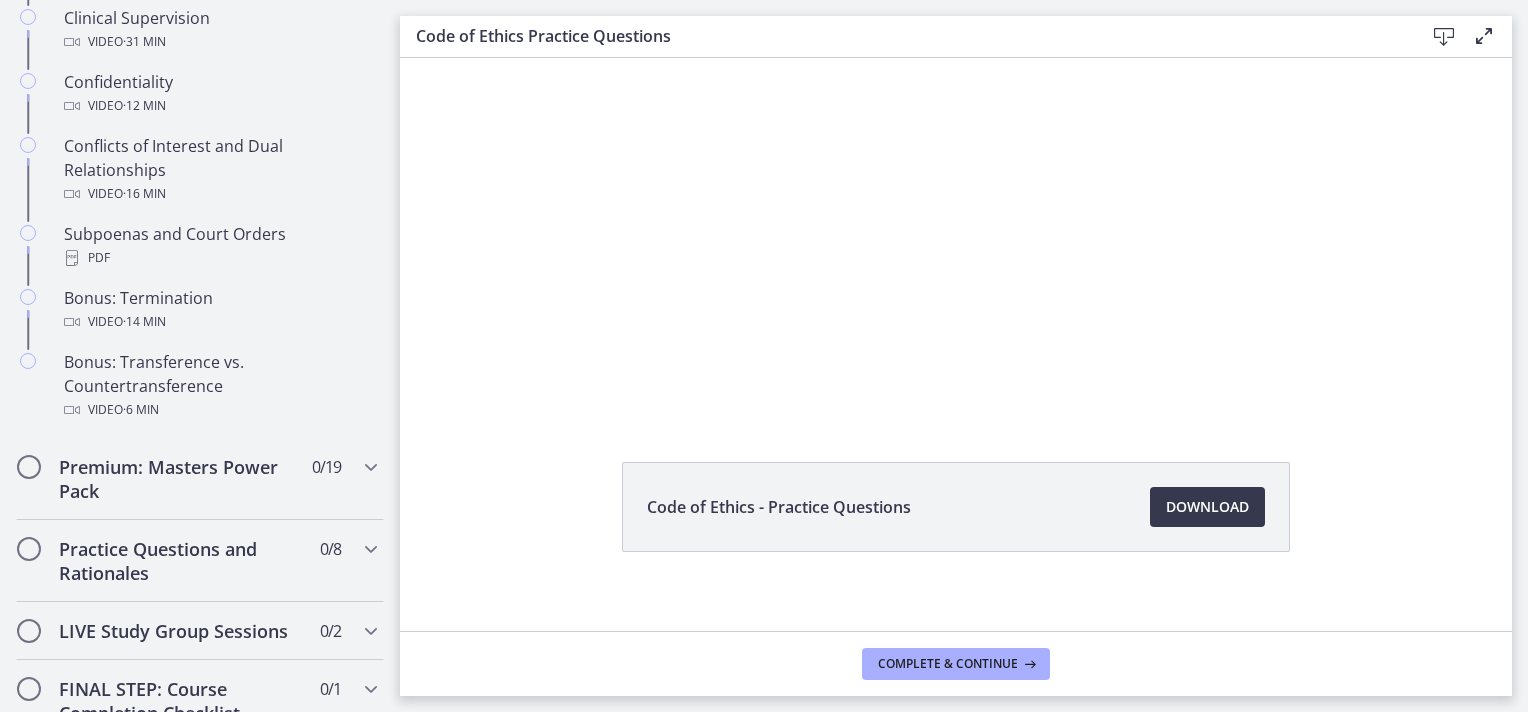 click on "Code of Ethics - Practice Questions
Download
Opens in a new window" at bounding box center (956, 555) 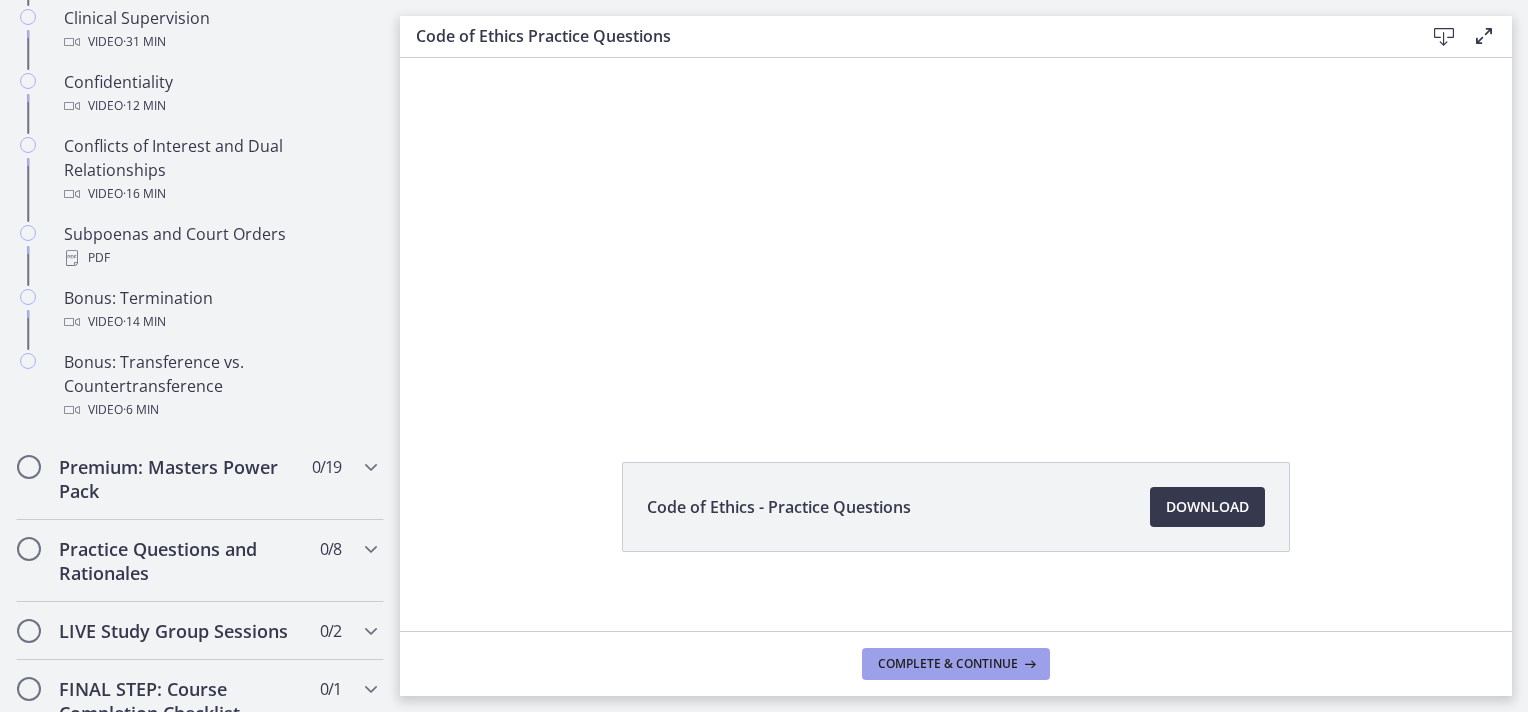click on "Complete & continue" at bounding box center [948, 664] 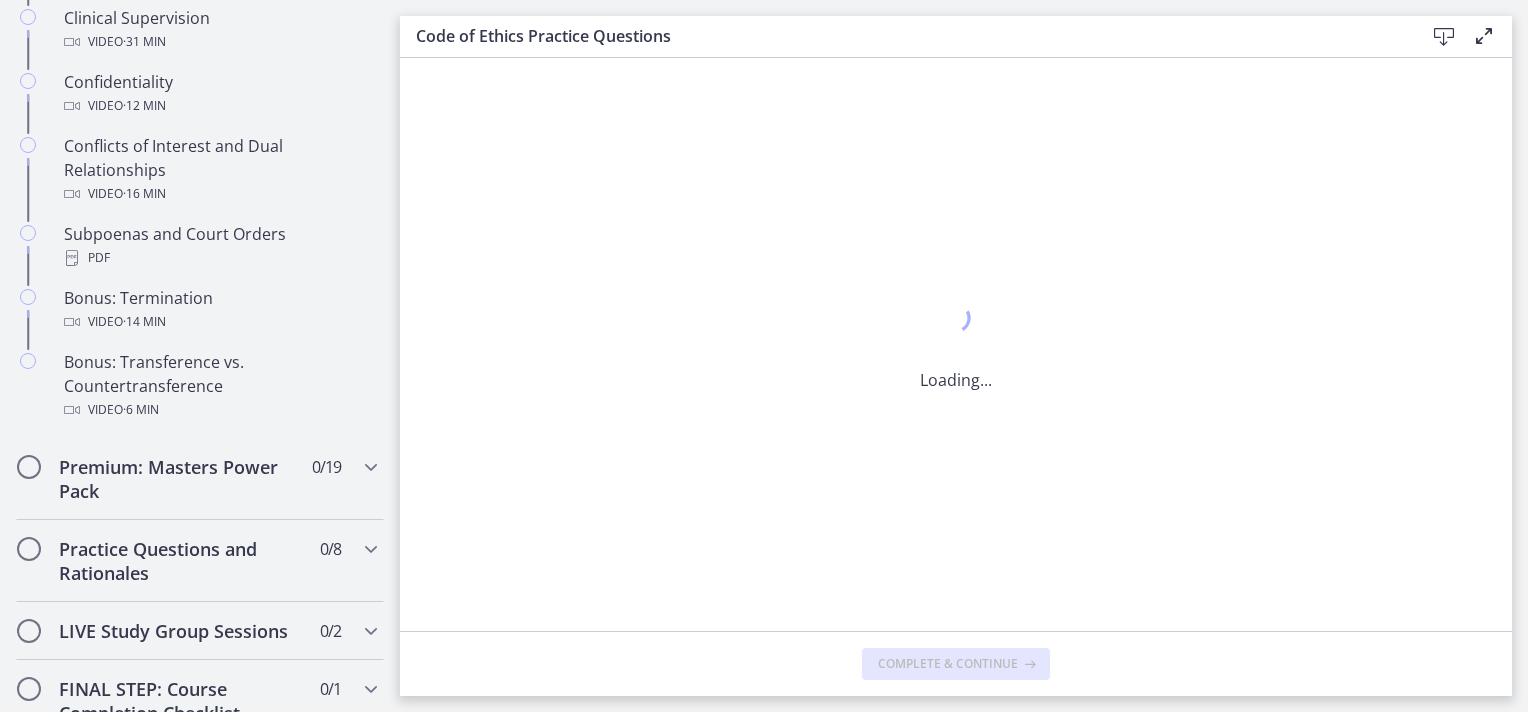 scroll, scrollTop: 0, scrollLeft: 0, axis: both 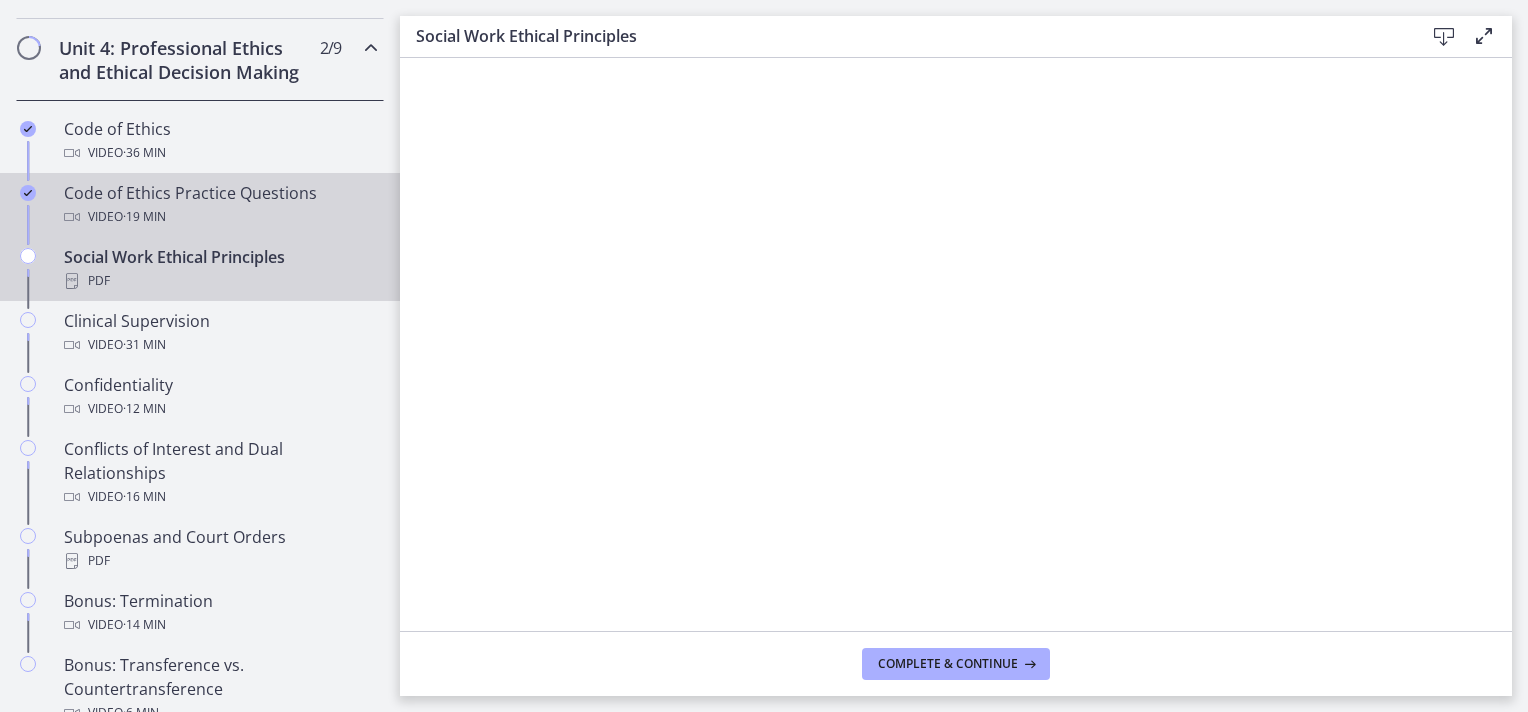 click on "· [DURATION]" at bounding box center [144, 217] 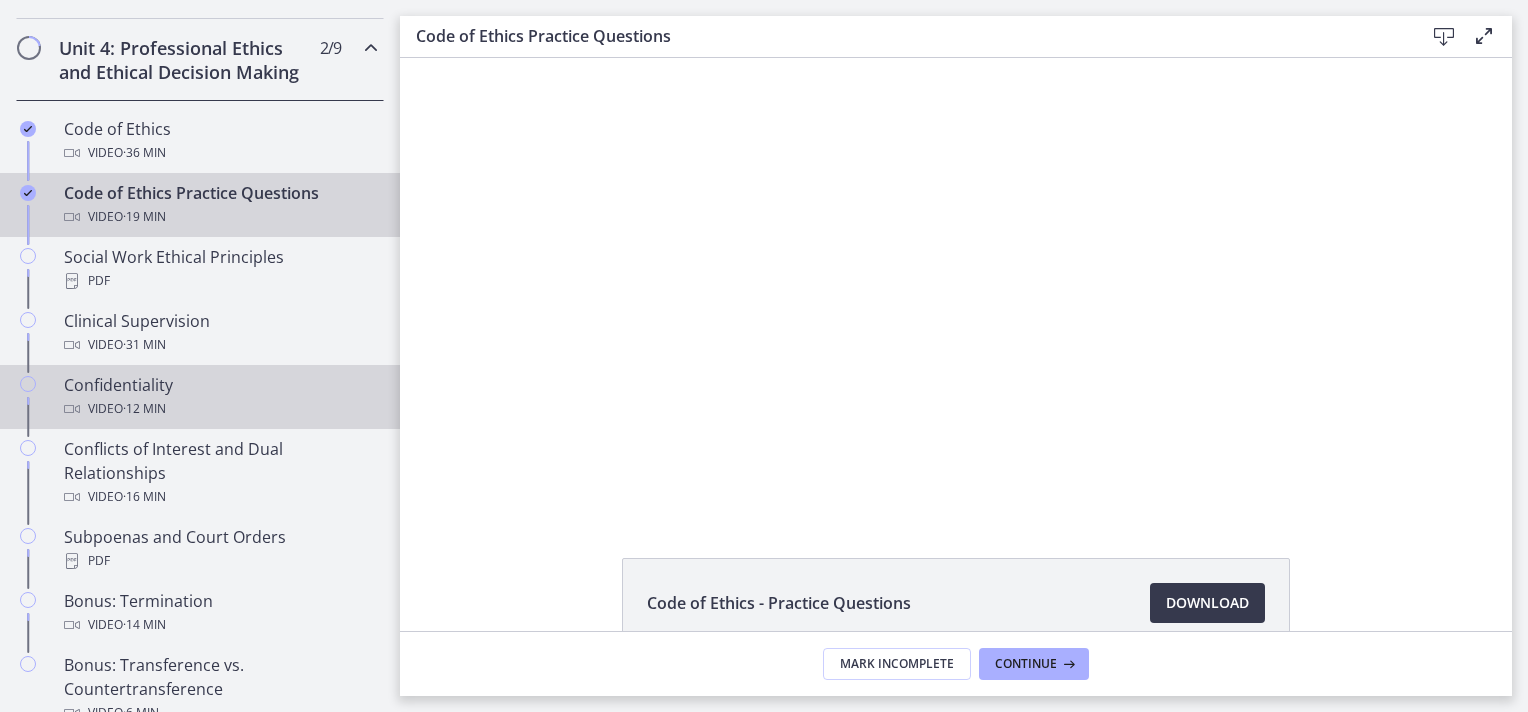 scroll, scrollTop: 0, scrollLeft: 0, axis: both 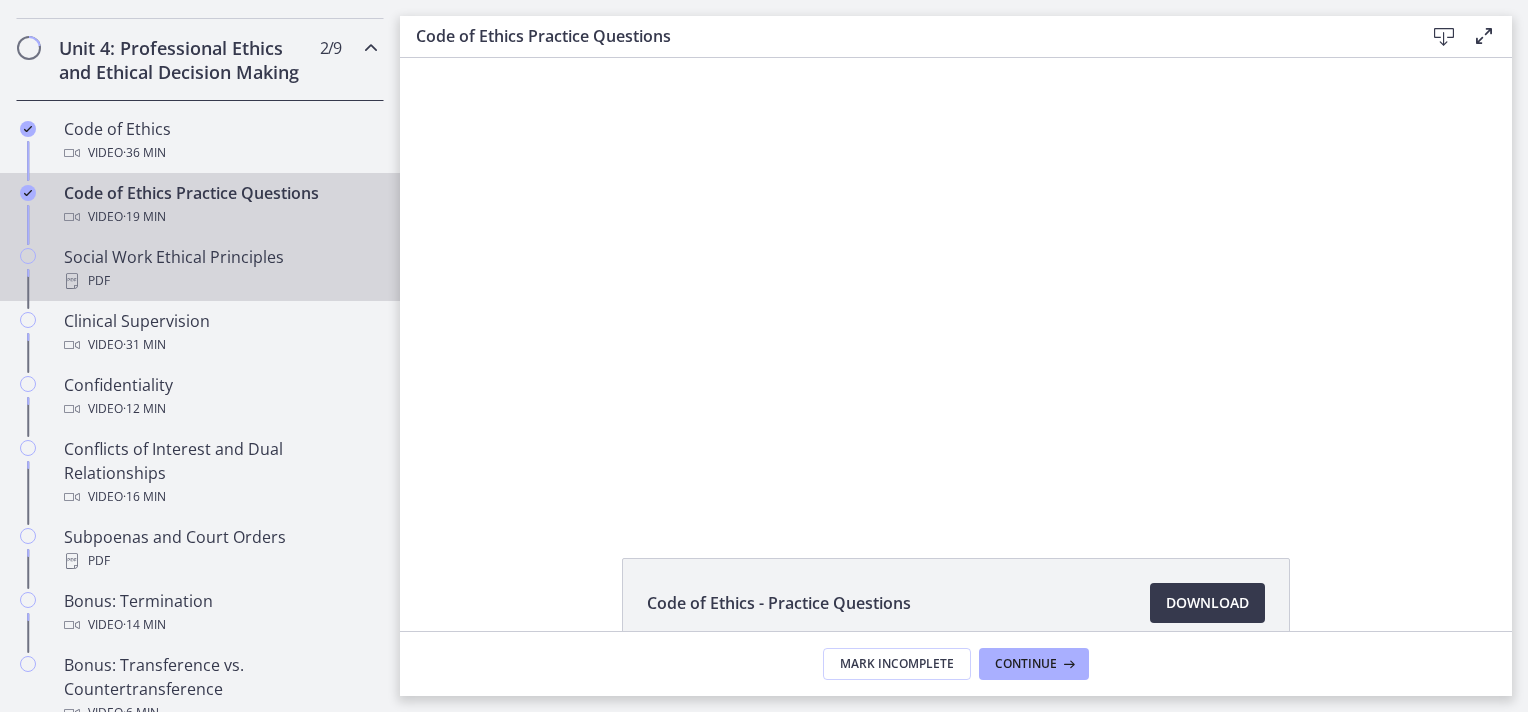 click on "Social Work Ethical Principles
PDF" at bounding box center (220, 269) 